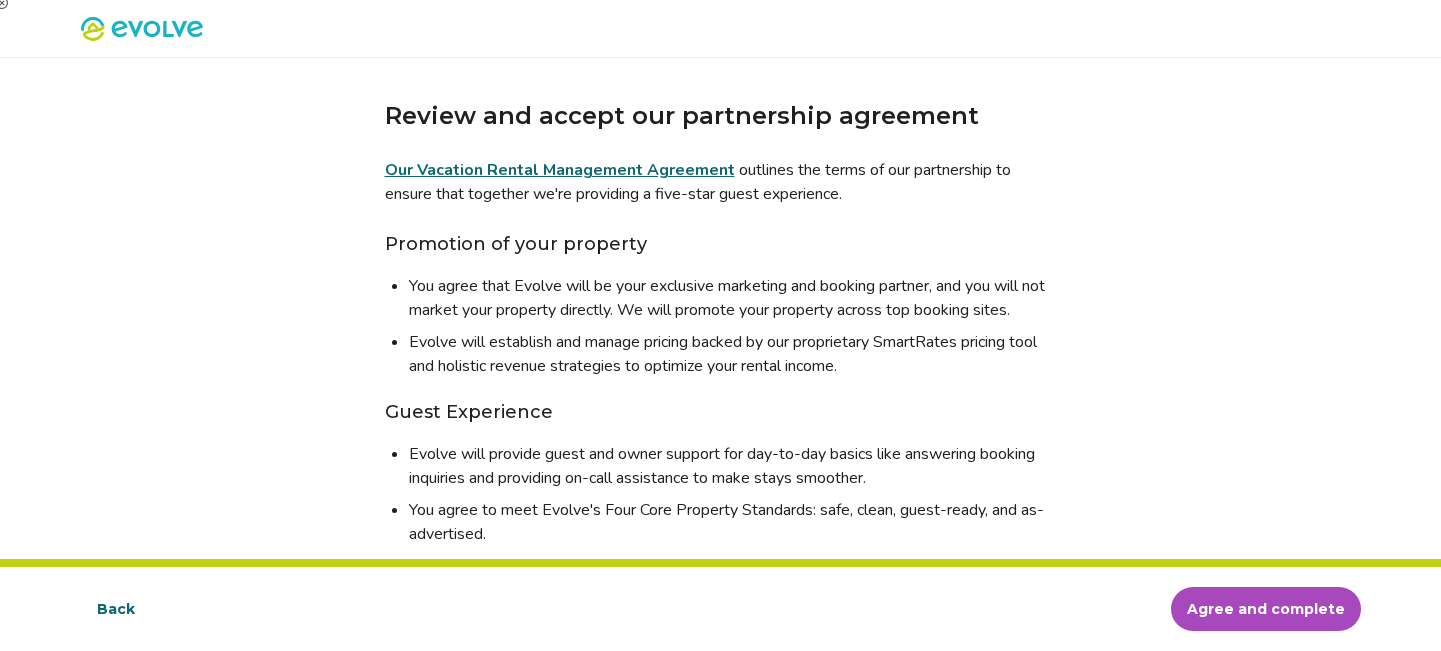 scroll, scrollTop: 431, scrollLeft: 0, axis: vertical 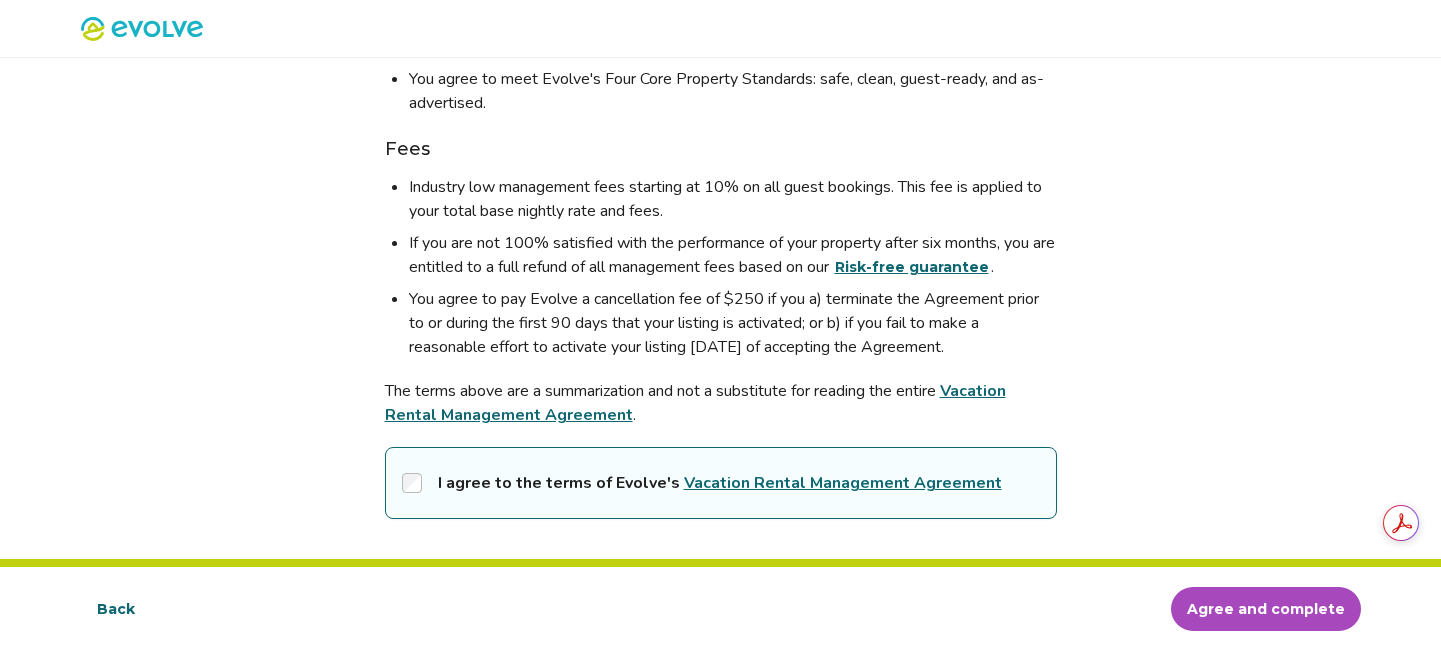 click on "Agree and complete" at bounding box center [1266, 609] 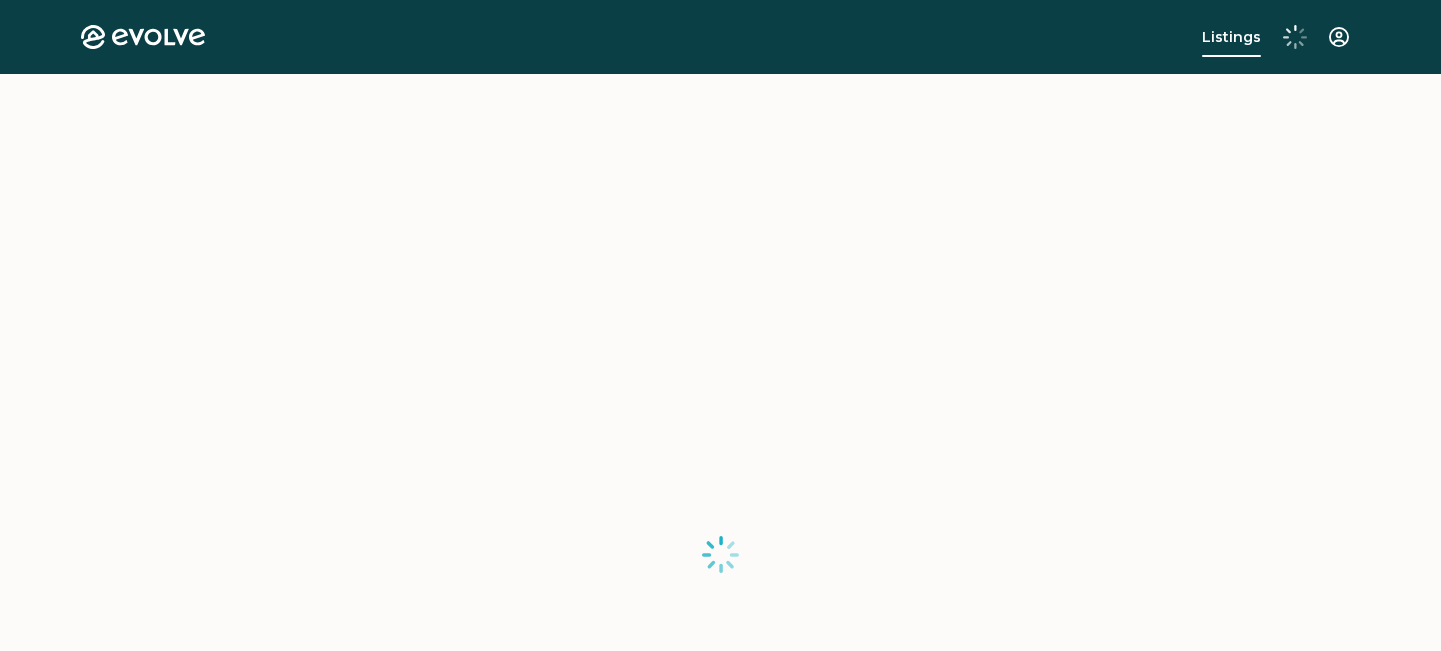 scroll, scrollTop: 0, scrollLeft: 0, axis: both 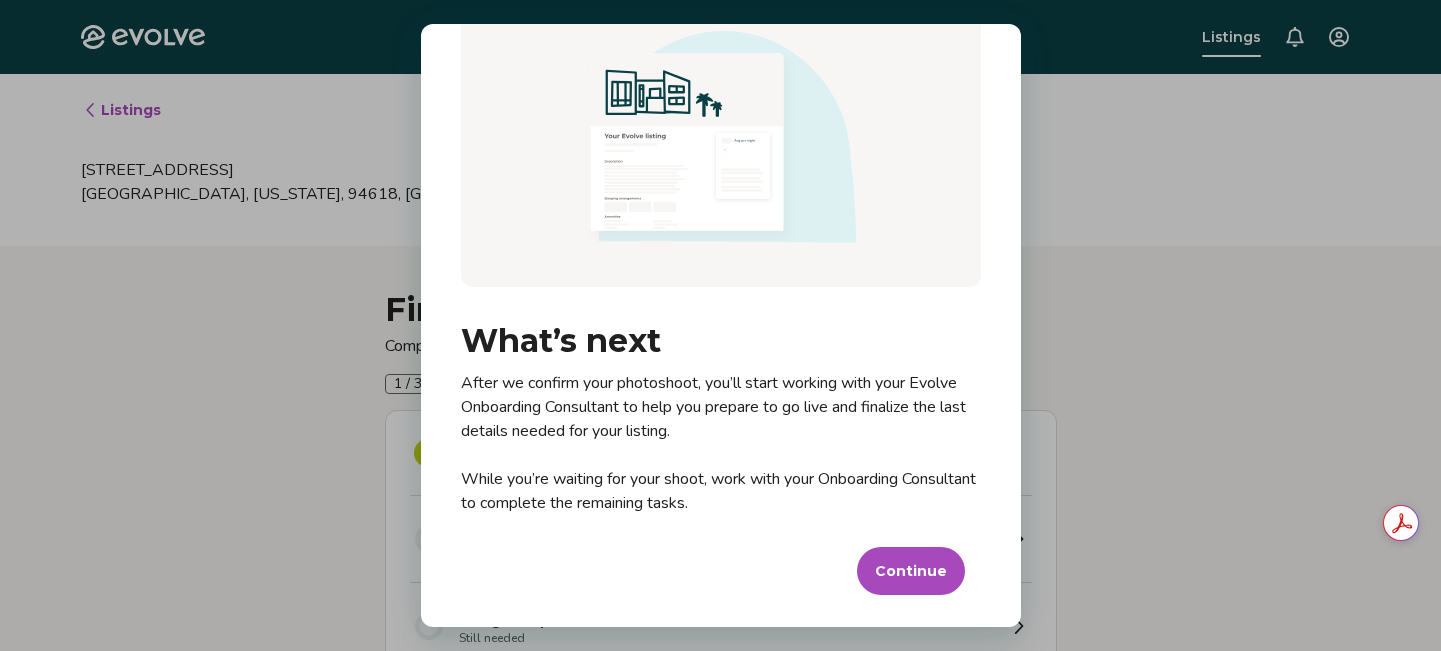 click on "Continue" at bounding box center [911, 571] 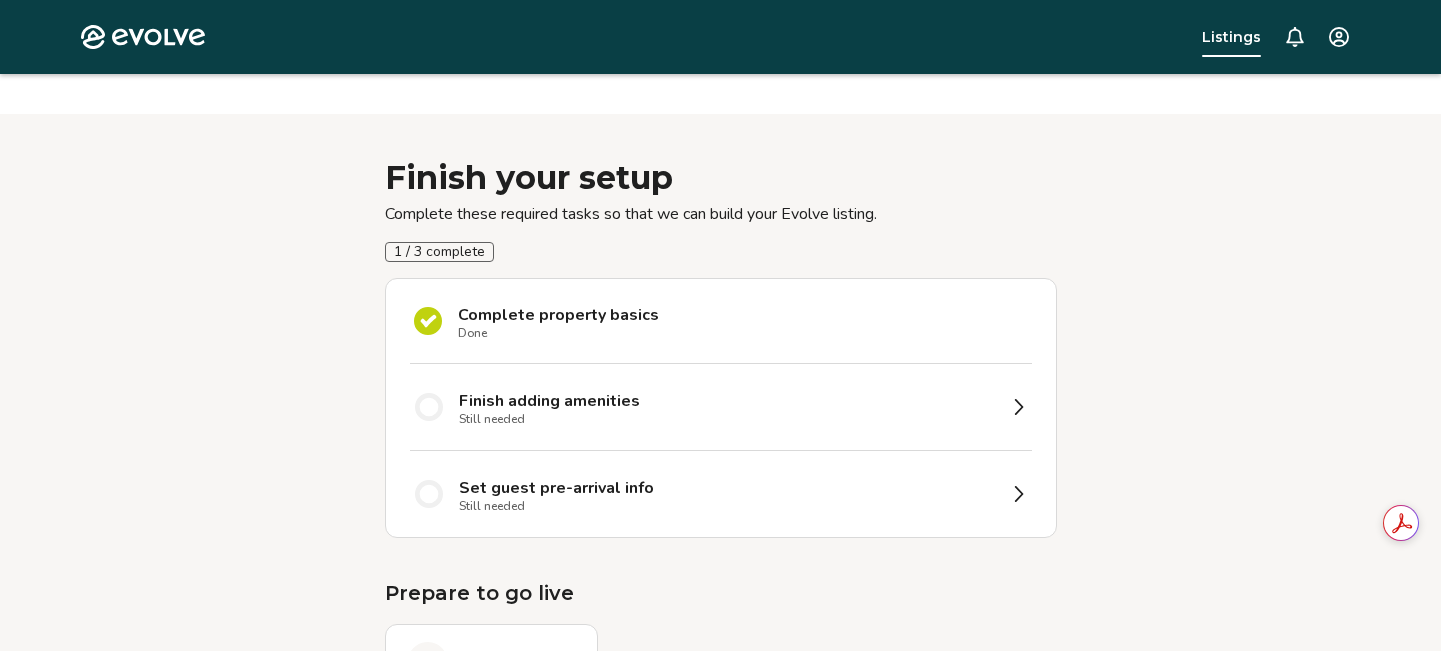scroll, scrollTop: 153, scrollLeft: 0, axis: vertical 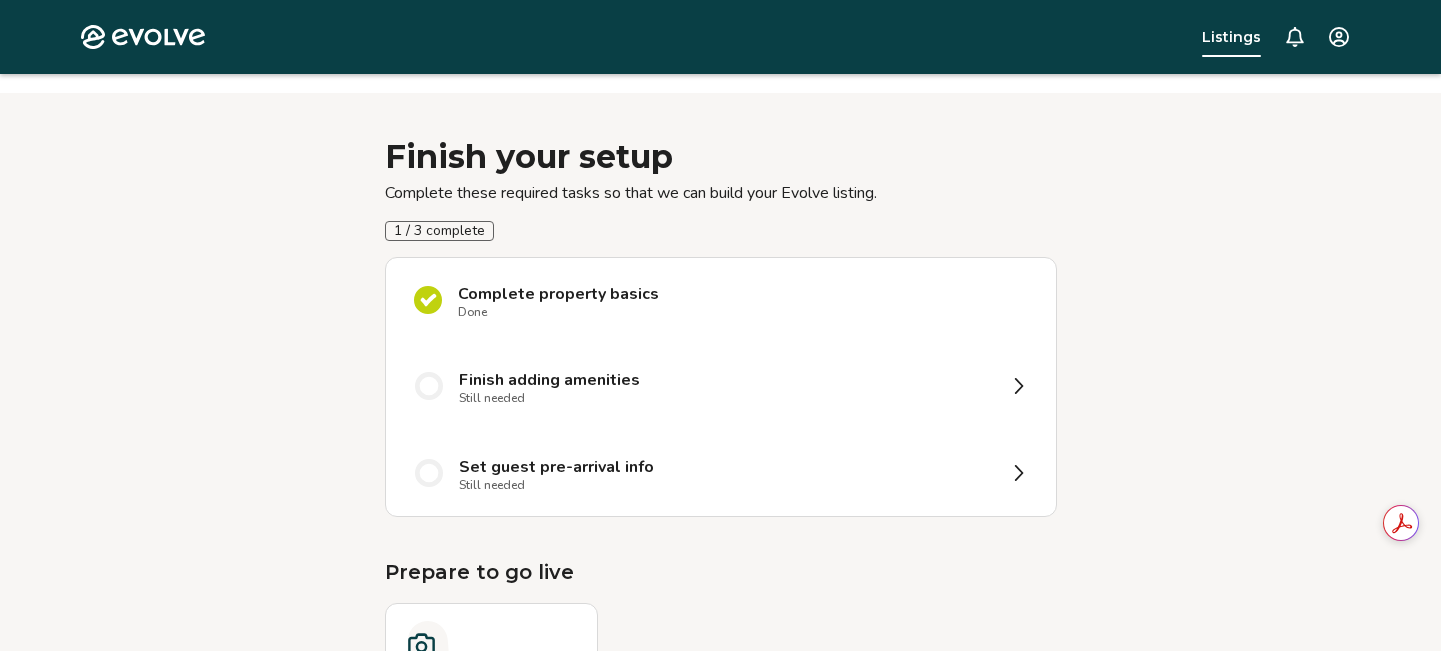 click on "Finish adding amenities Still needed" at bounding box center [727, 386] 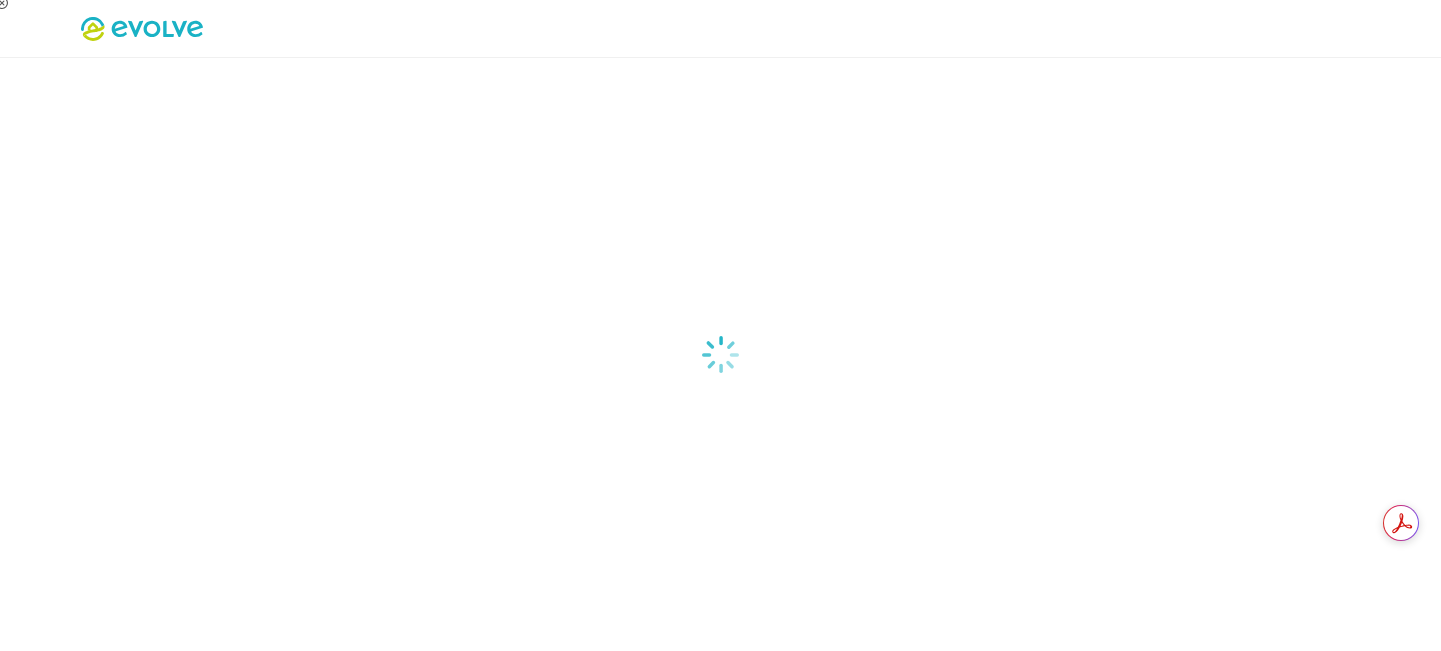 scroll, scrollTop: 0, scrollLeft: 0, axis: both 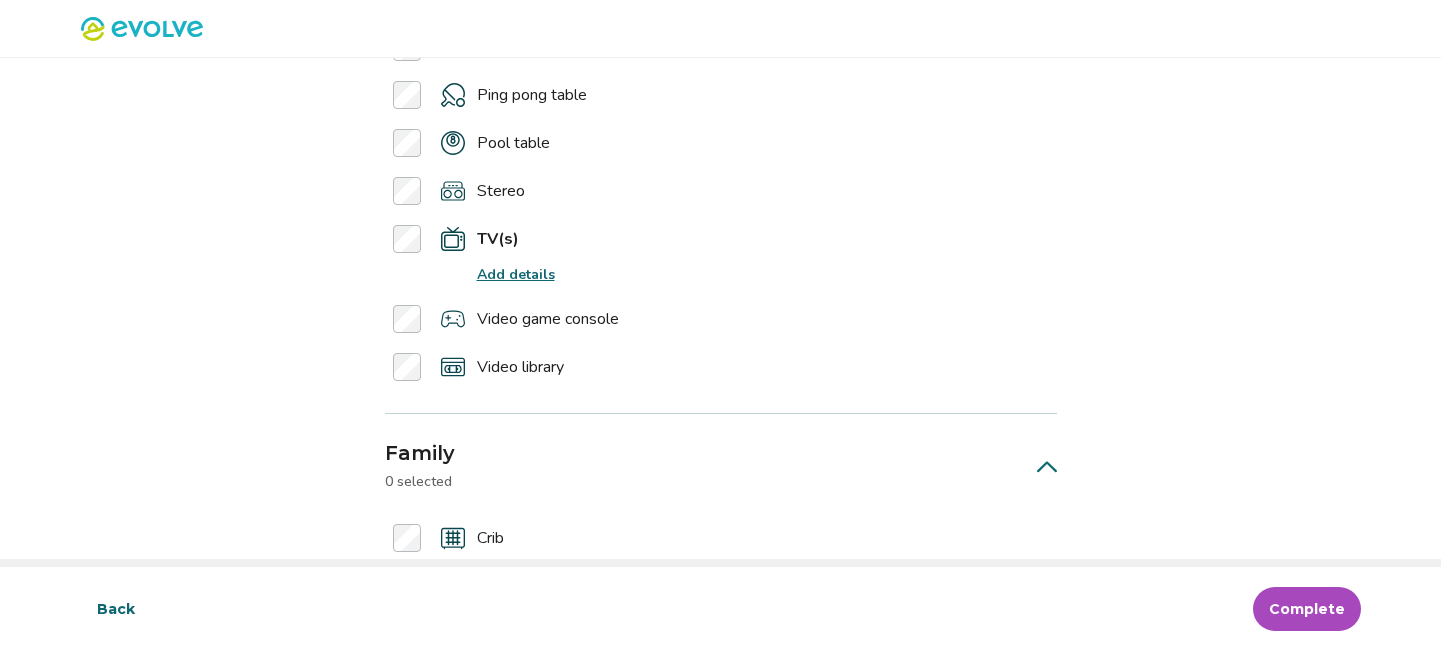 click on "Add details" at bounding box center [516, 274] 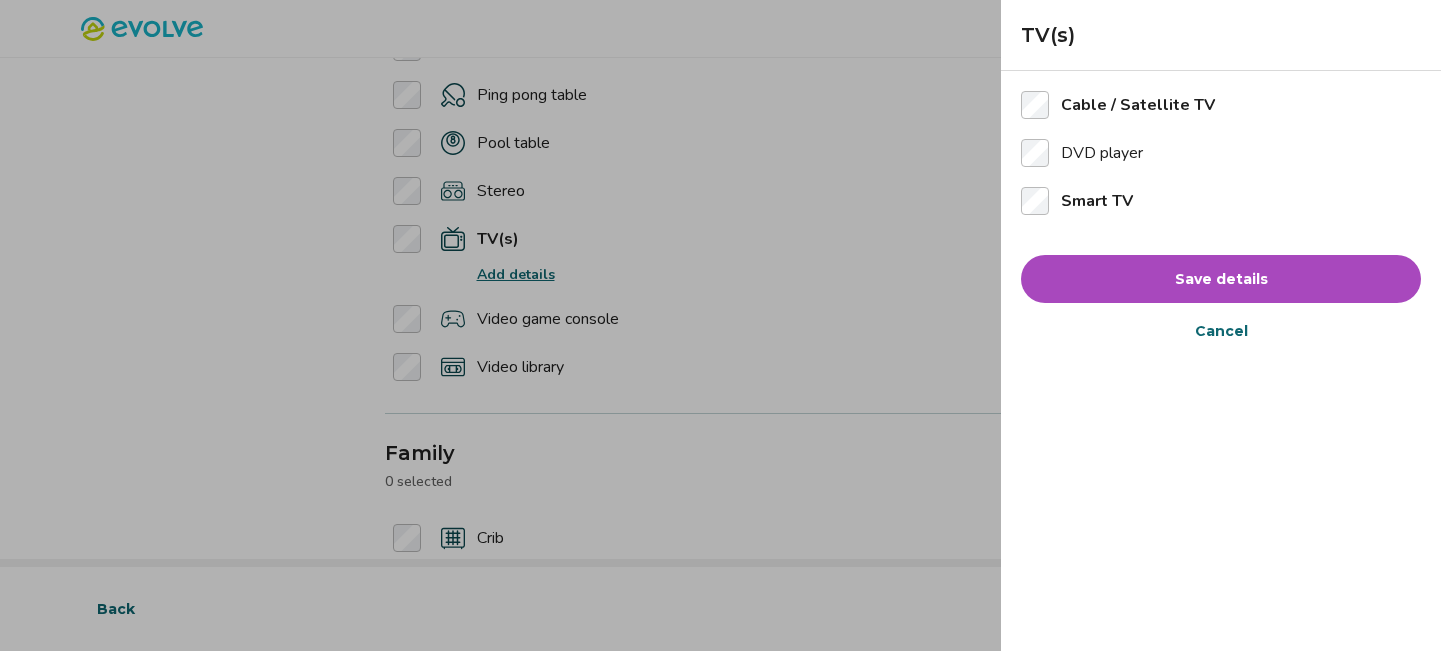 click on "Save details" at bounding box center [1221, 279] 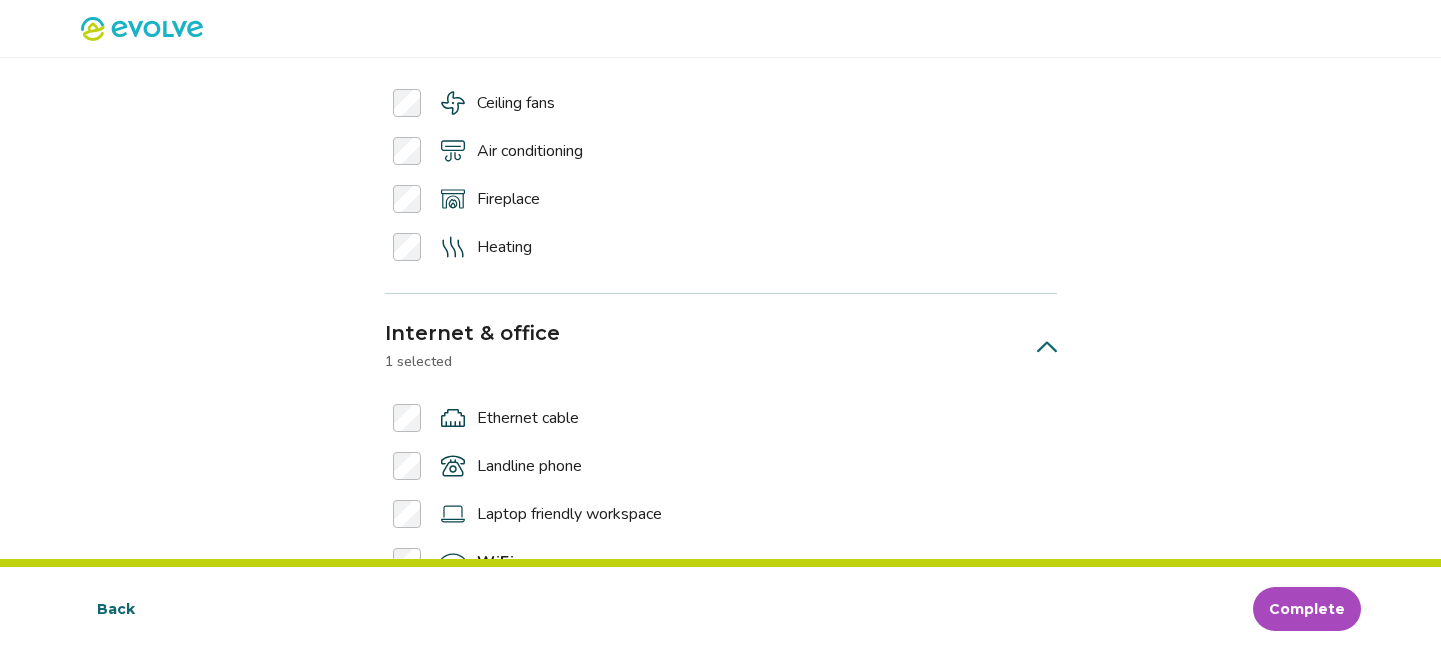 scroll, scrollTop: 2196, scrollLeft: 0, axis: vertical 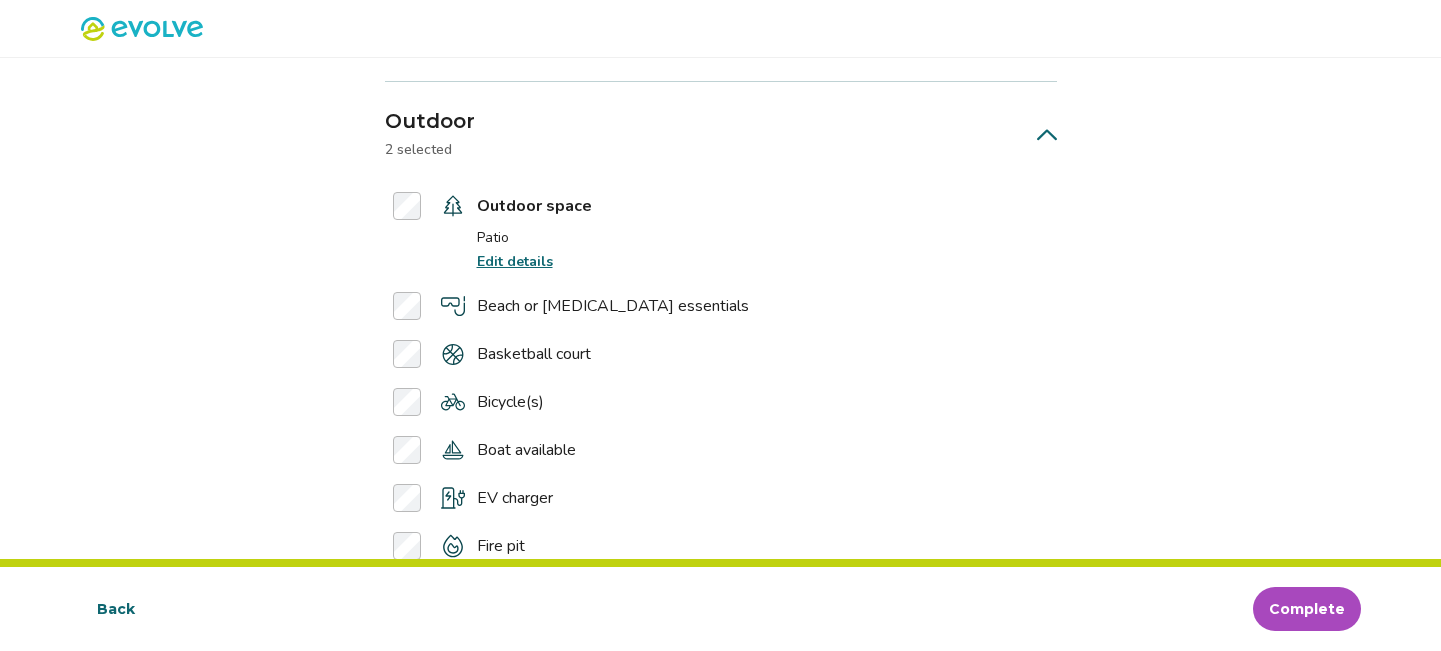 click on "Edit details" at bounding box center (515, 261) 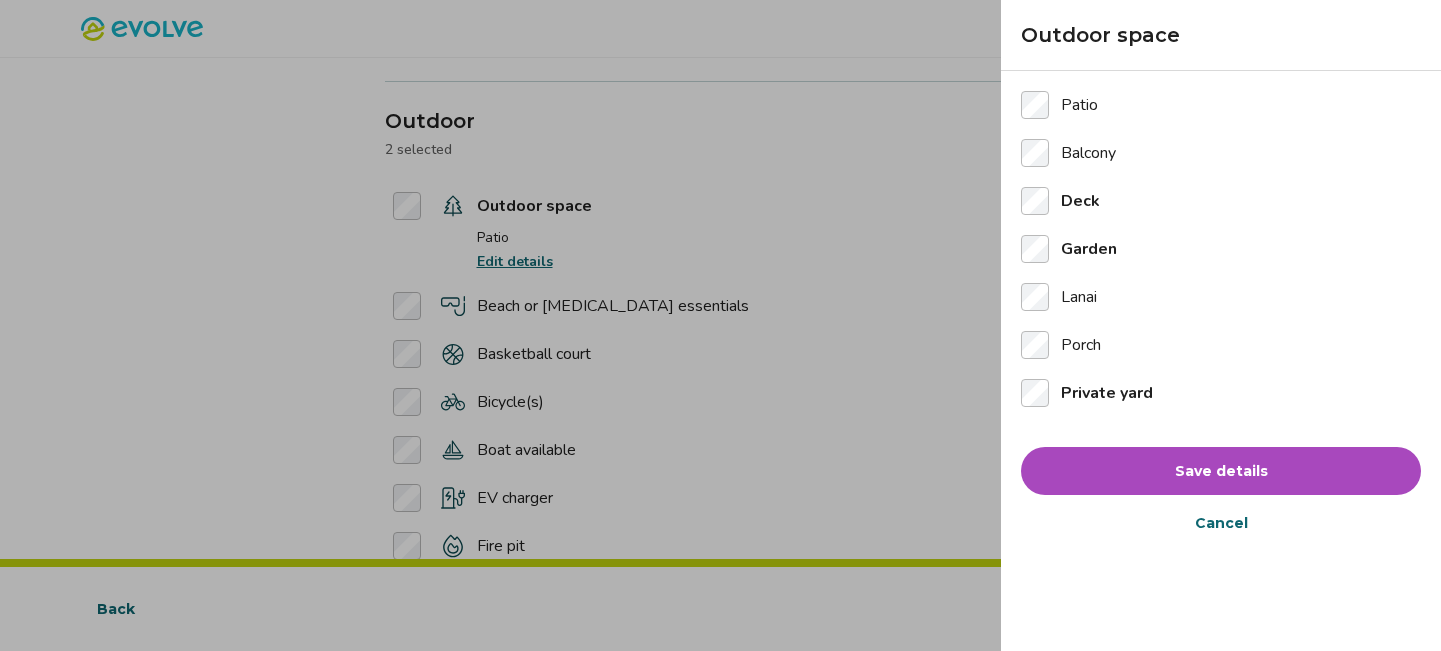 click on "Save details" at bounding box center (1221, 471) 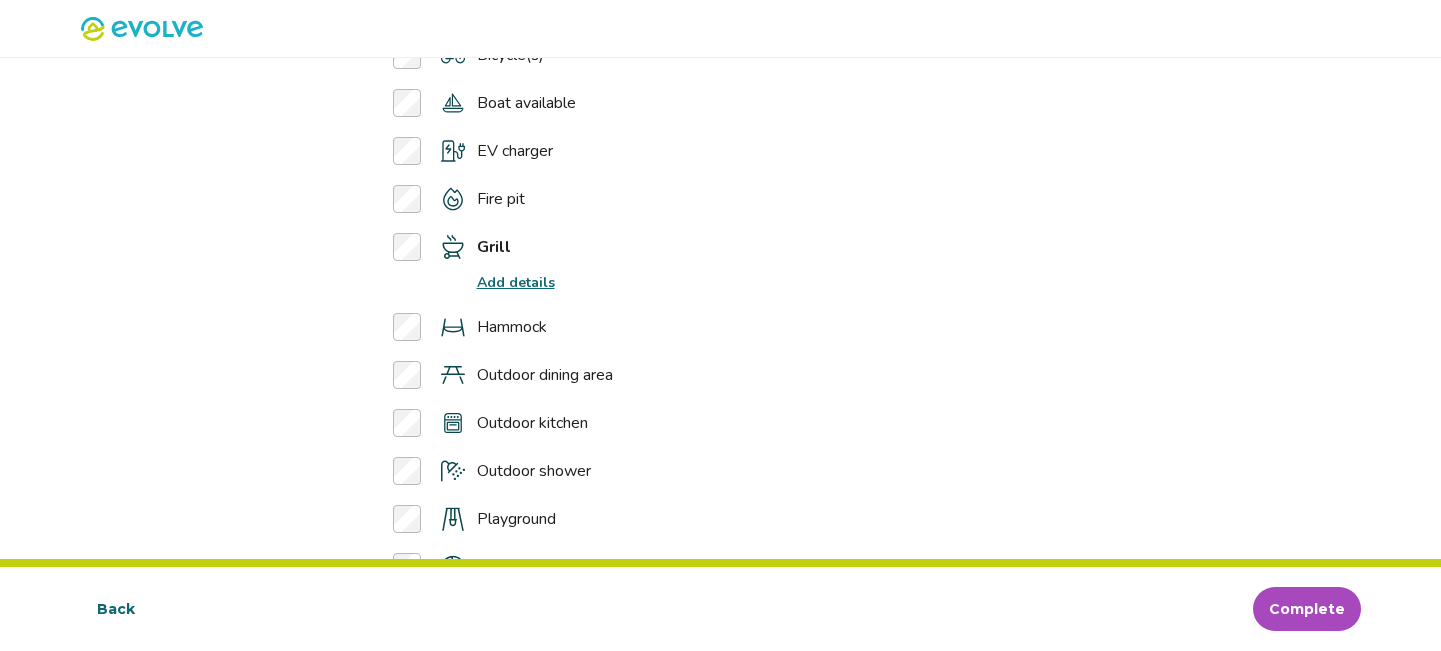 scroll, scrollTop: 4561, scrollLeft: 0, axis: vertical 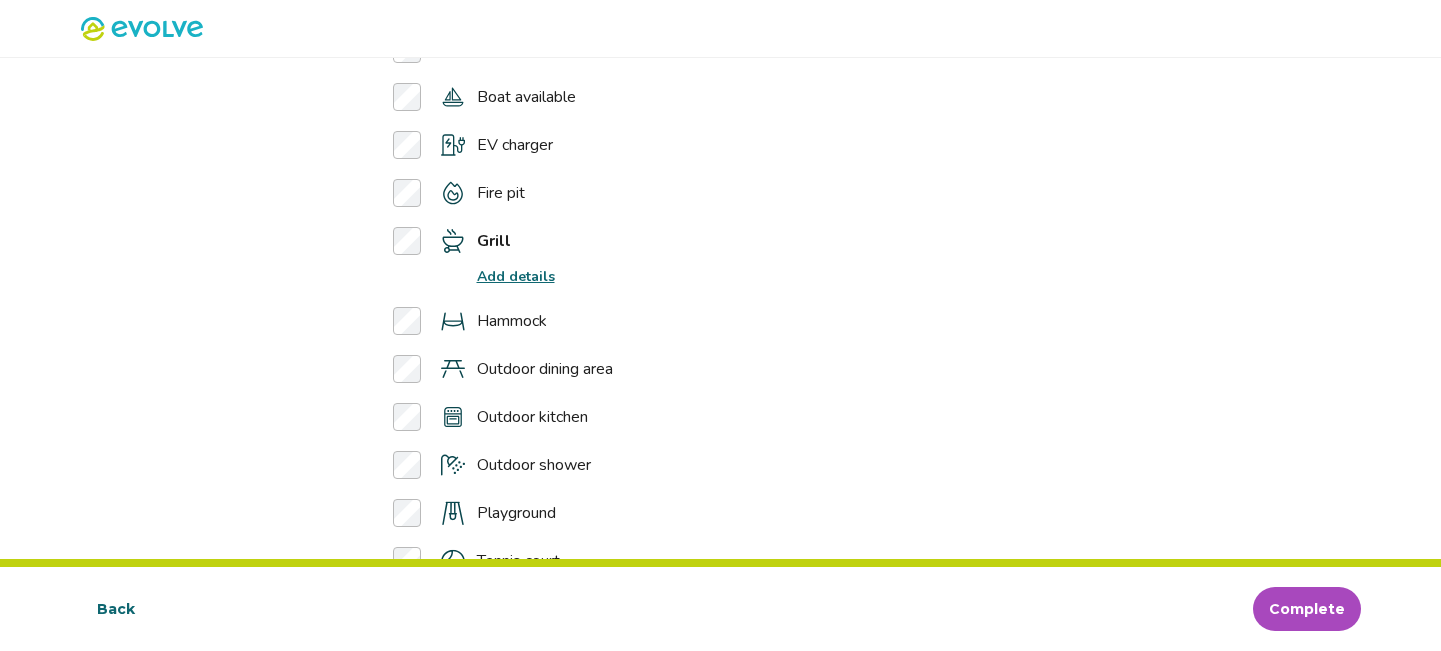 click on "Add details" at bounding box center (516, 276) 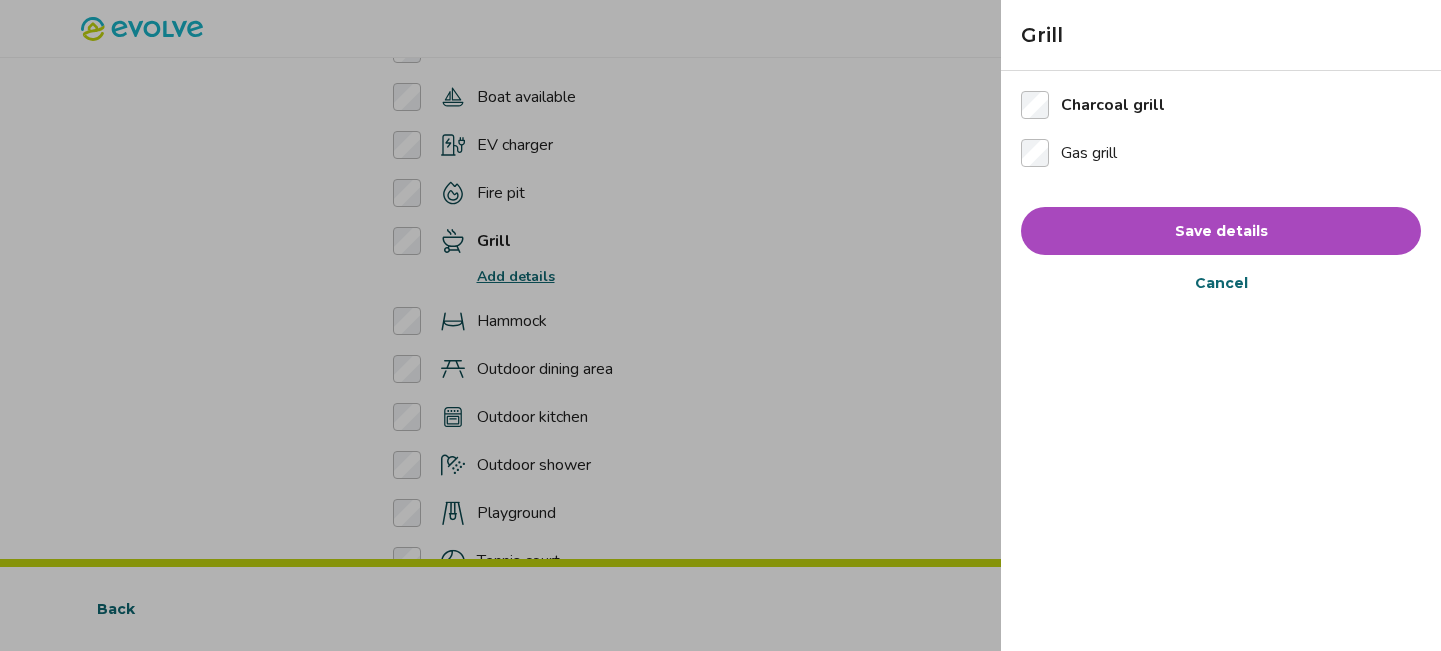 click on "Save details" at bounding box center [1221, 231] 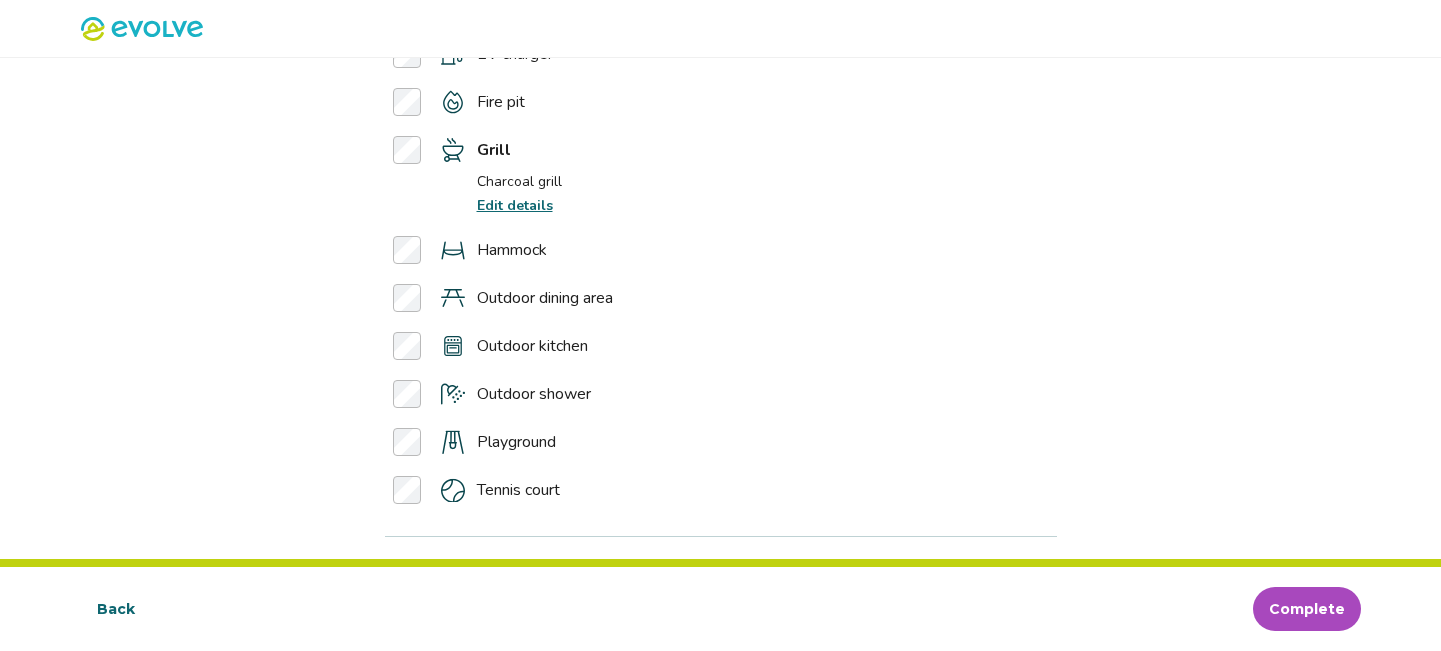 scroll, scrollTop: 4660, scrollLeft: 0, axis: vertical 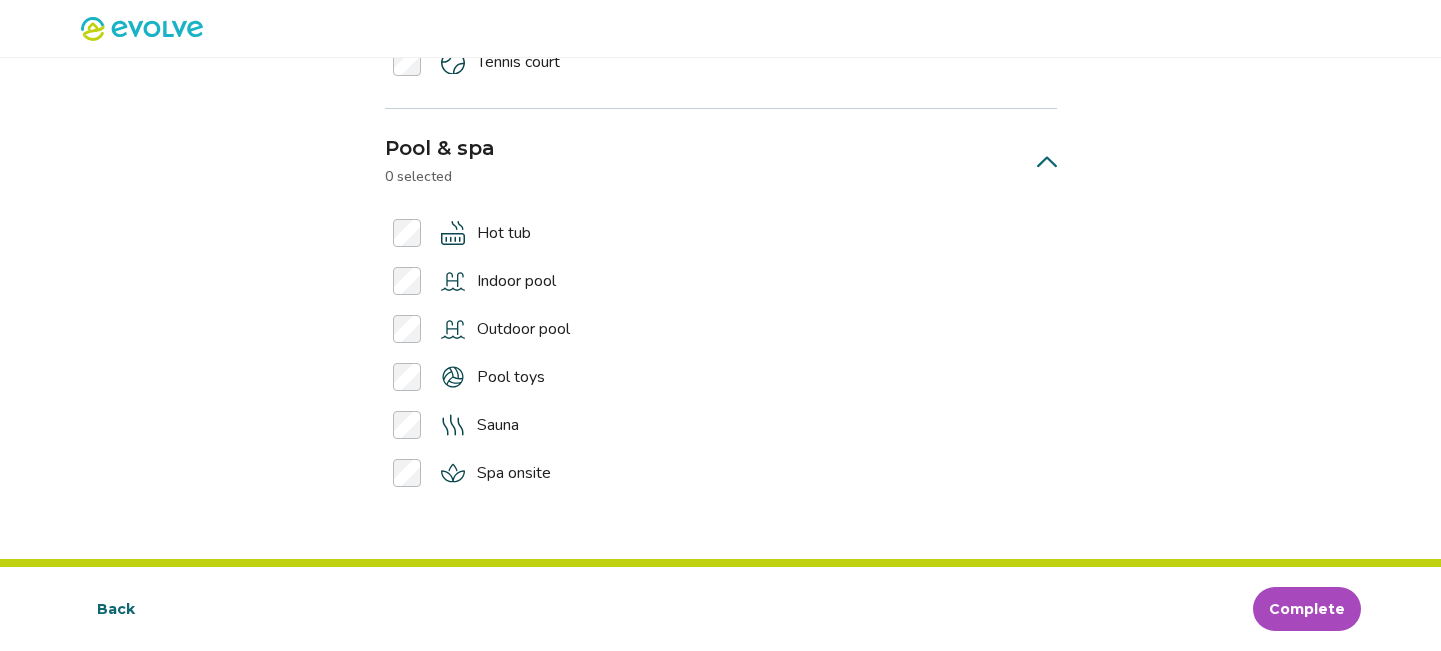 click on "Complete" at bounding box center (1307, 609) 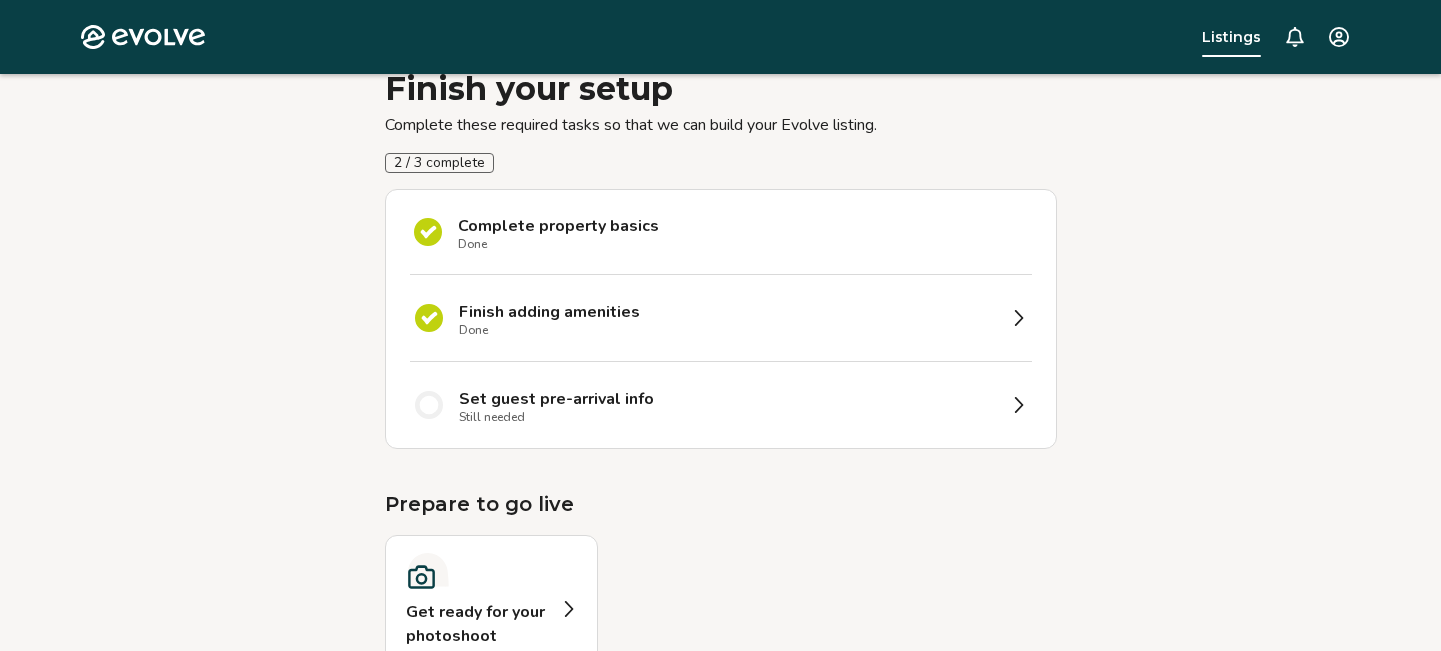 scroll, scrollTop: 246, scrollLeft: 0, axis: vertical 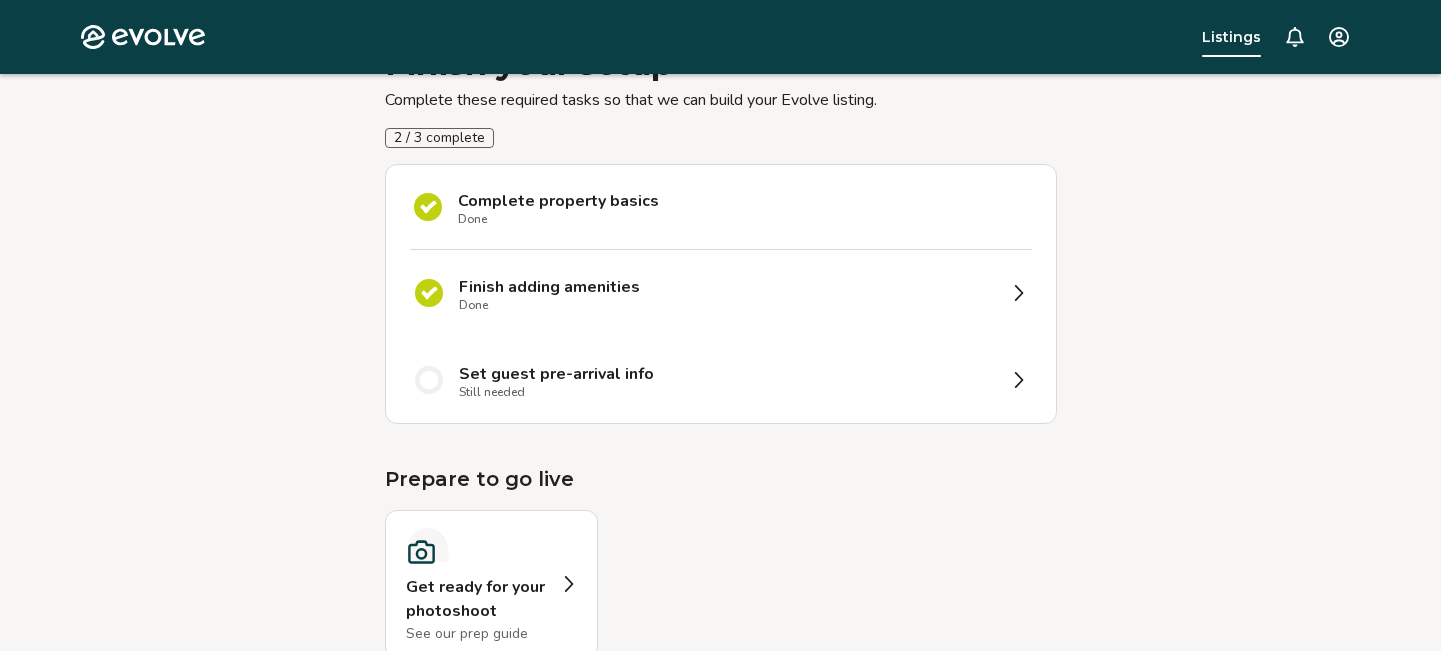 click on "Set guest pre-arrival info Still needed" at bounding box center (727, 380) 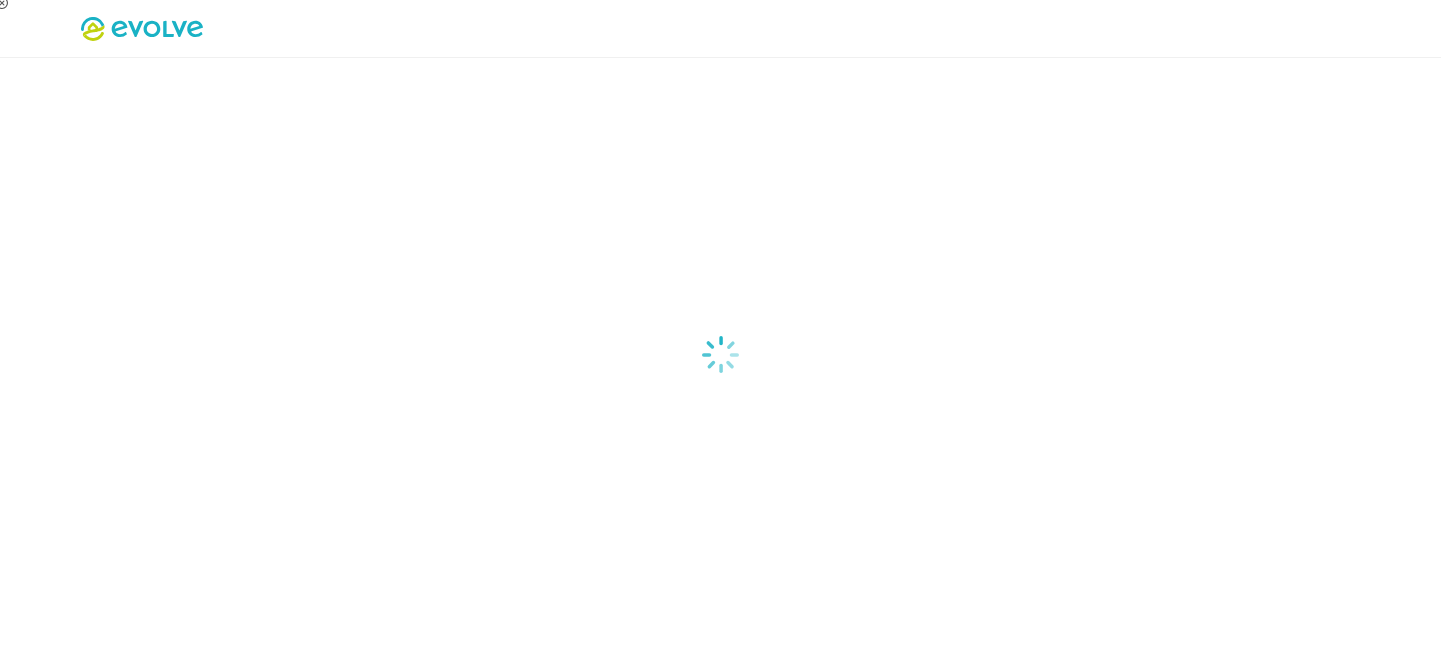 select on "*****" 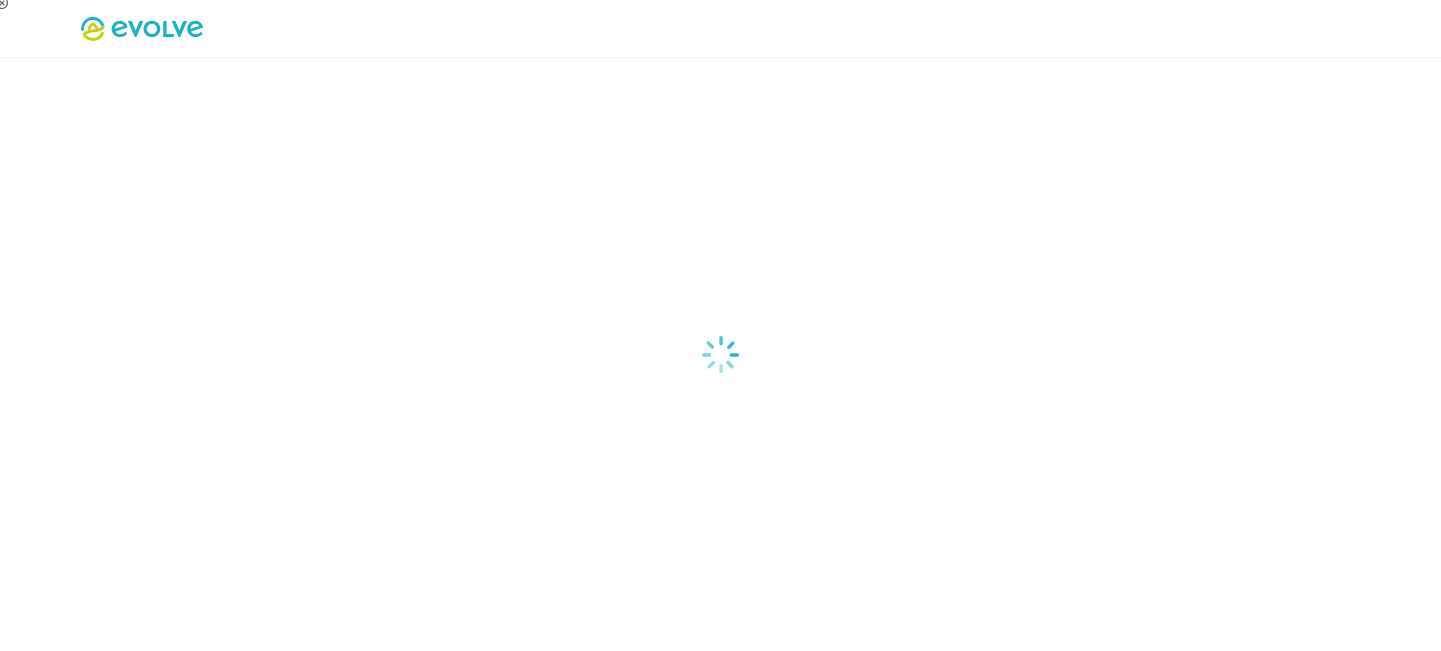 select on "*****" 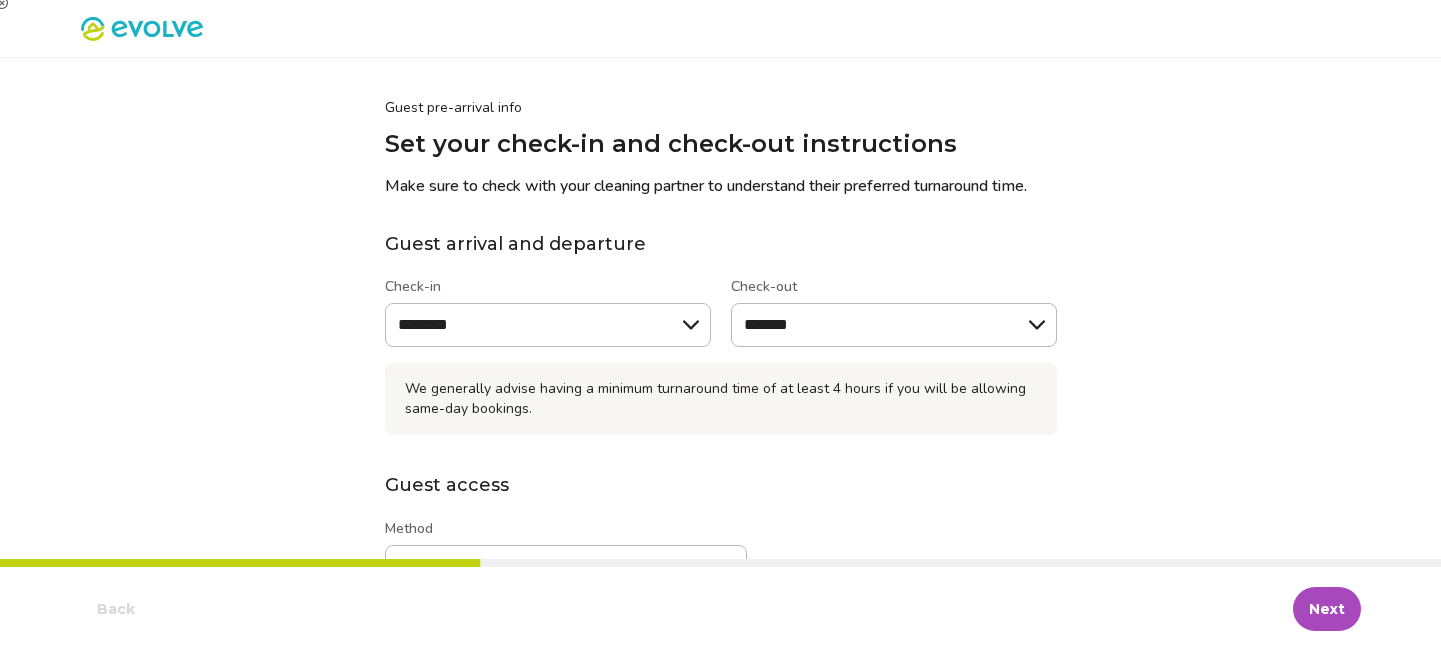 type on "*" 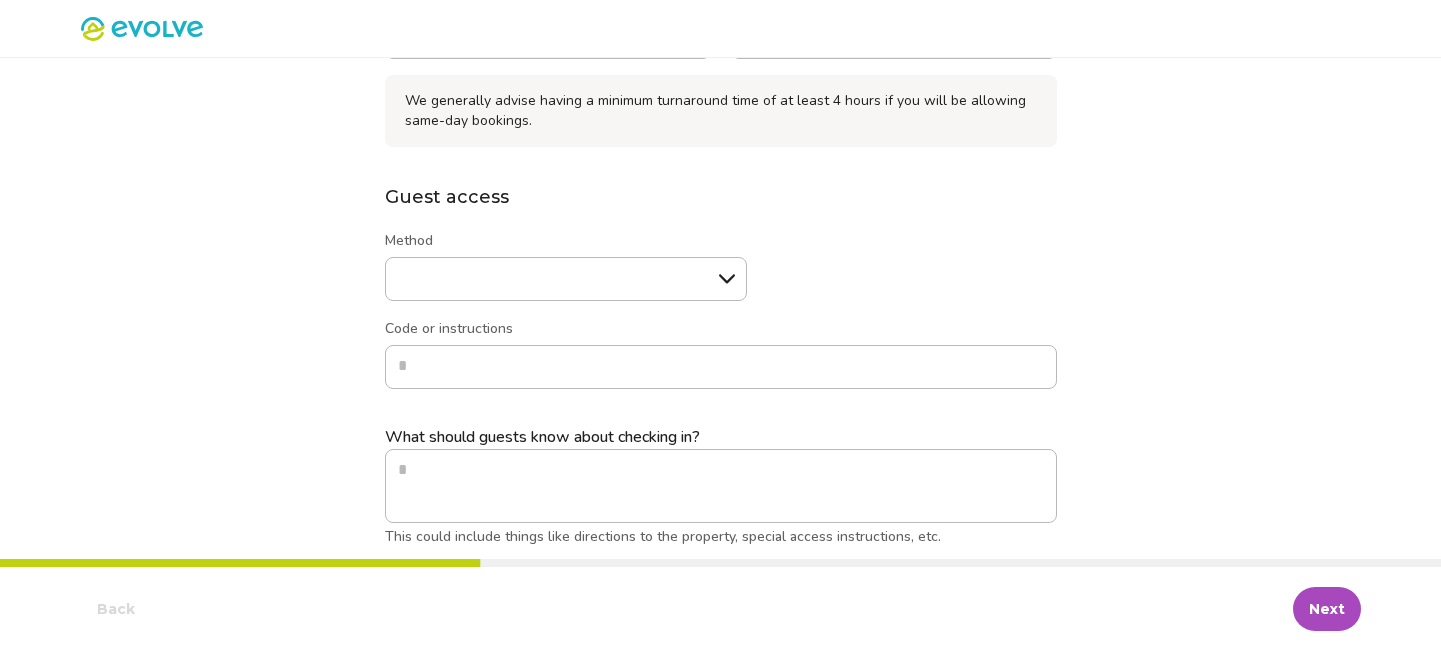 scroll, scrollTop: 300, scrollLeft: 0, axis: vertical 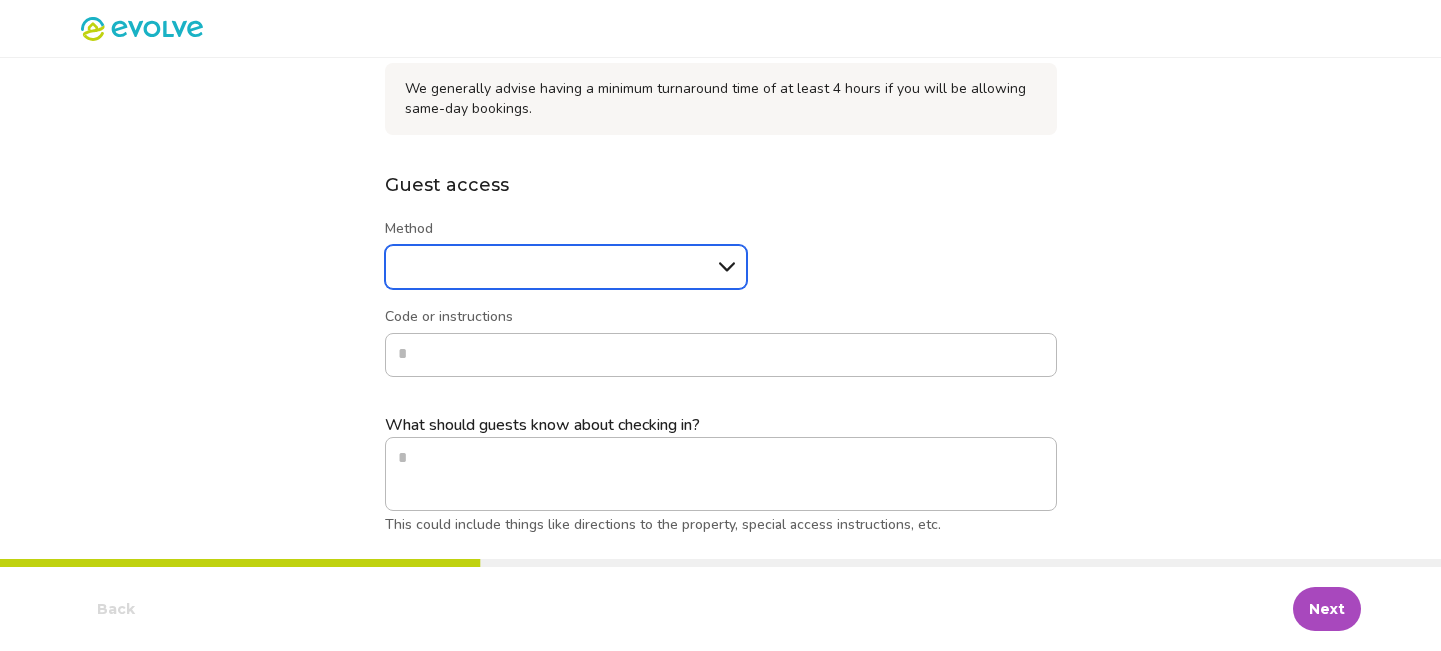 click on "****** ******* *****" at bounding box center [566, 267] 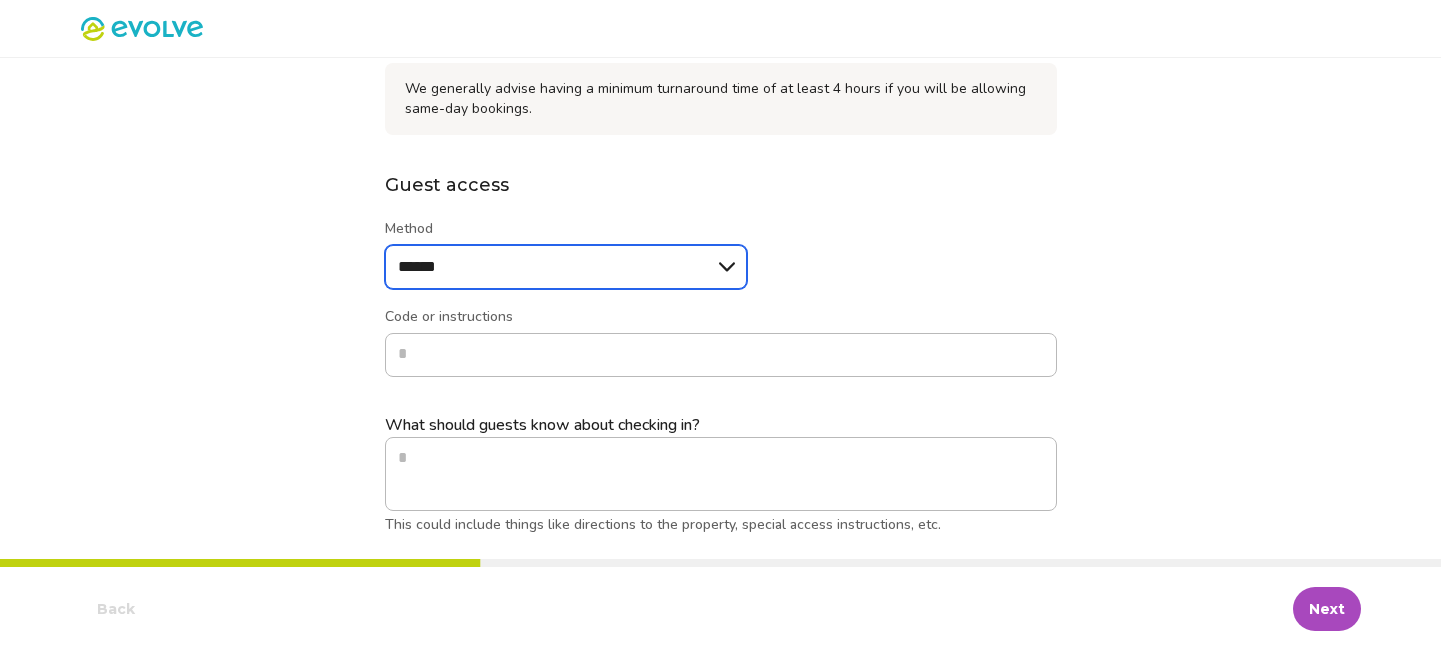 scroll, scrollTop: 315, scrollLeft: 0, axis: vertical 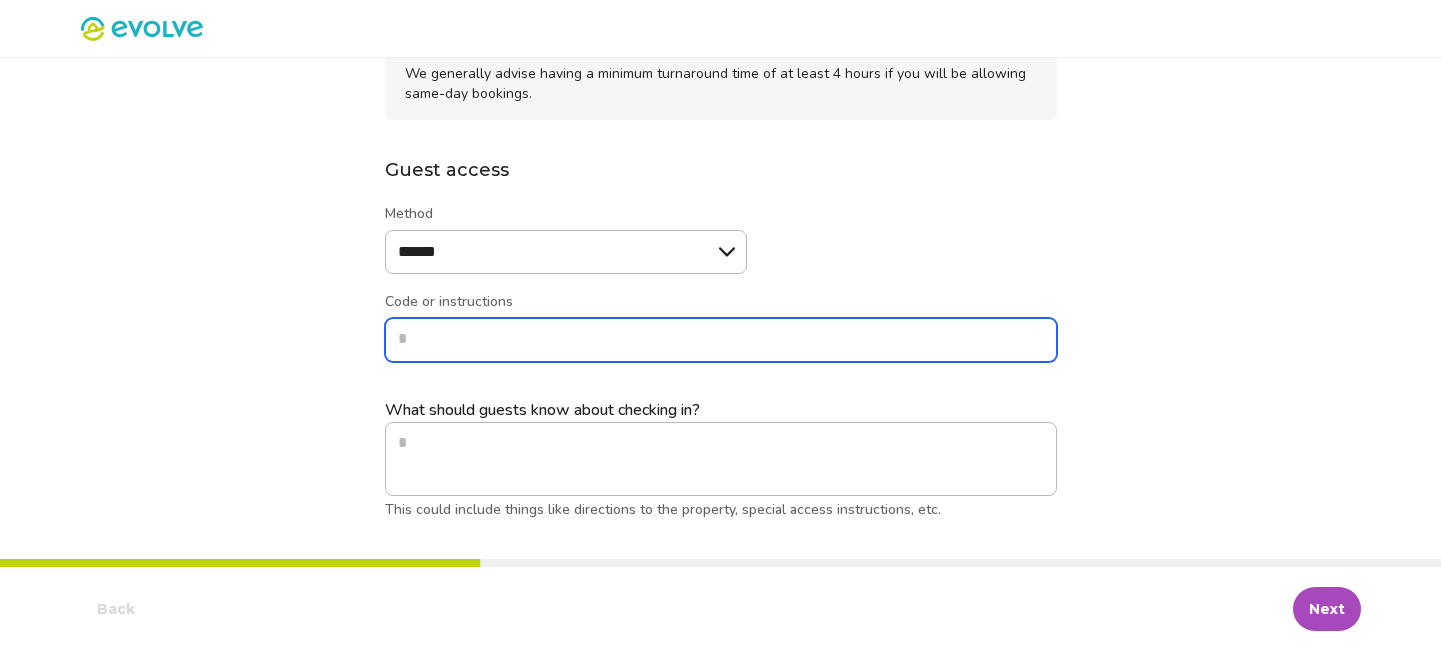 click on "Code or instructions" at bounding box center [721, 340] 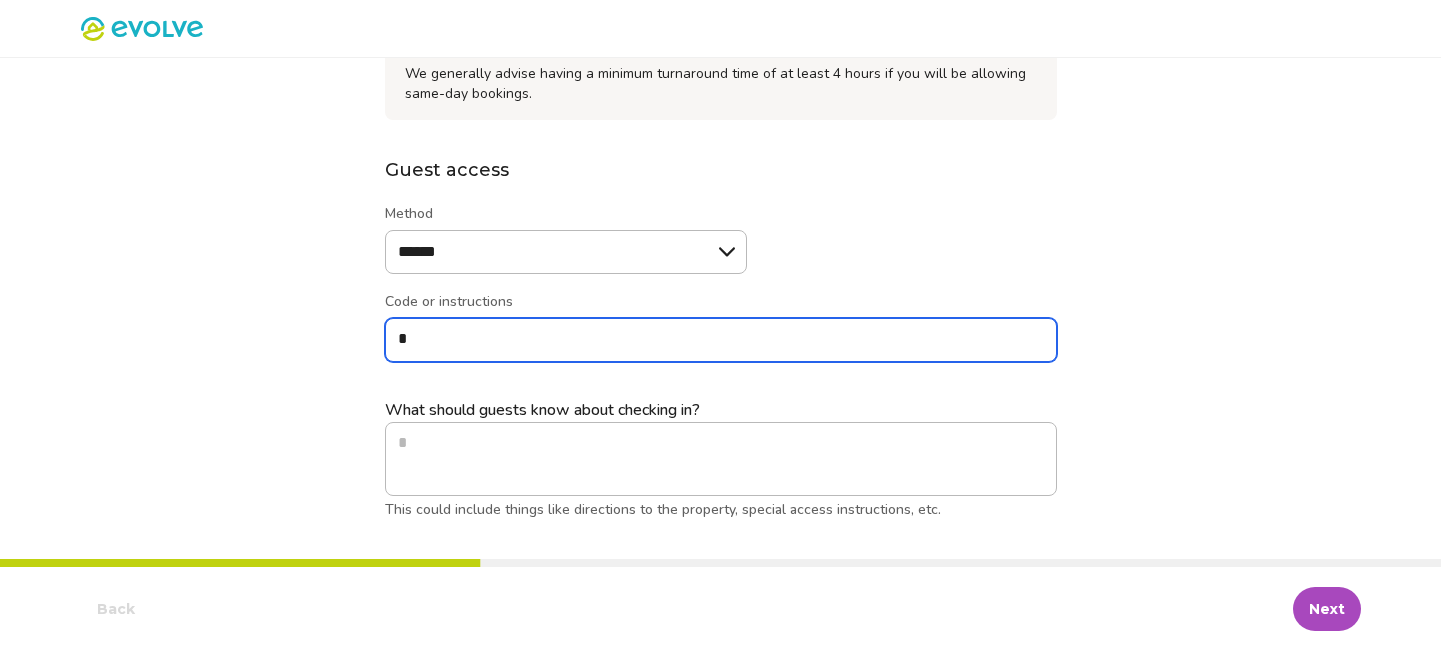 type on "*" 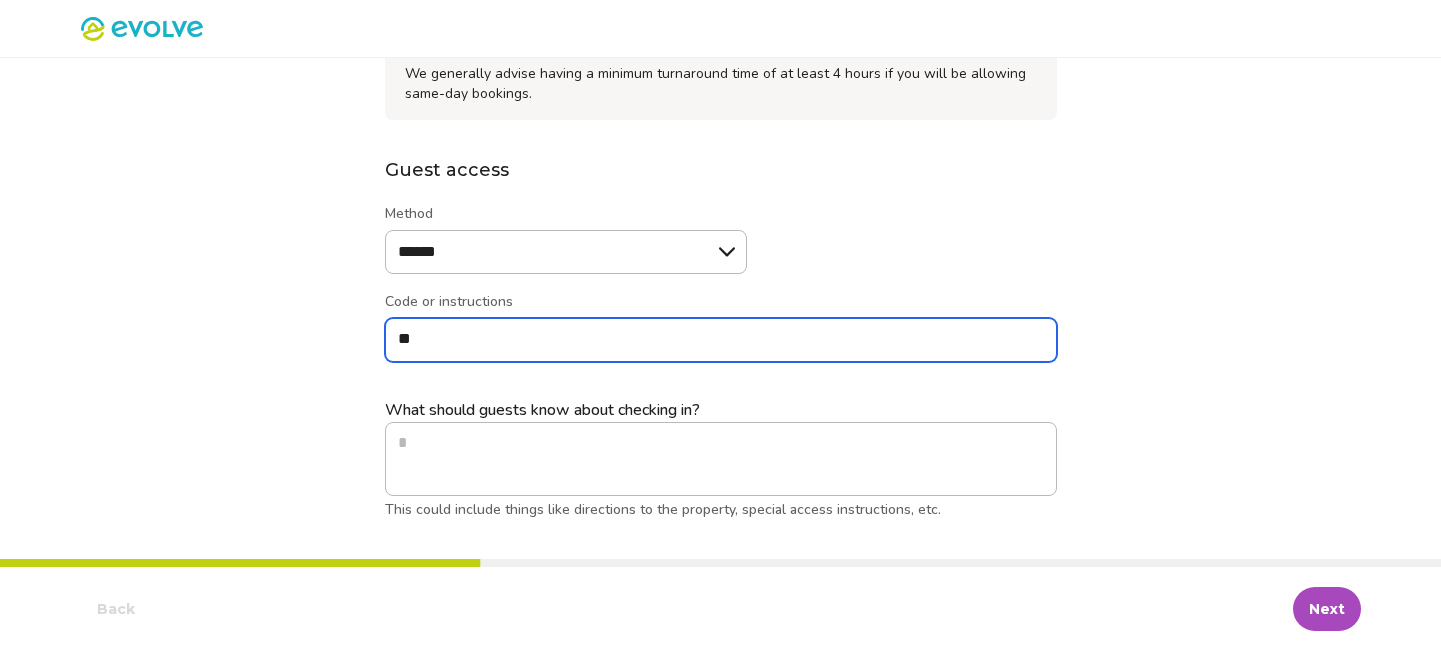 type on "*" 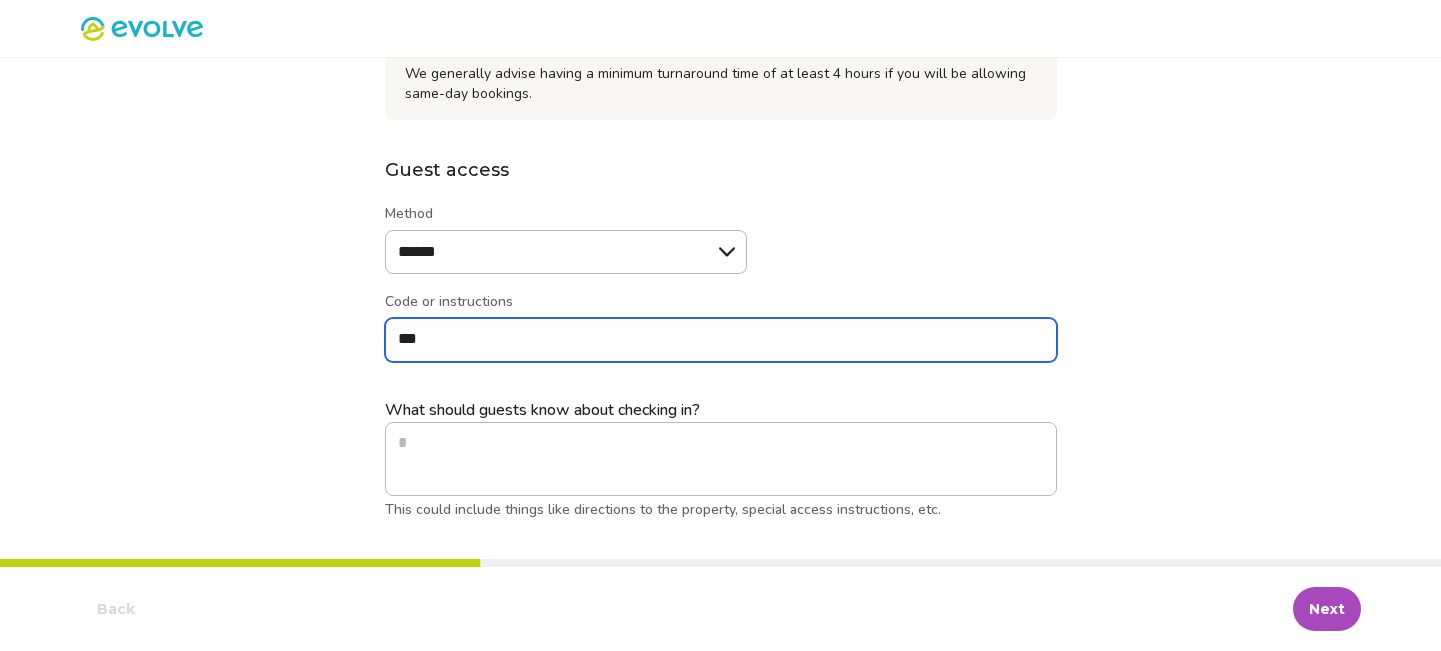 type on "***" 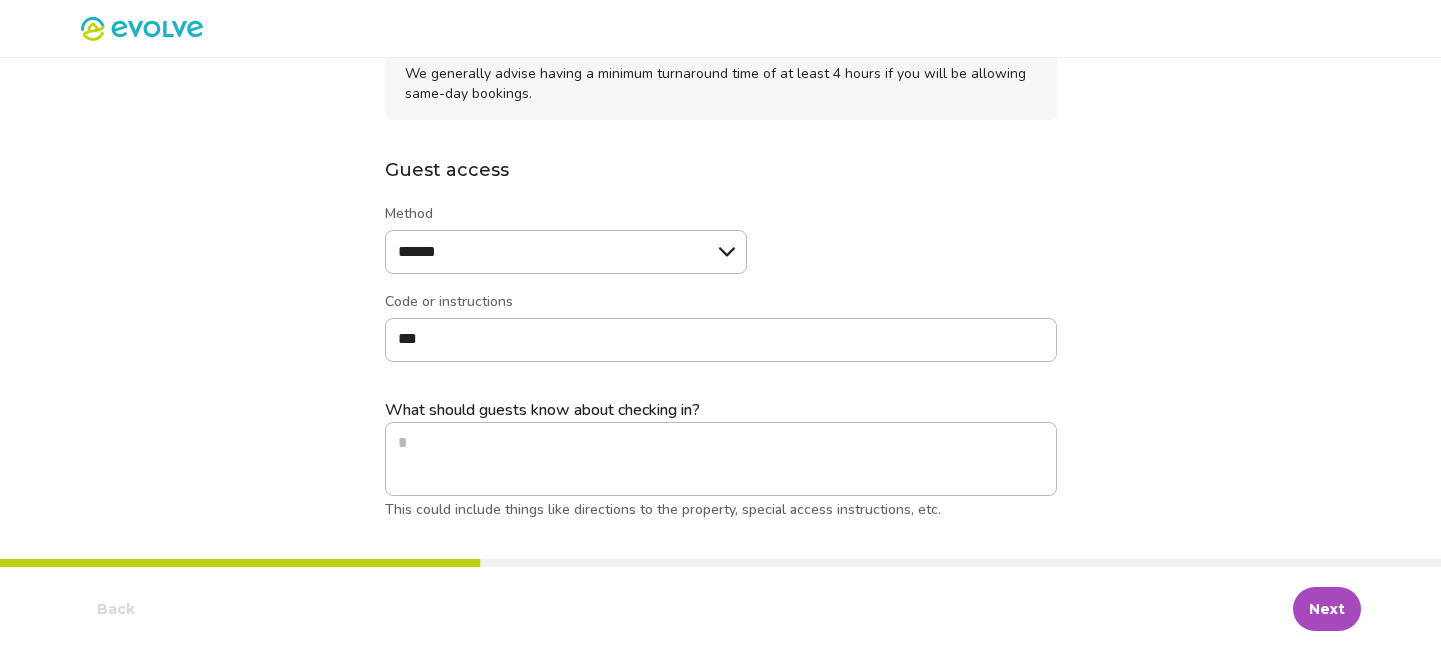 click on "Next" at bounding box center [1327, 609] 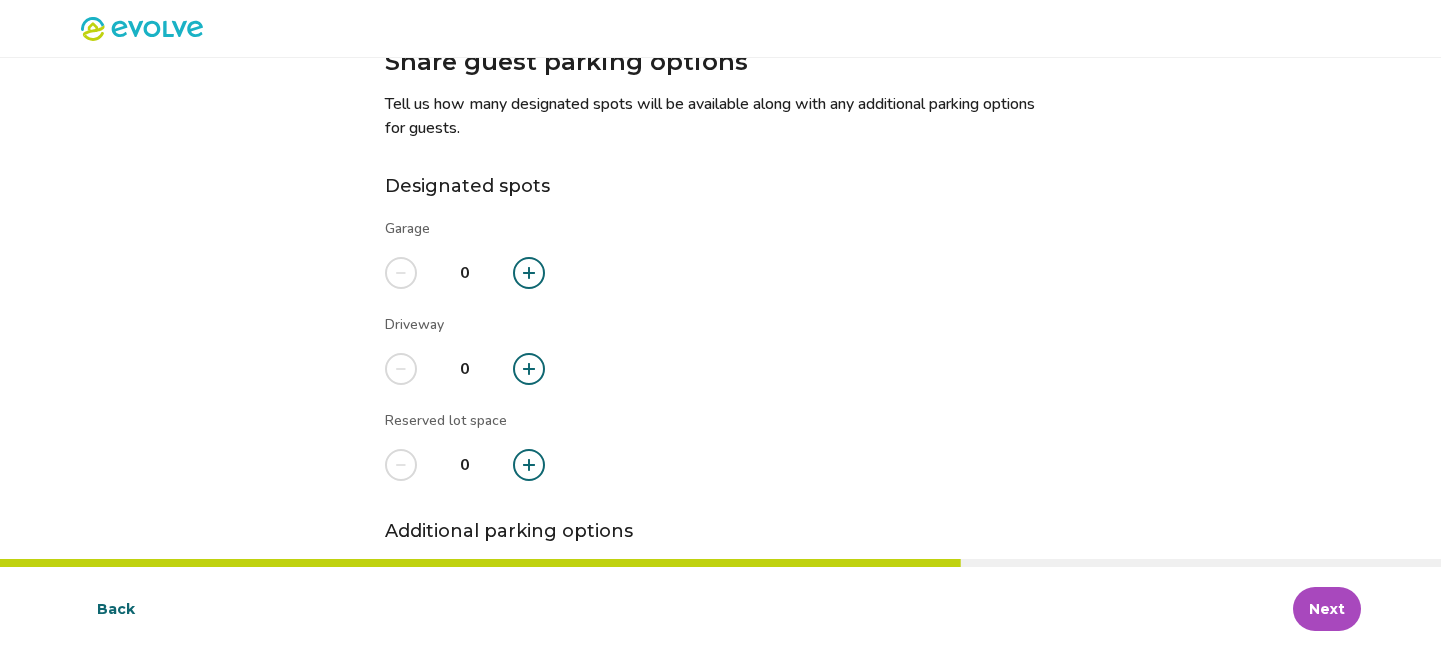 scroll, scrollTop: 95, scrollLeft: 0, axis: vertical 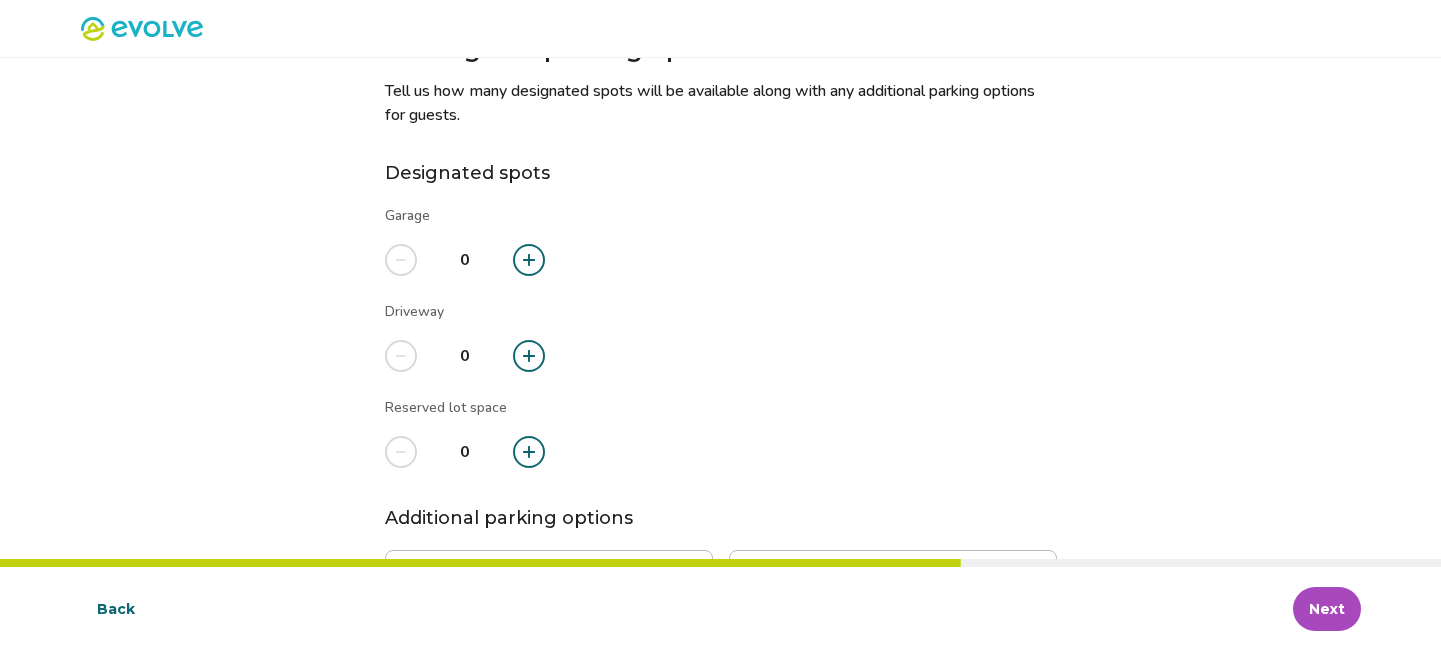 click at bounding box center [529, 260] 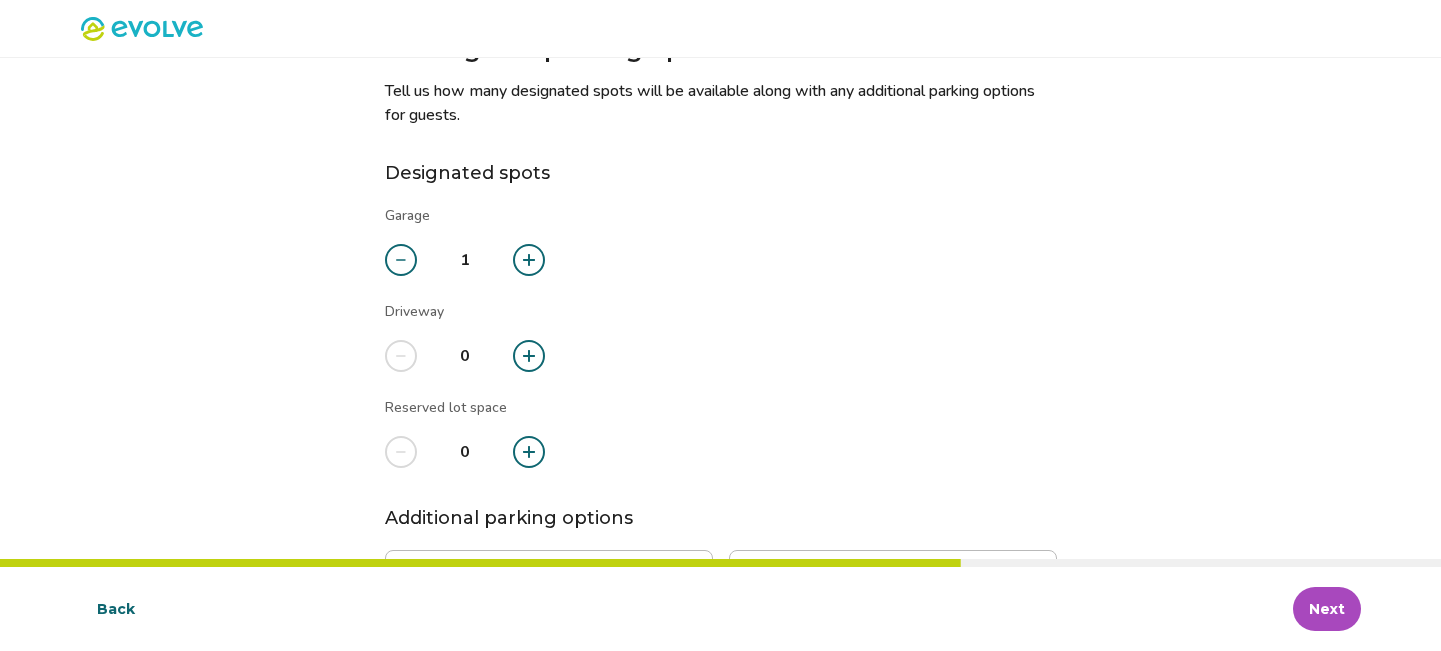 click 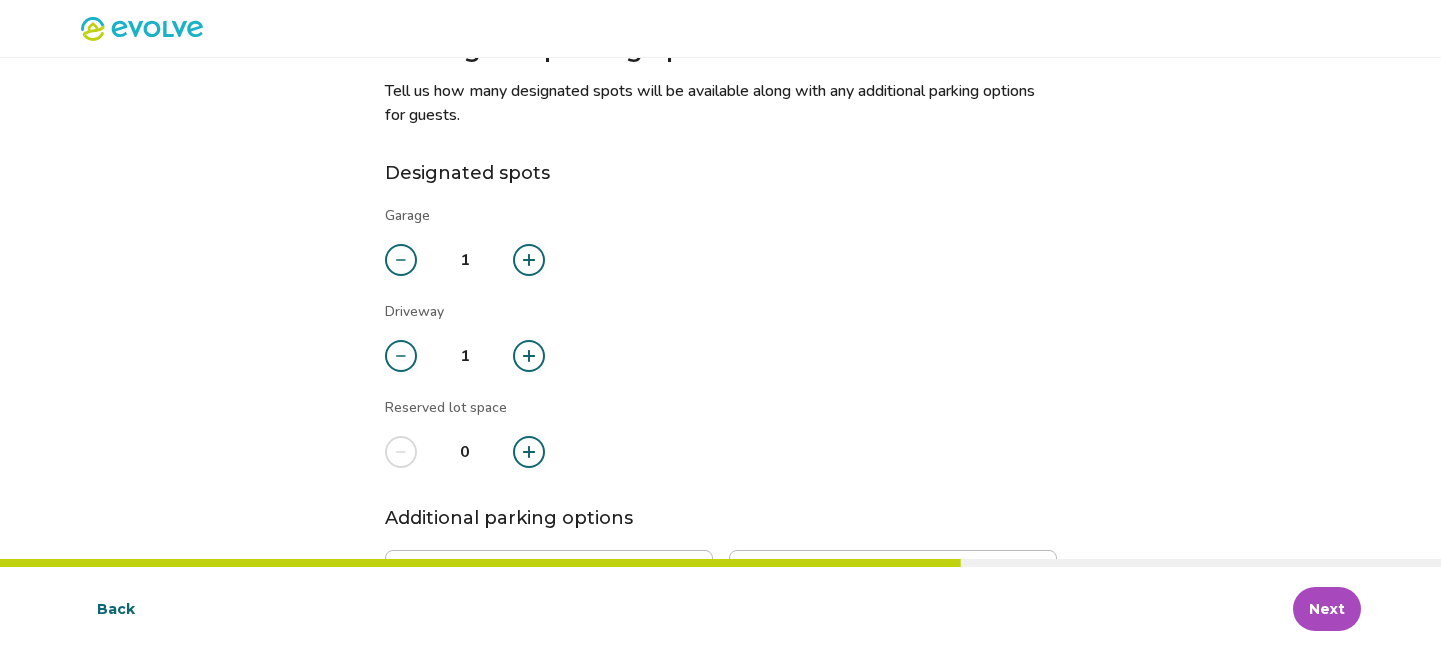 click 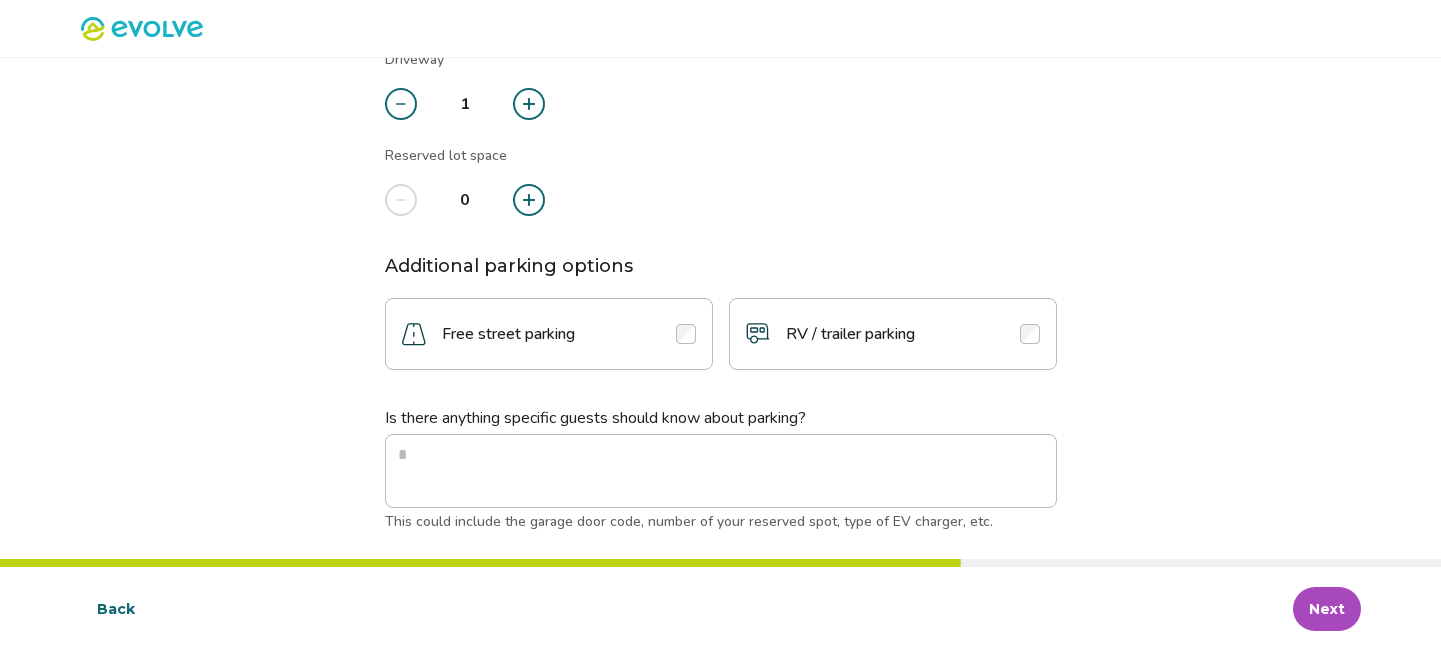 scroll, scrollTop: 359, scrollLeft: 0, axis: vertical 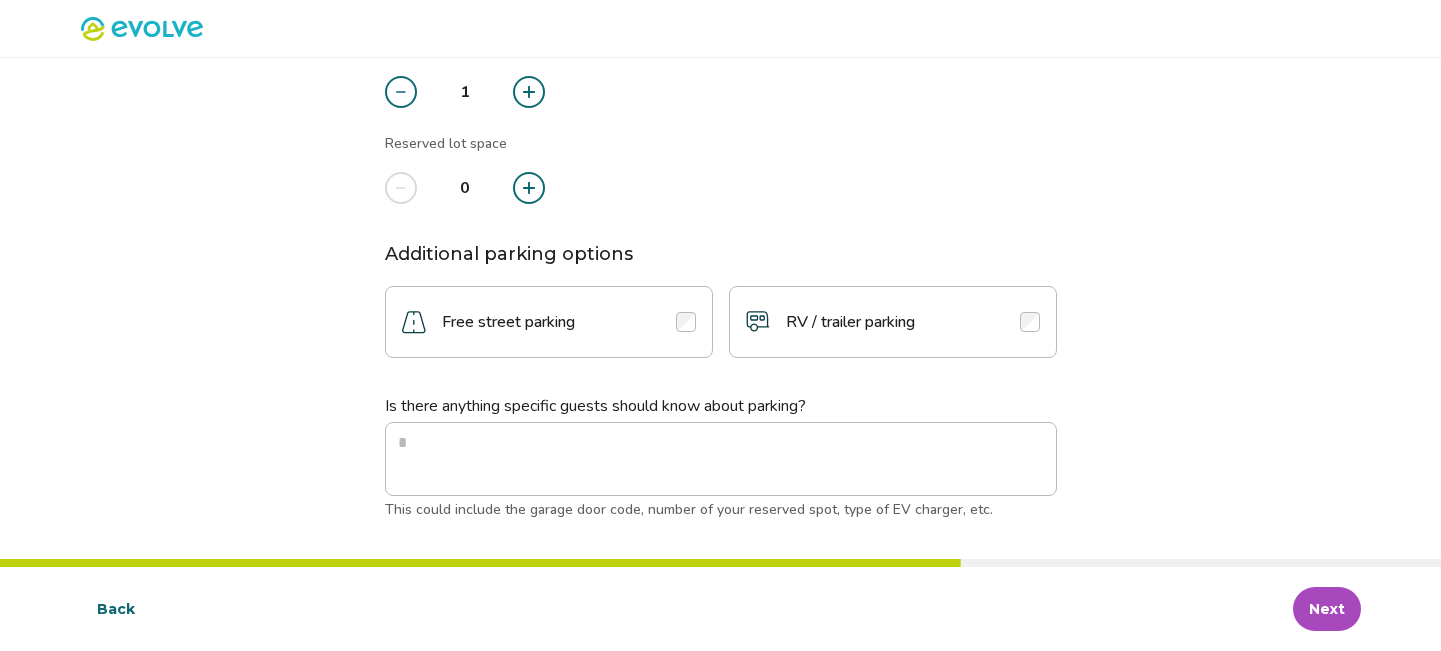 click at bounding box center (686, 322) 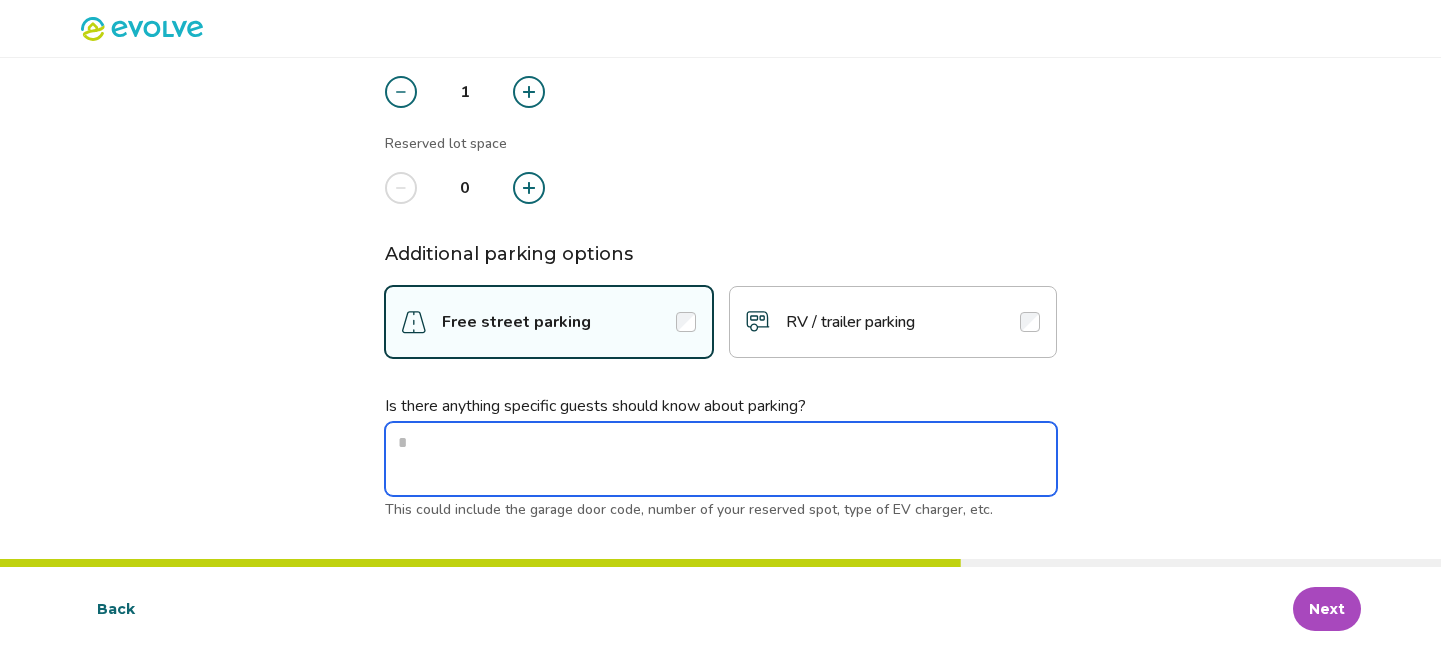 click at bounding box center (721, 459) 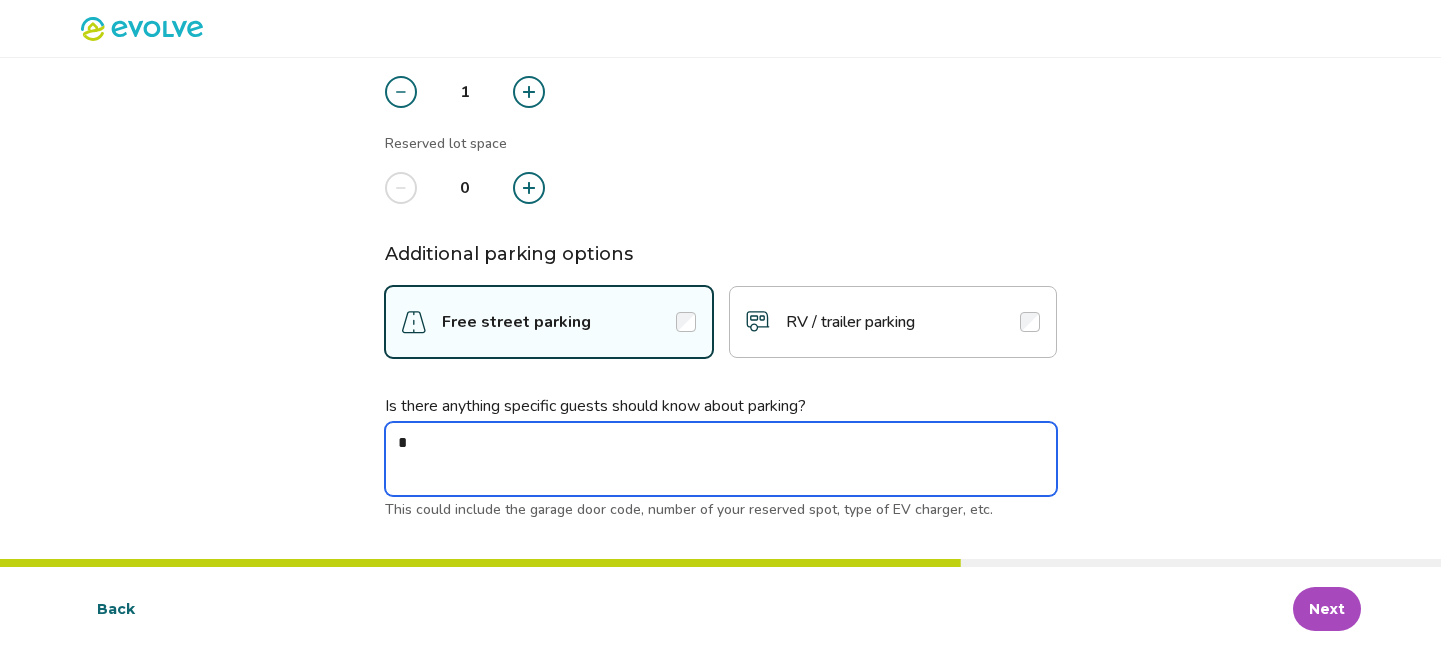 type on "*" 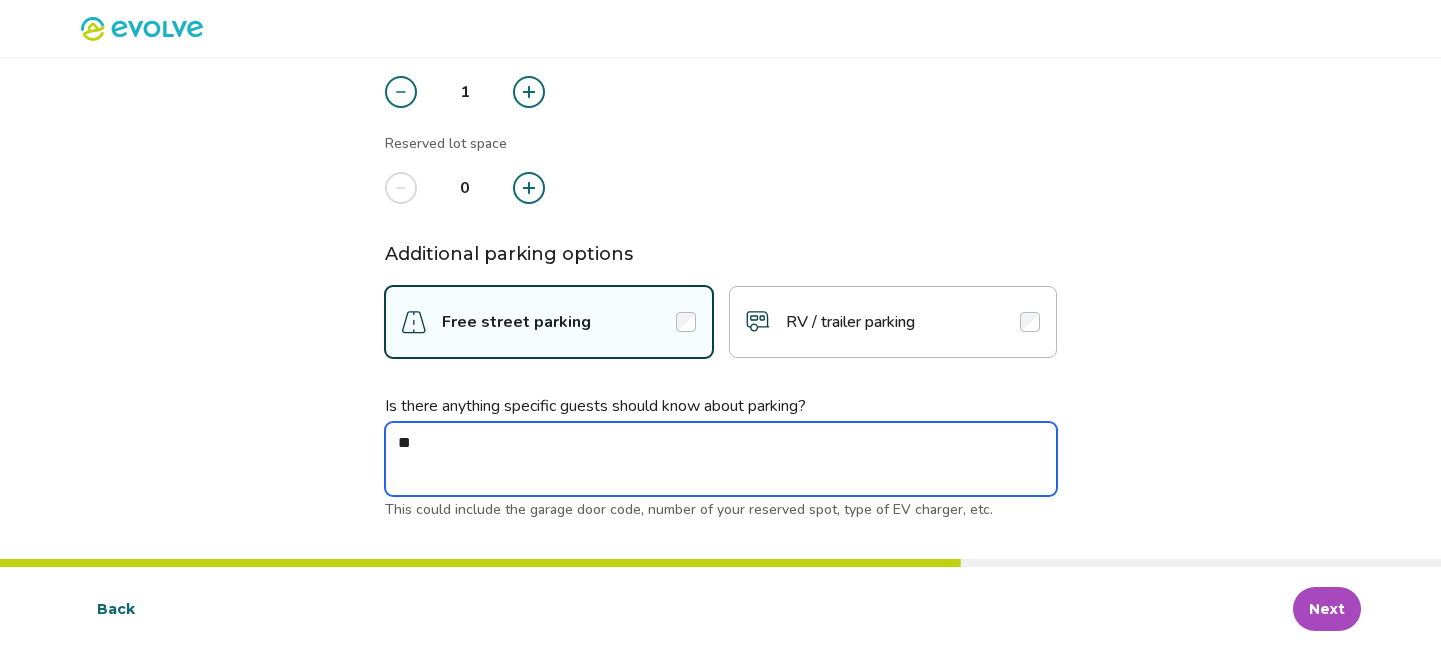 type on "*" 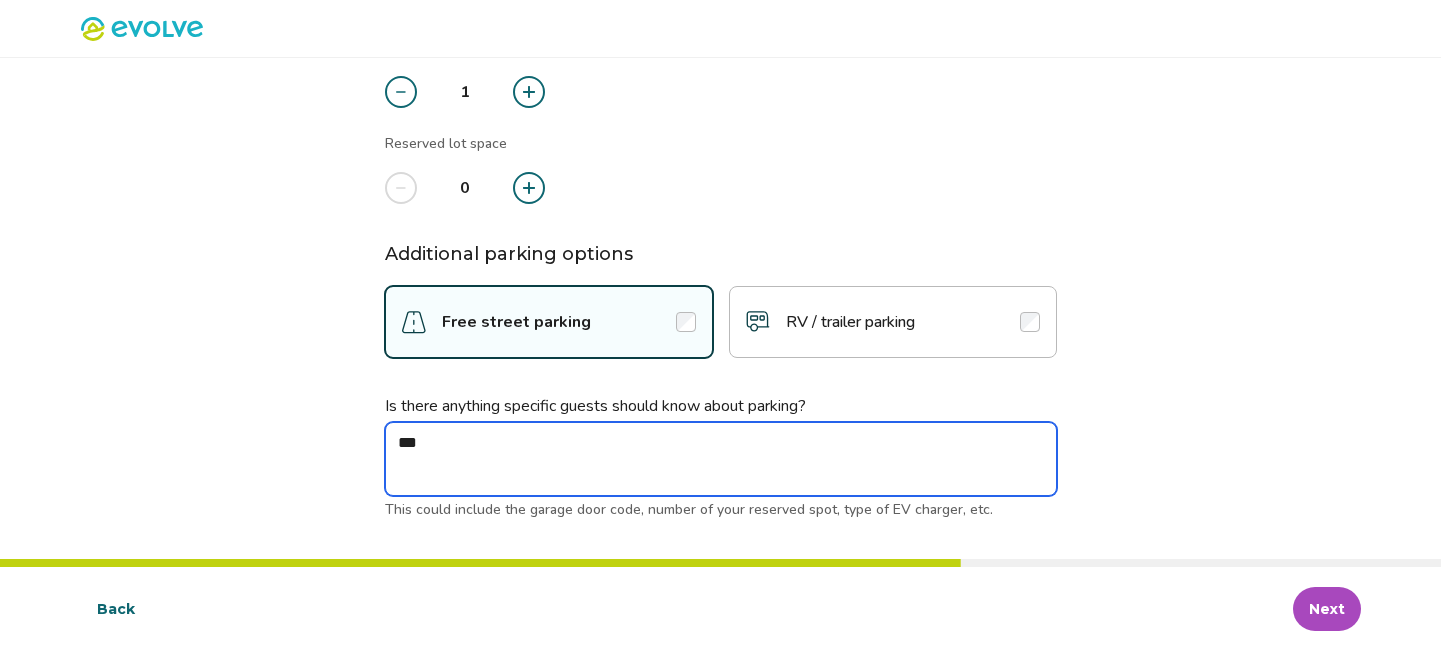 type on "*" 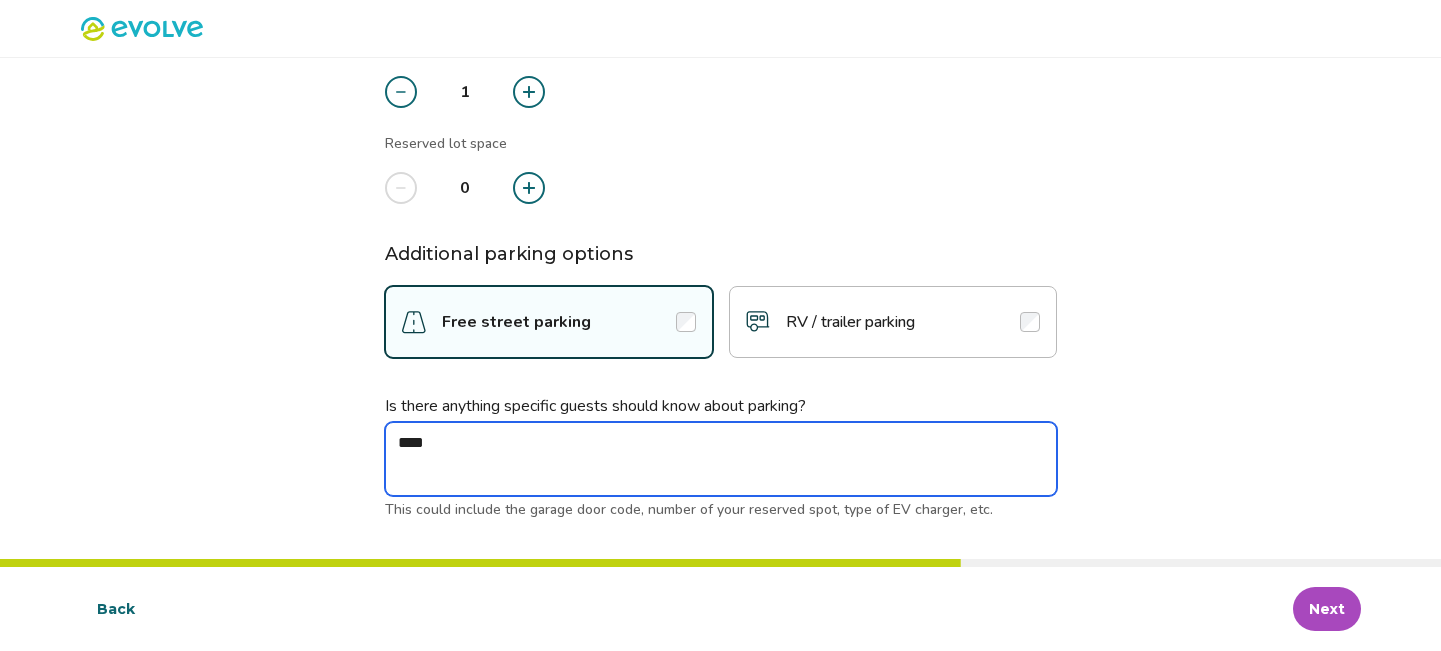 type on "*" 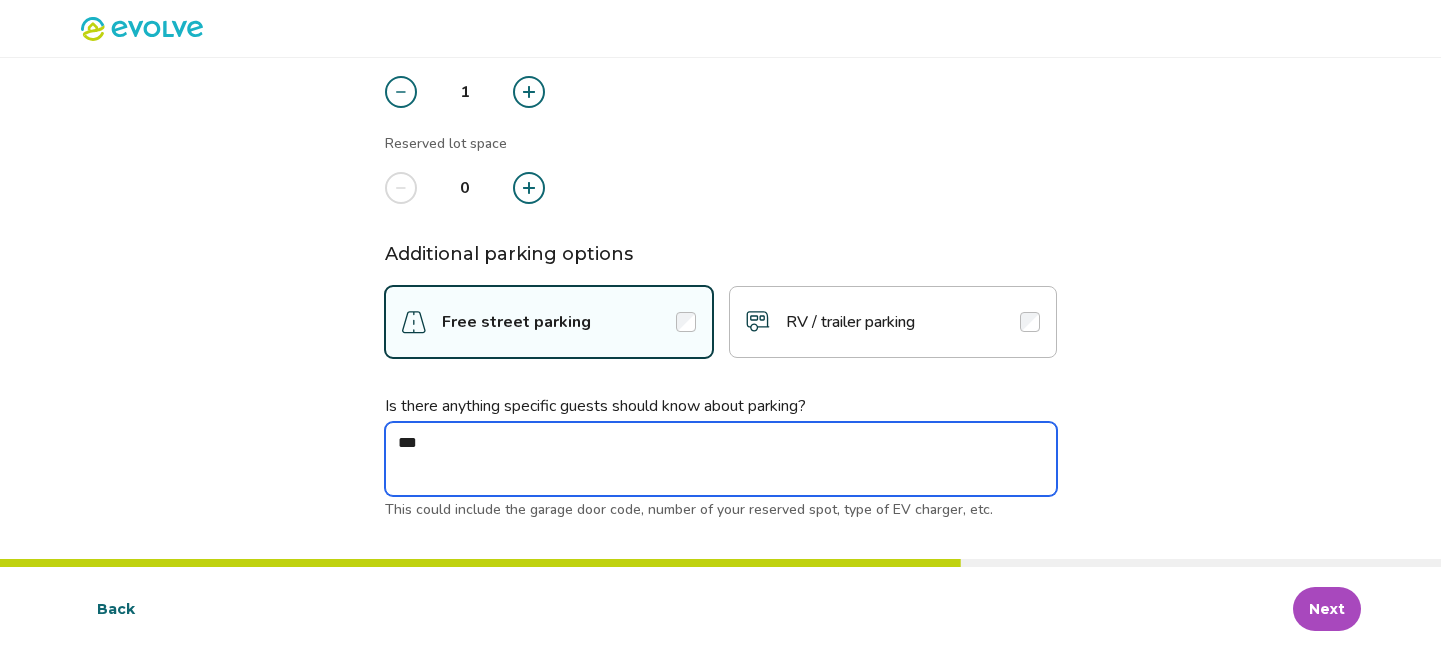 type on "*" 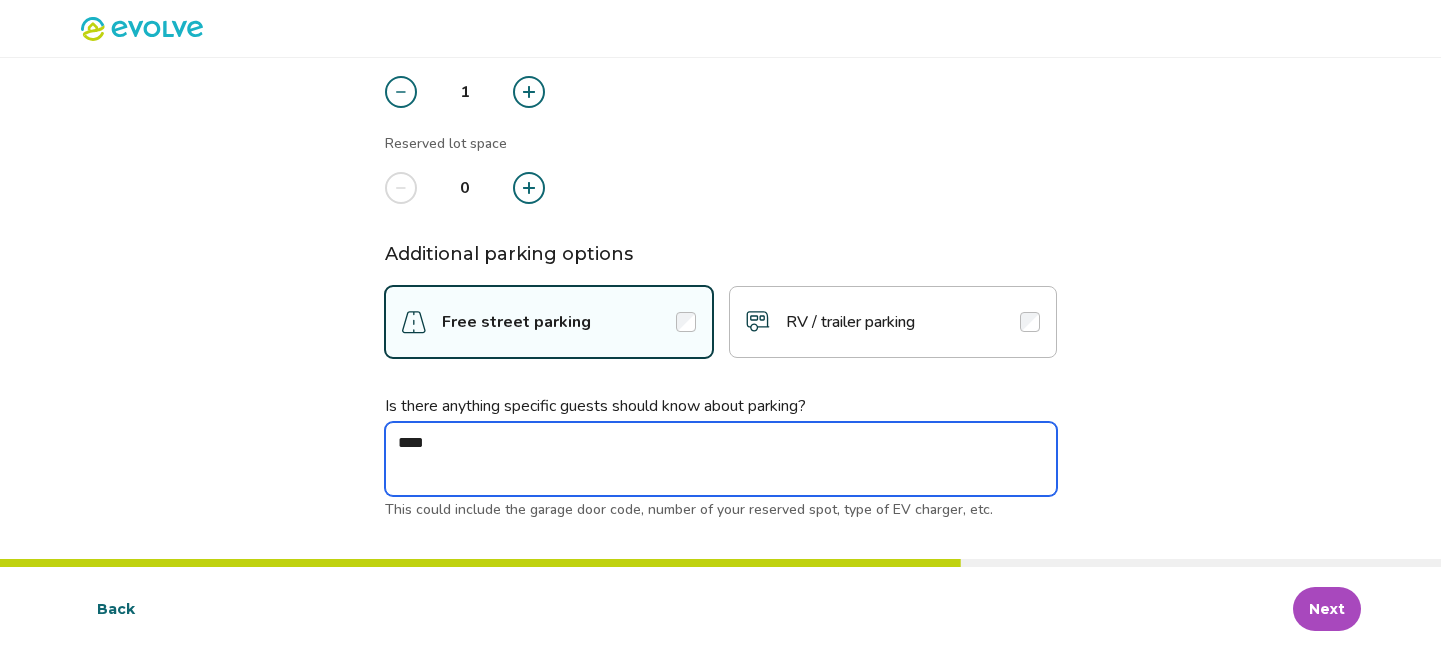 type on "*" 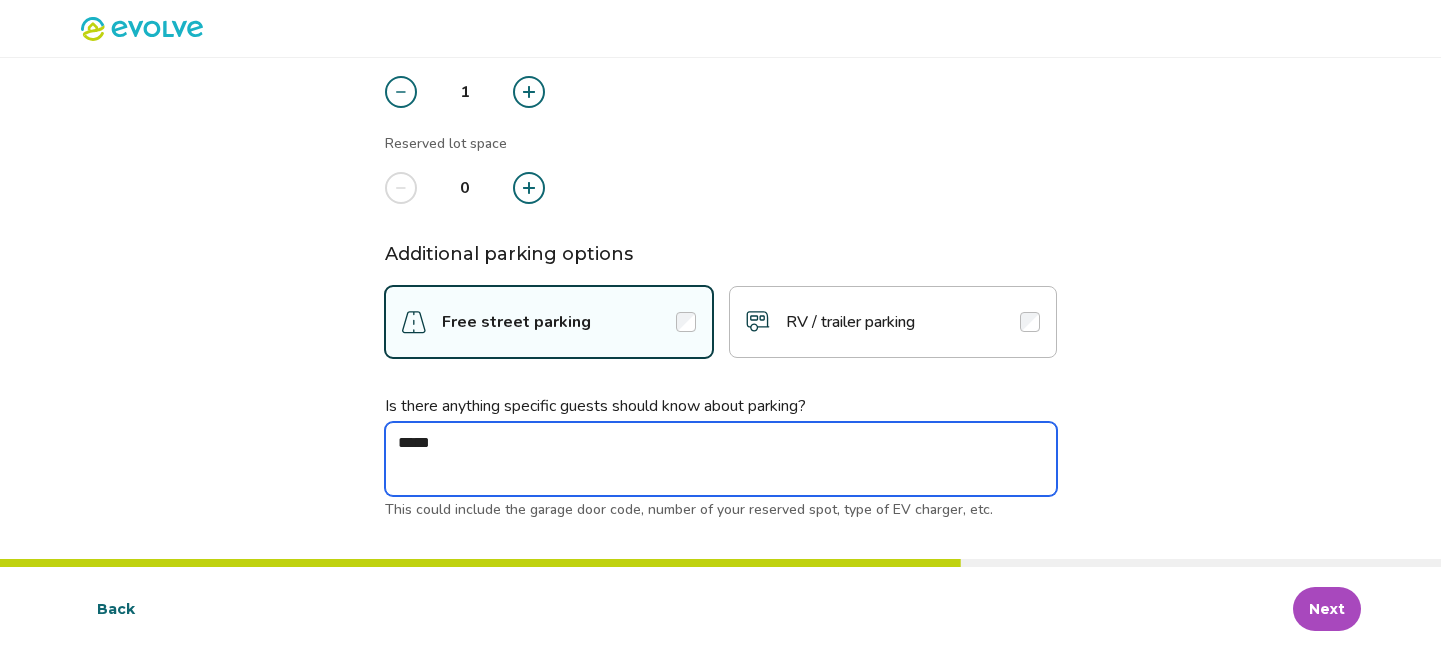 type on "*" 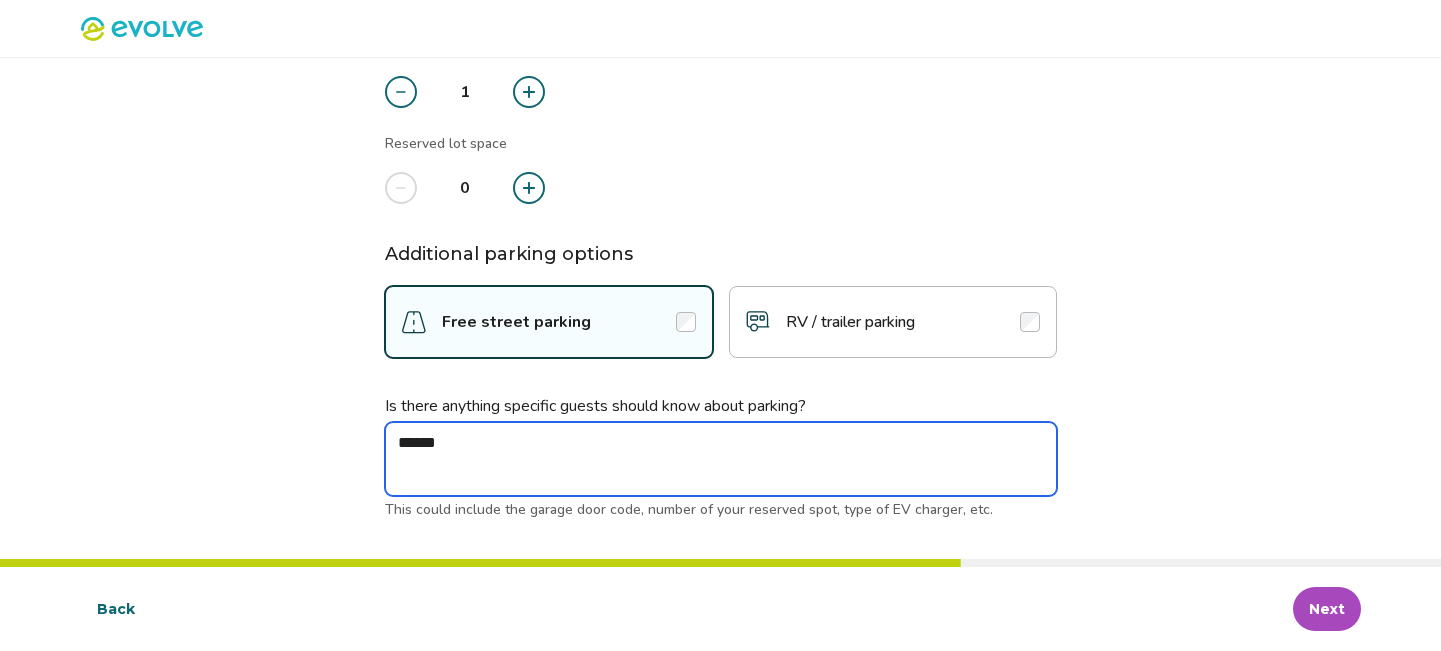 type on "*" 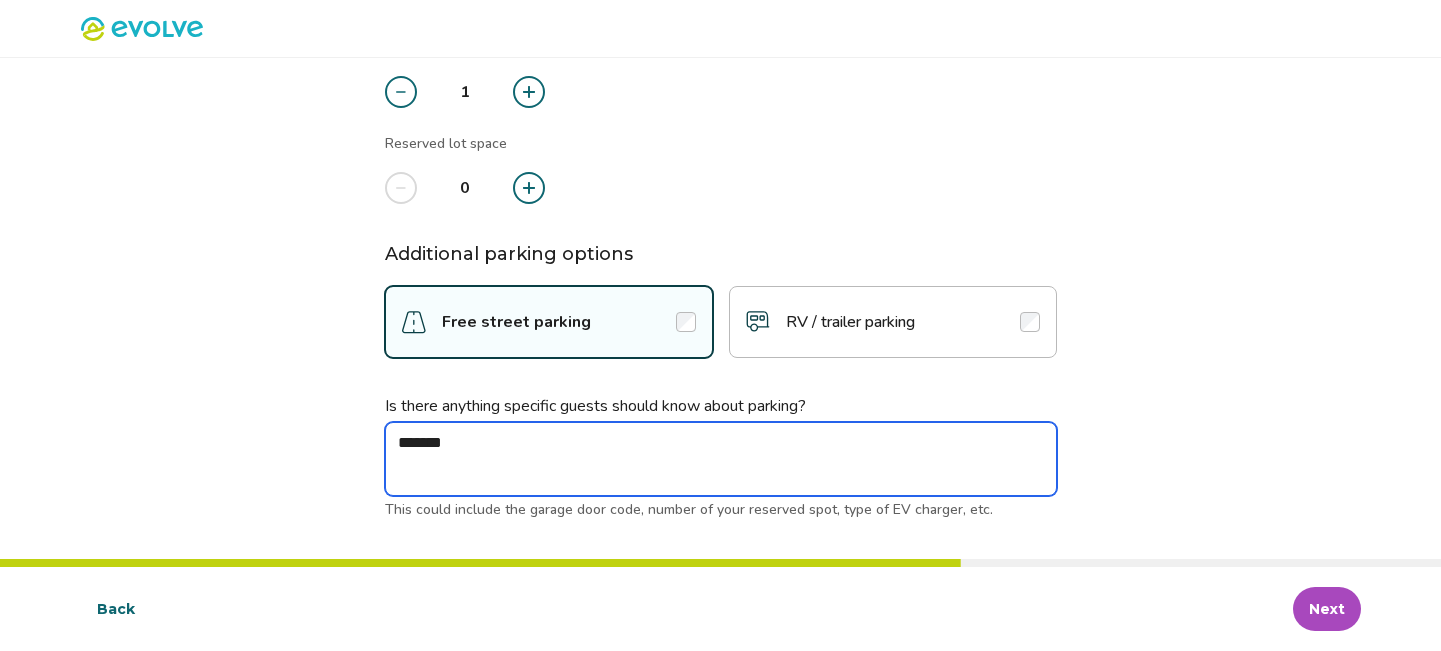 type on "*" 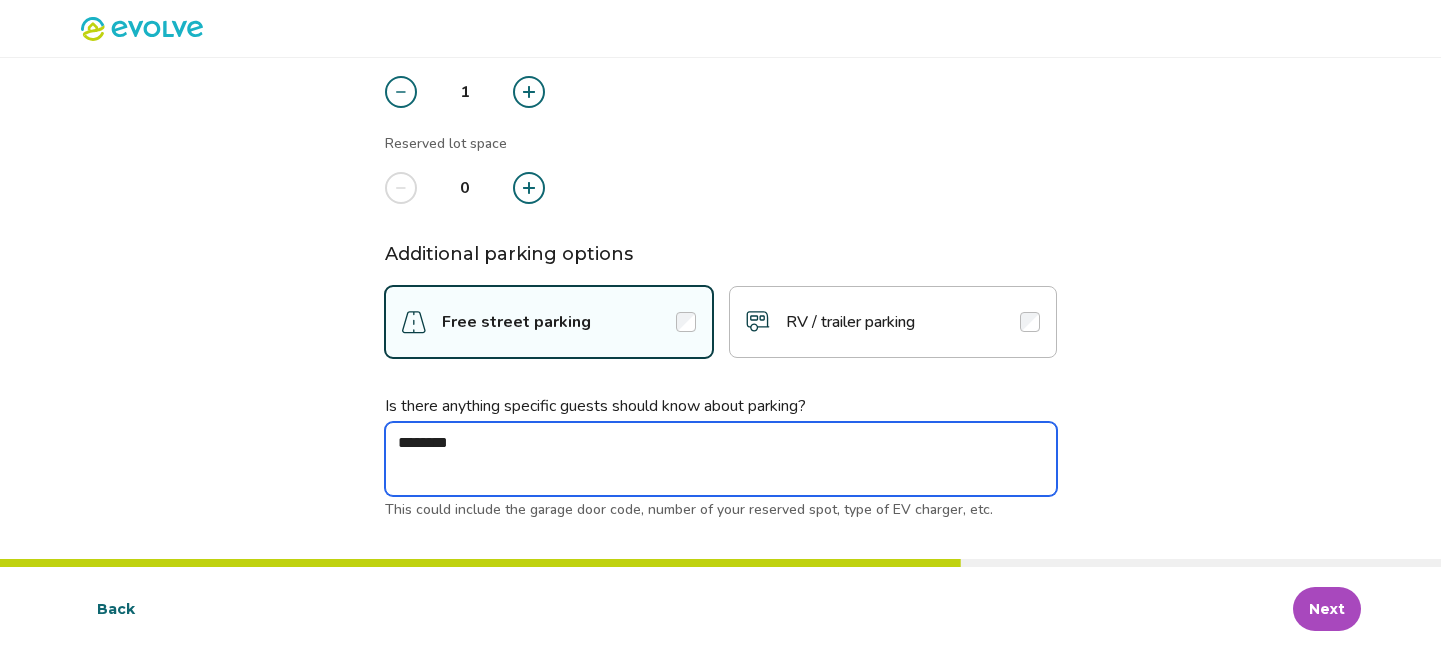 type on "*" 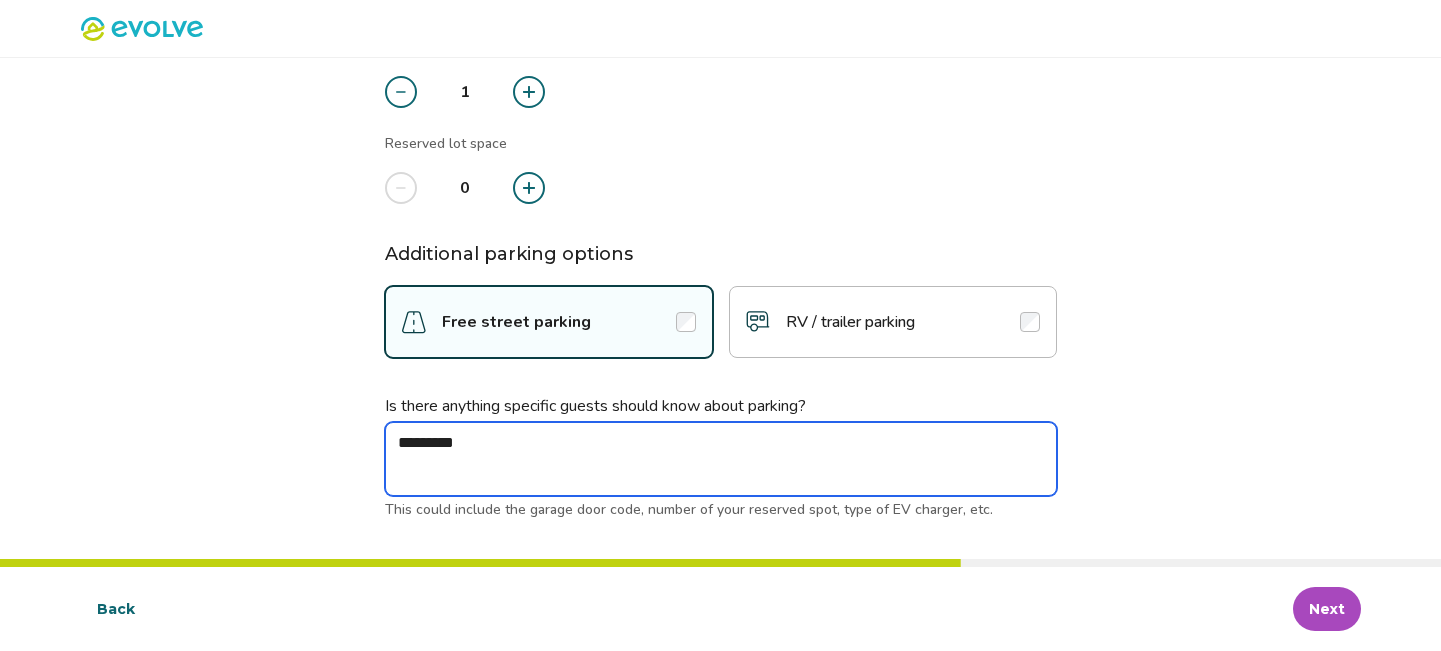 type on "*" 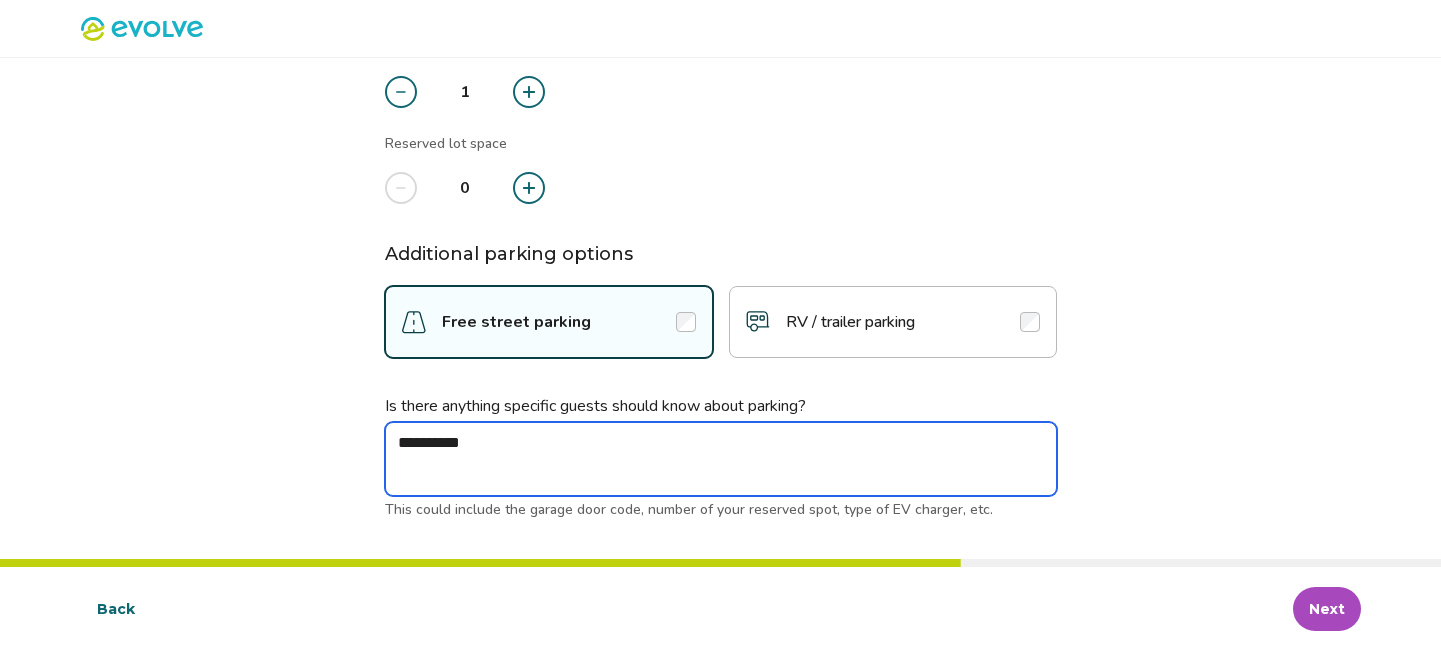 type on "*" 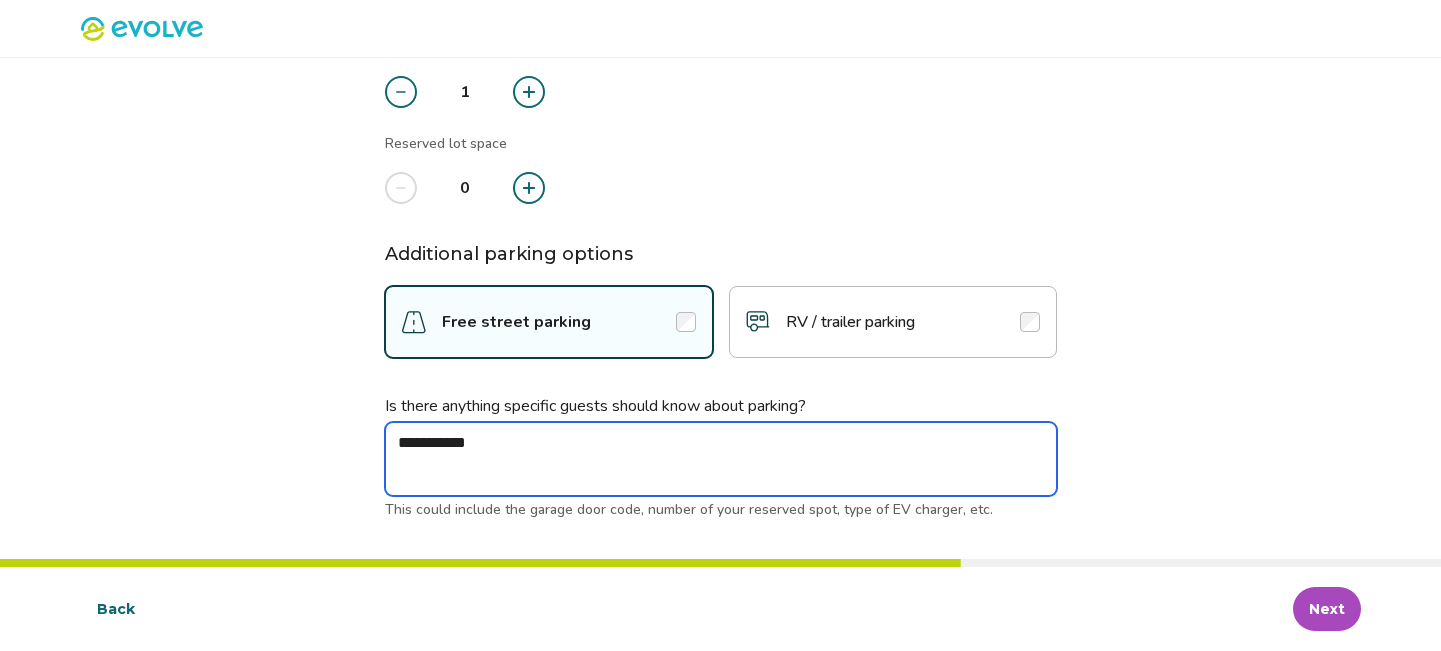 type on "**********" 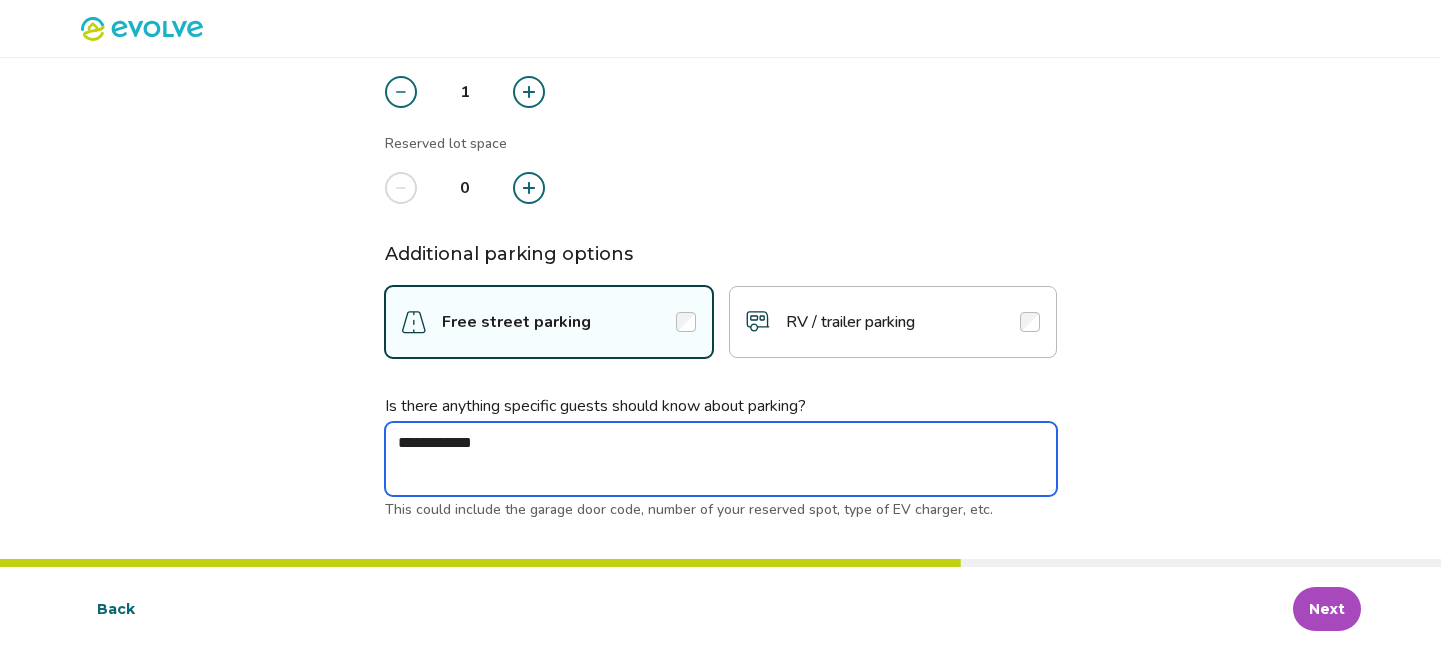 type on "*" 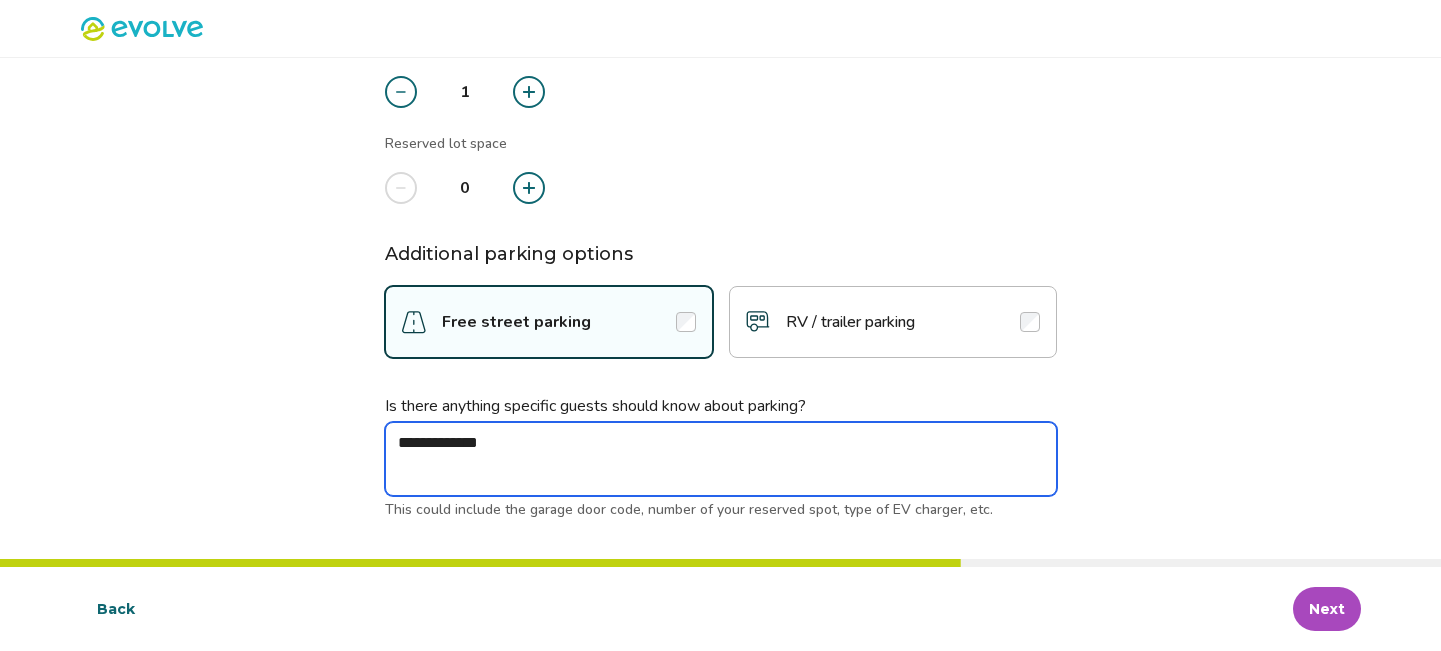 type on "*" 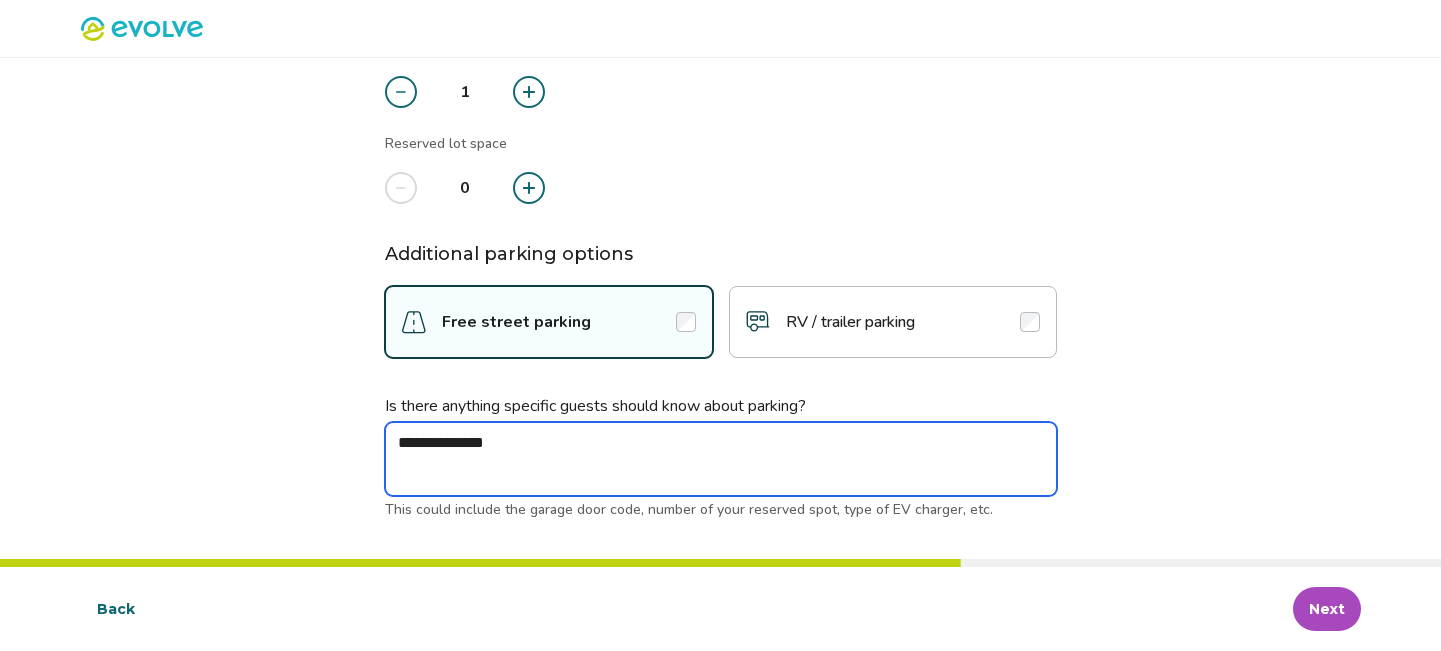 type on "*" 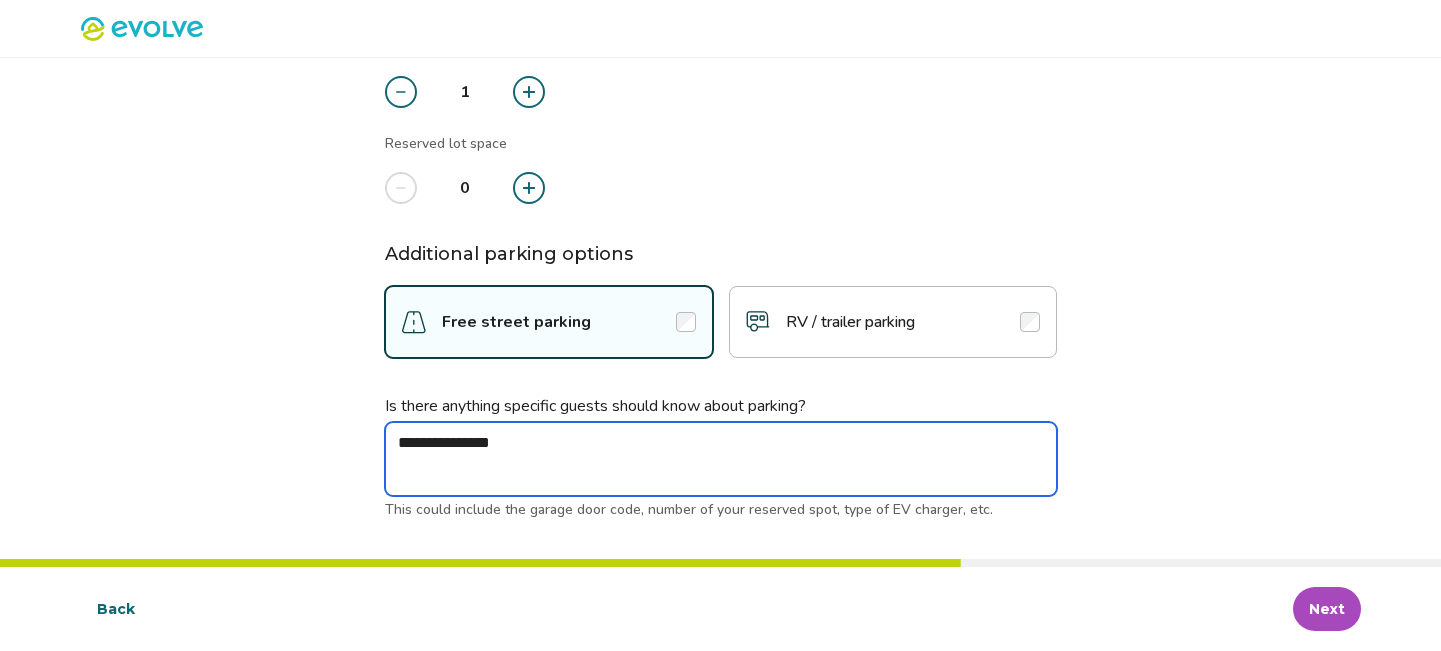 type on "*" 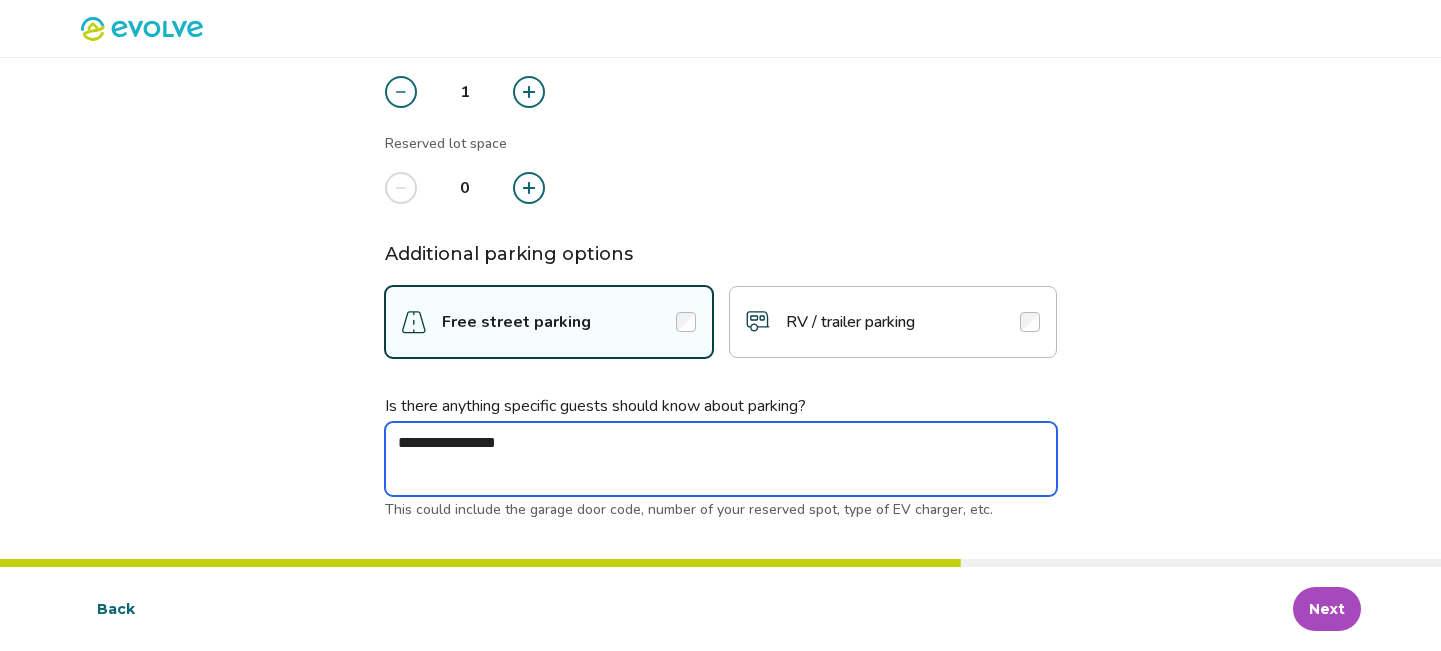 type on "*" 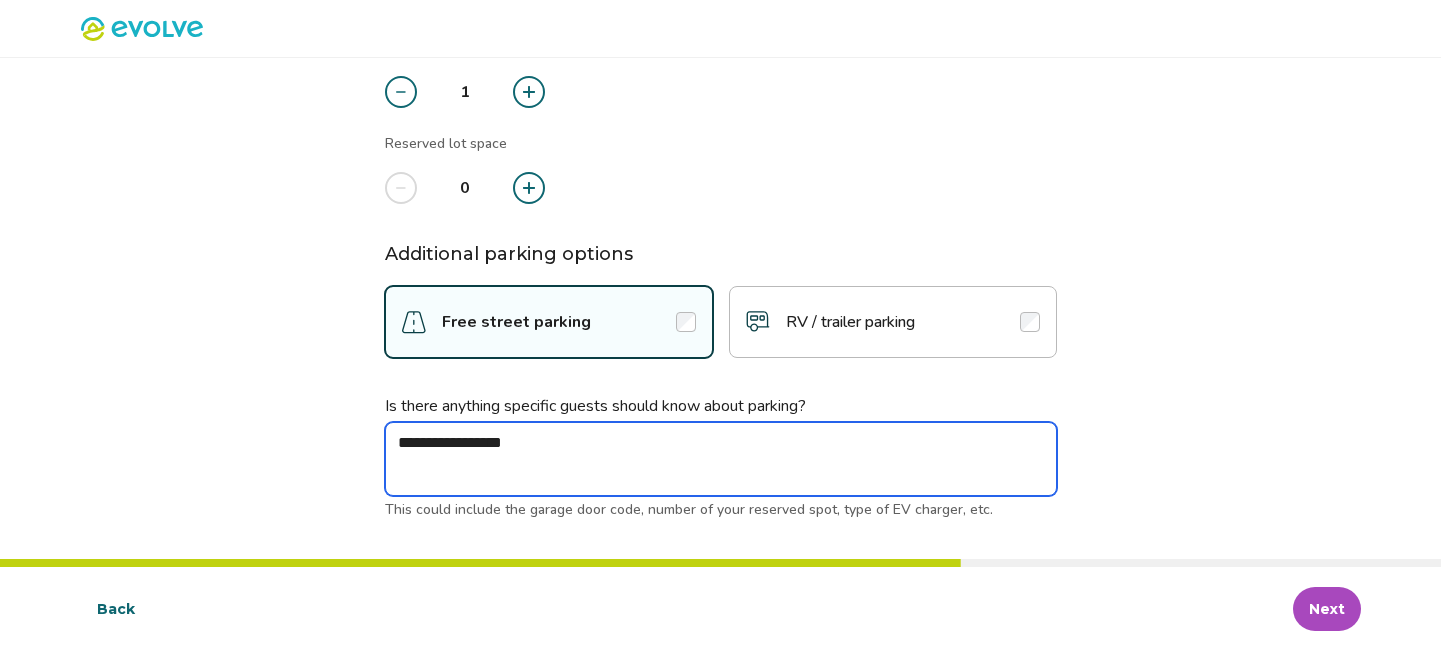 type on "*" 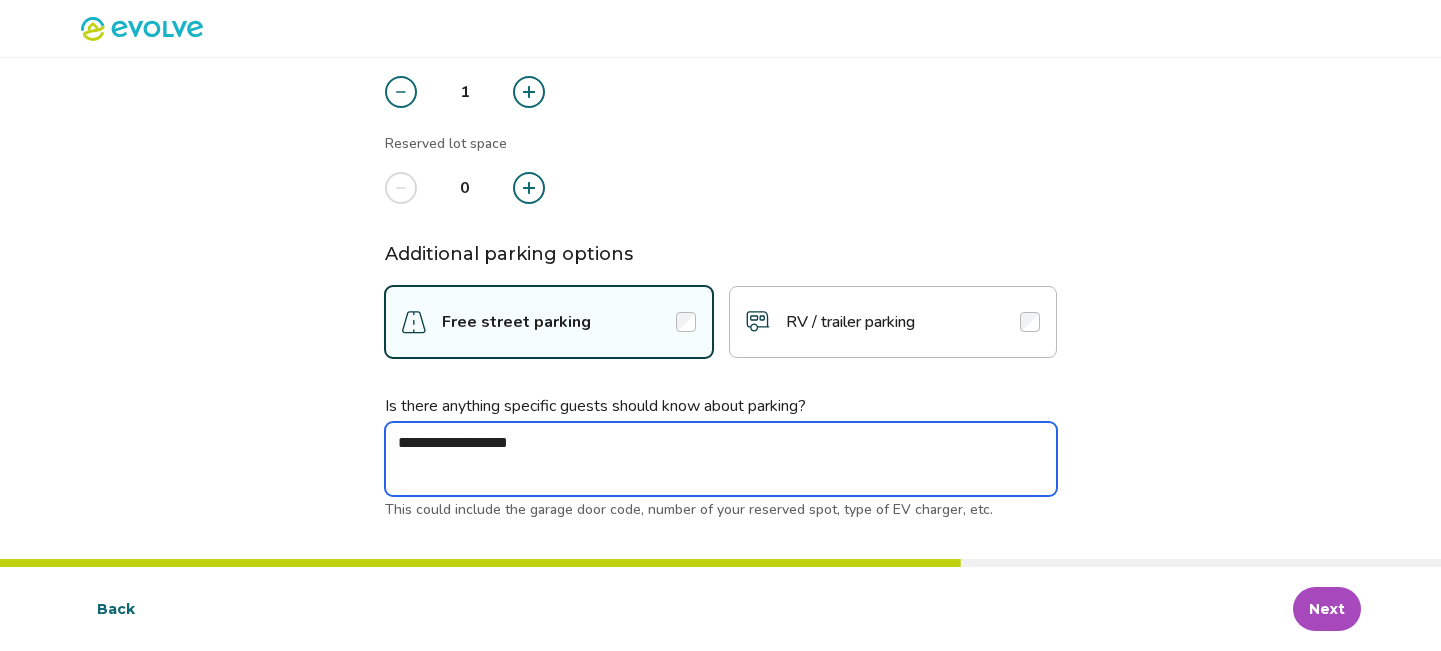 type on "*" 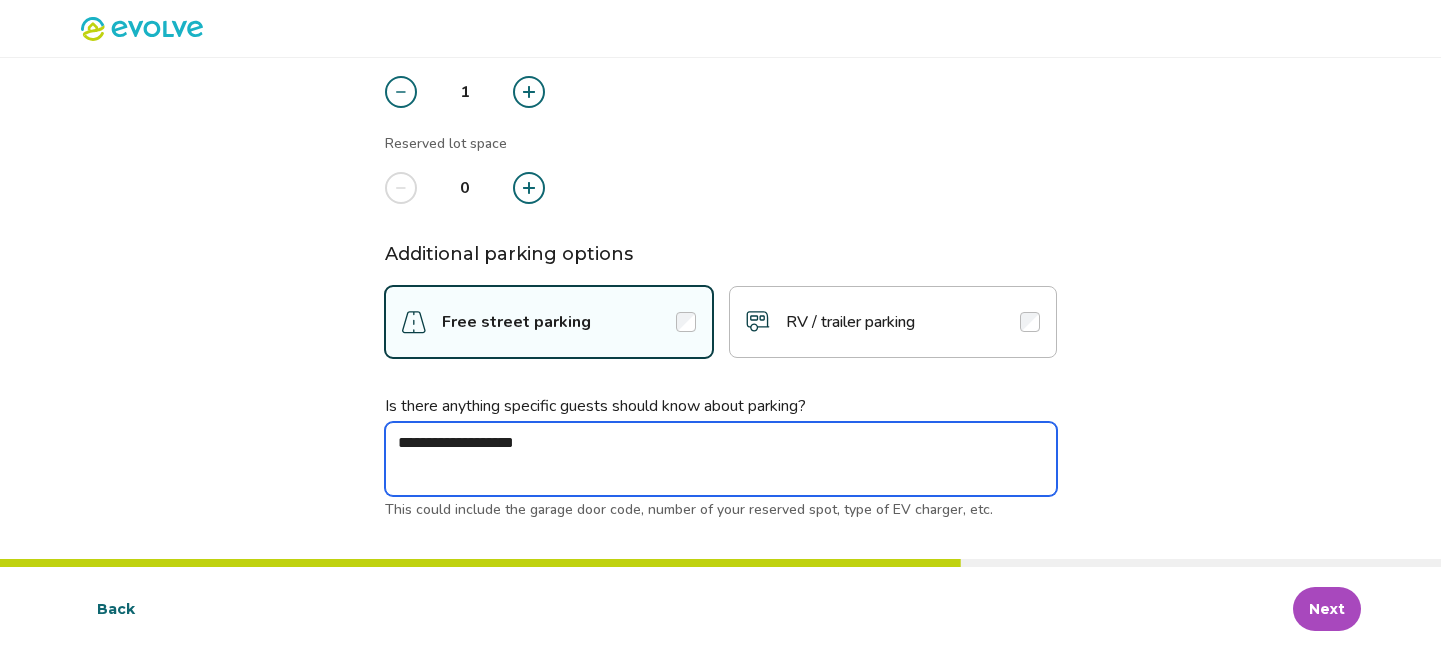 type on "*" 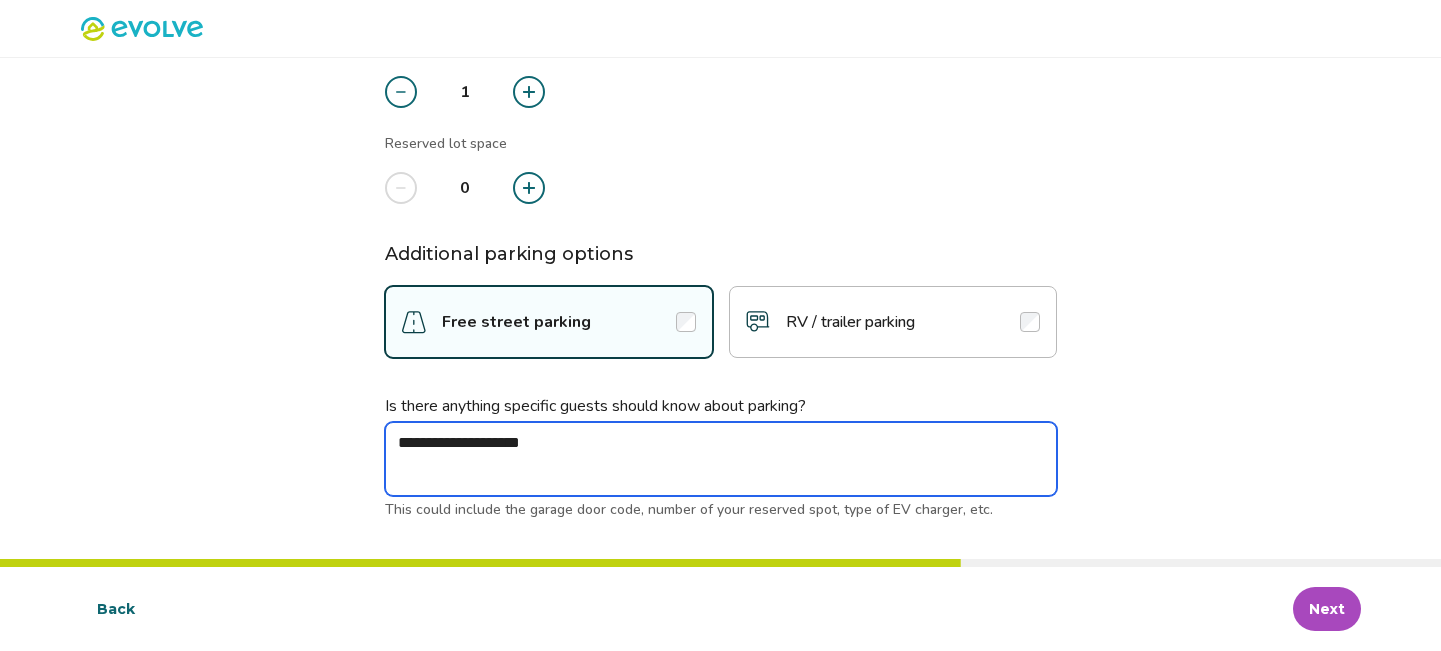 type on "*" 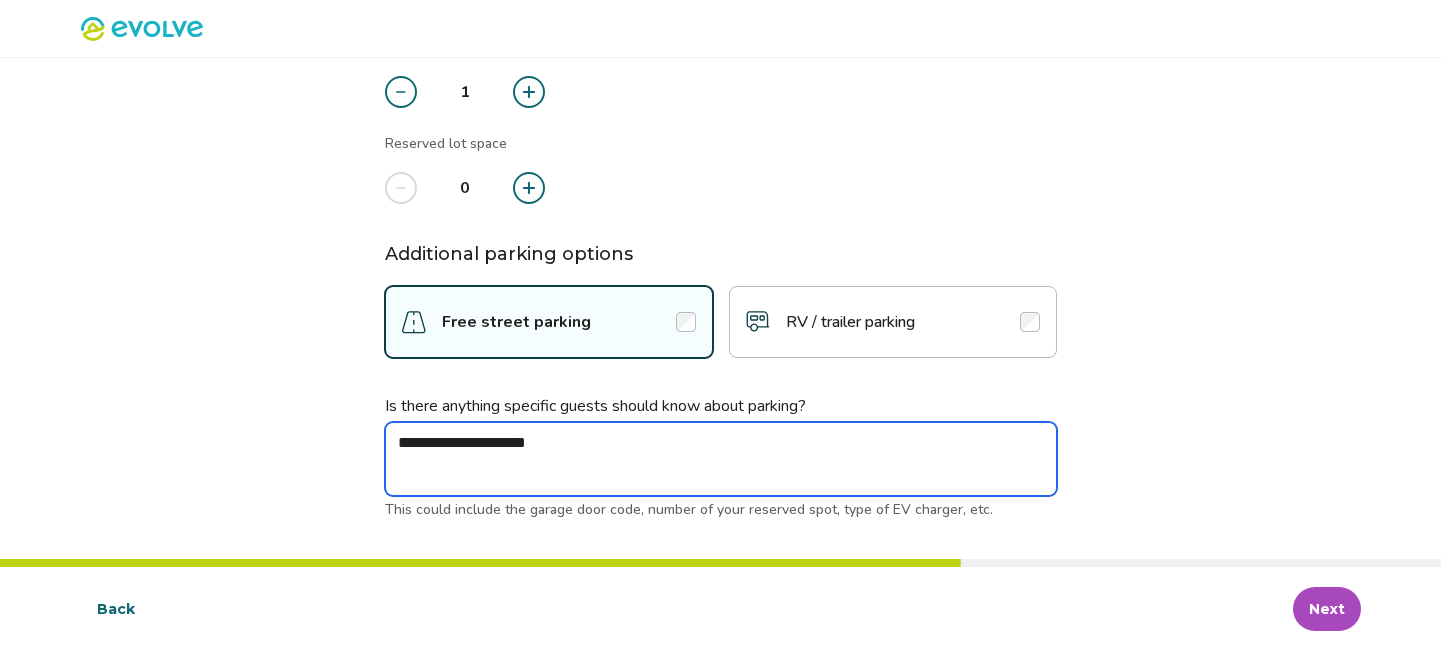 type on "*" 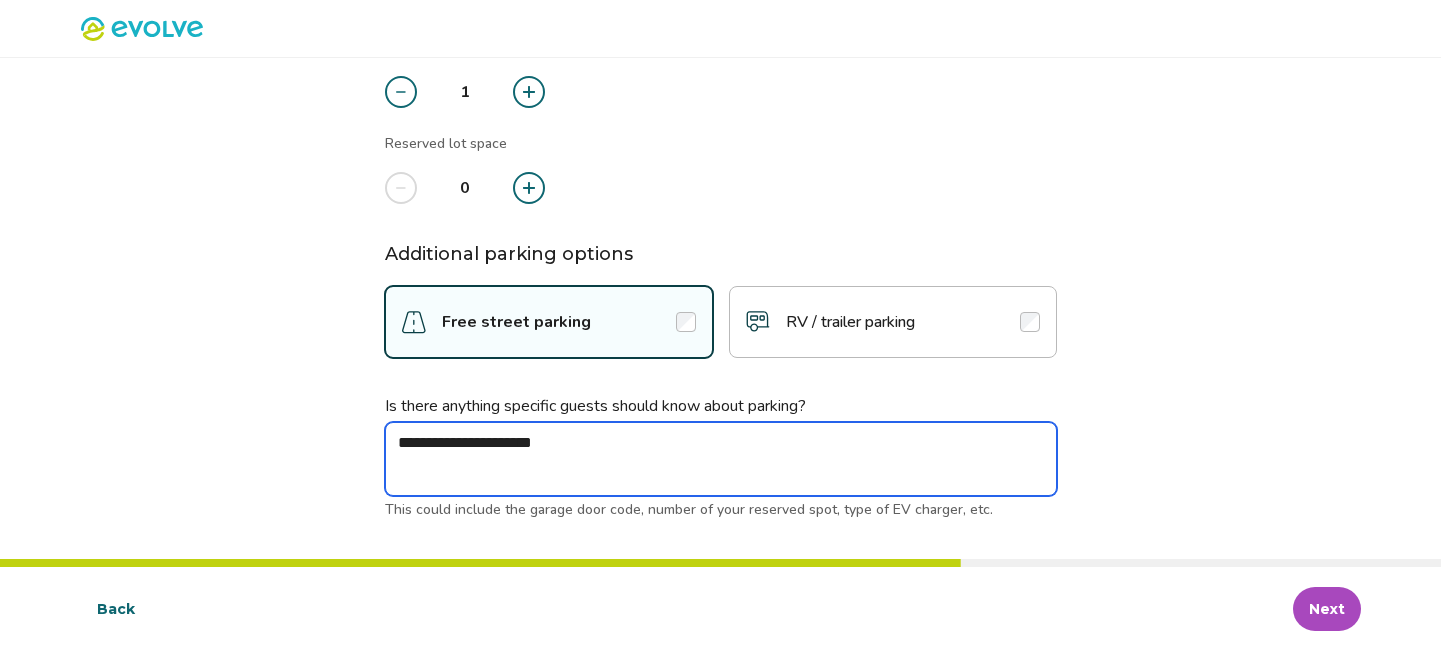 type on "*" 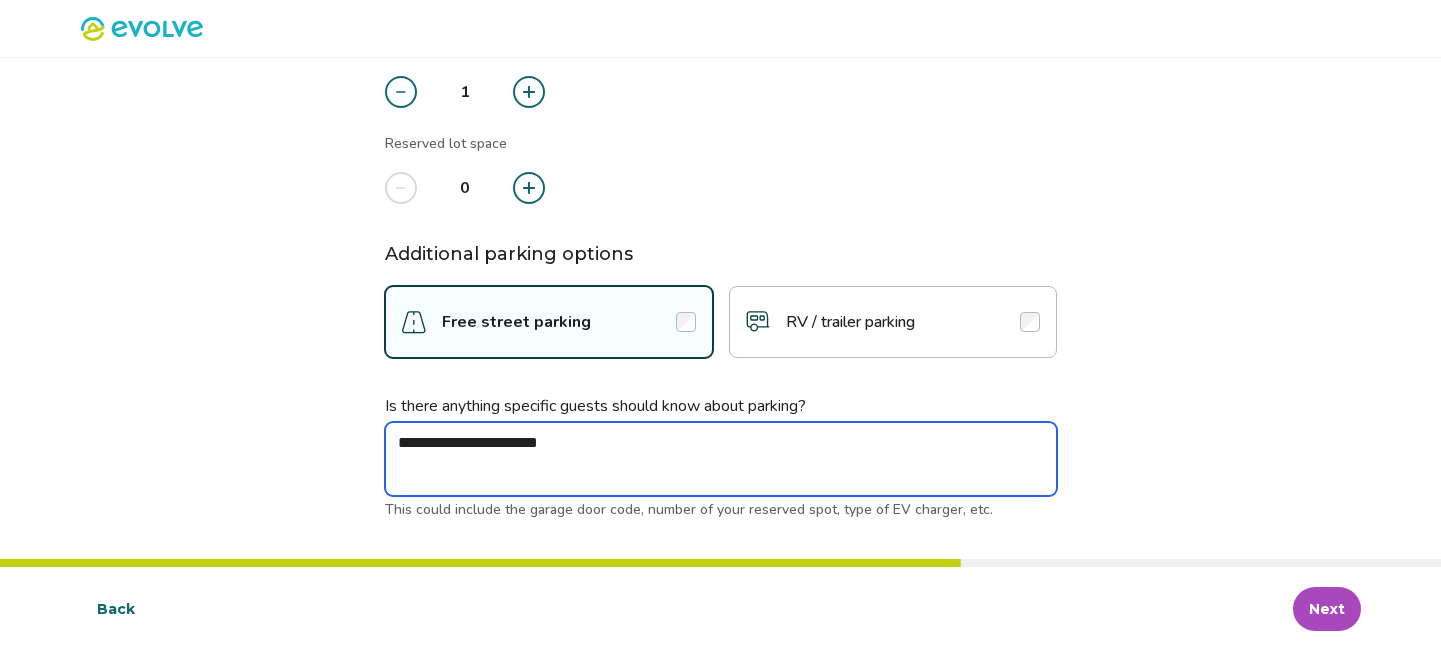 type on "*" 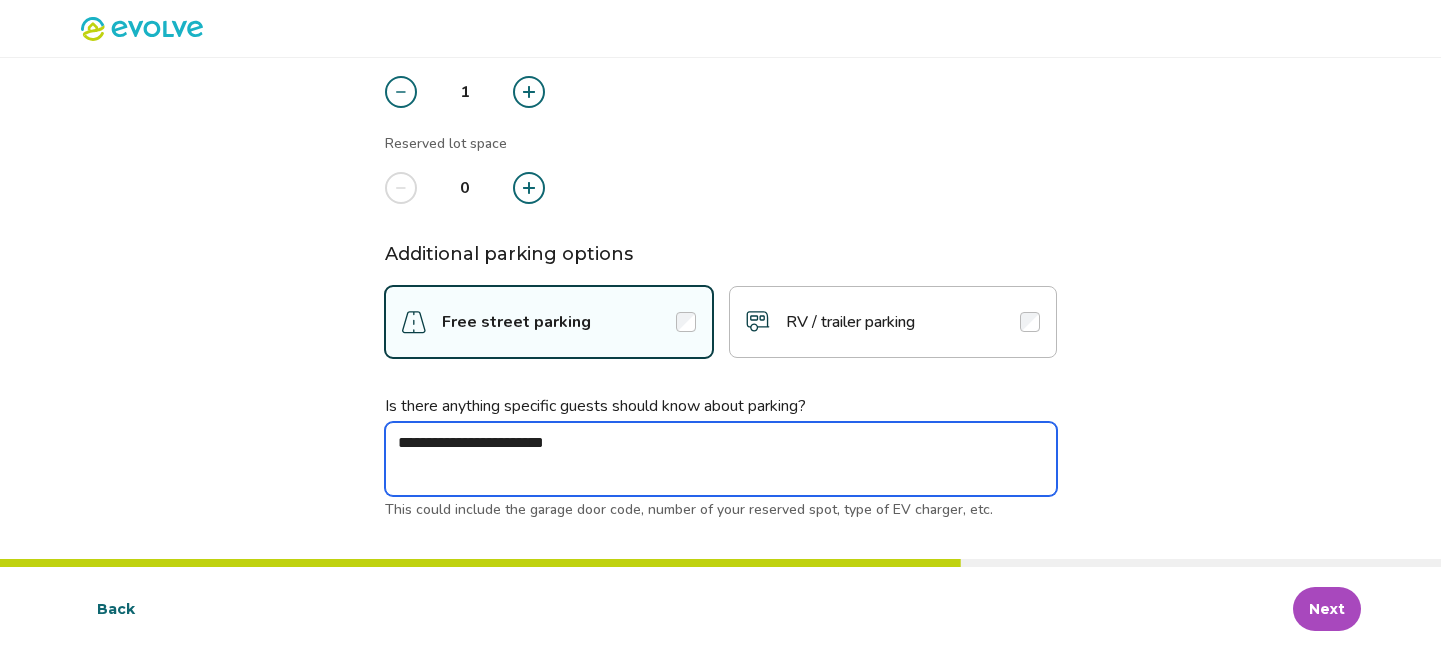 type on "*" 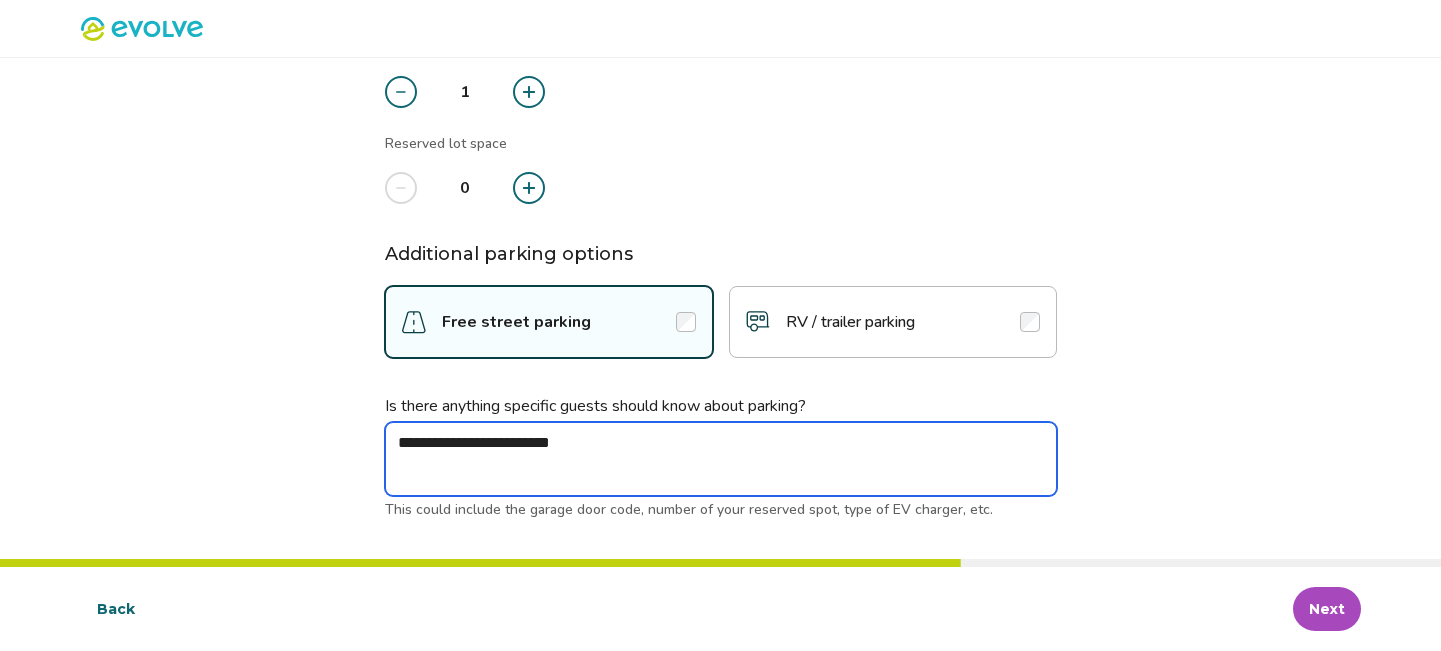 type on "*" 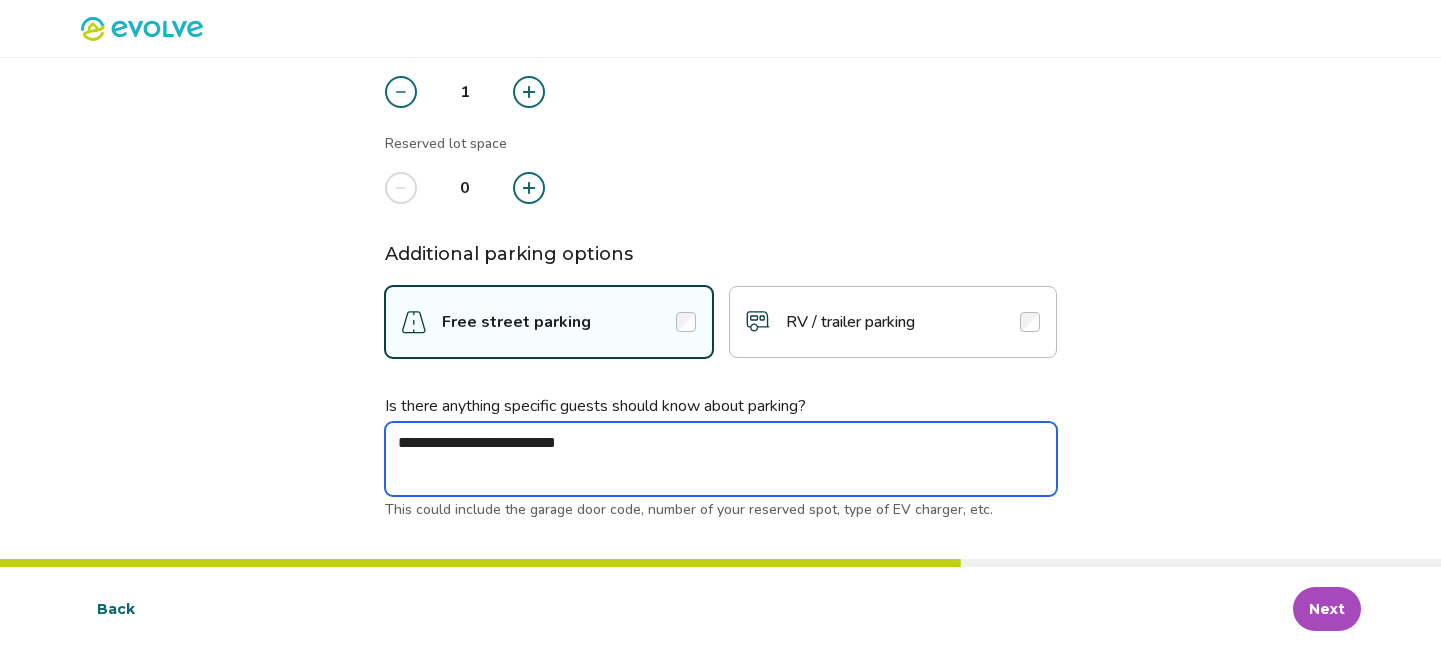 type on "*" 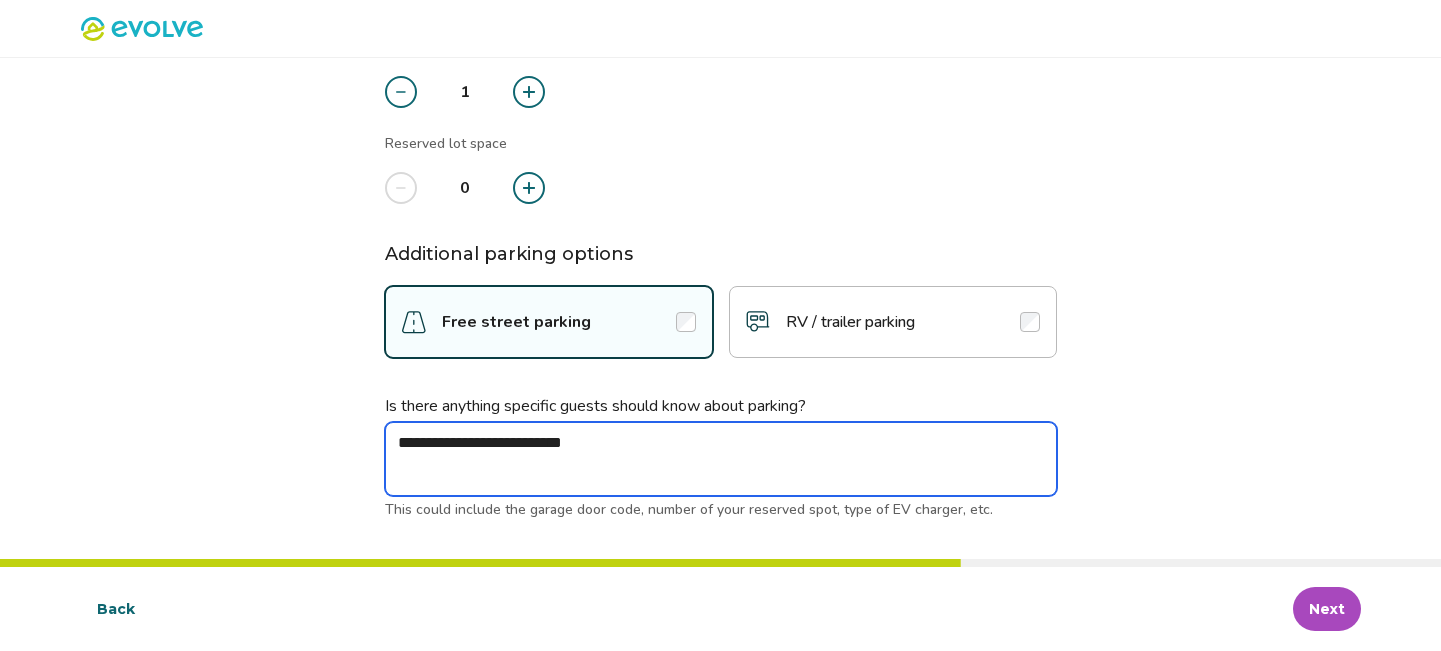 type on "*" 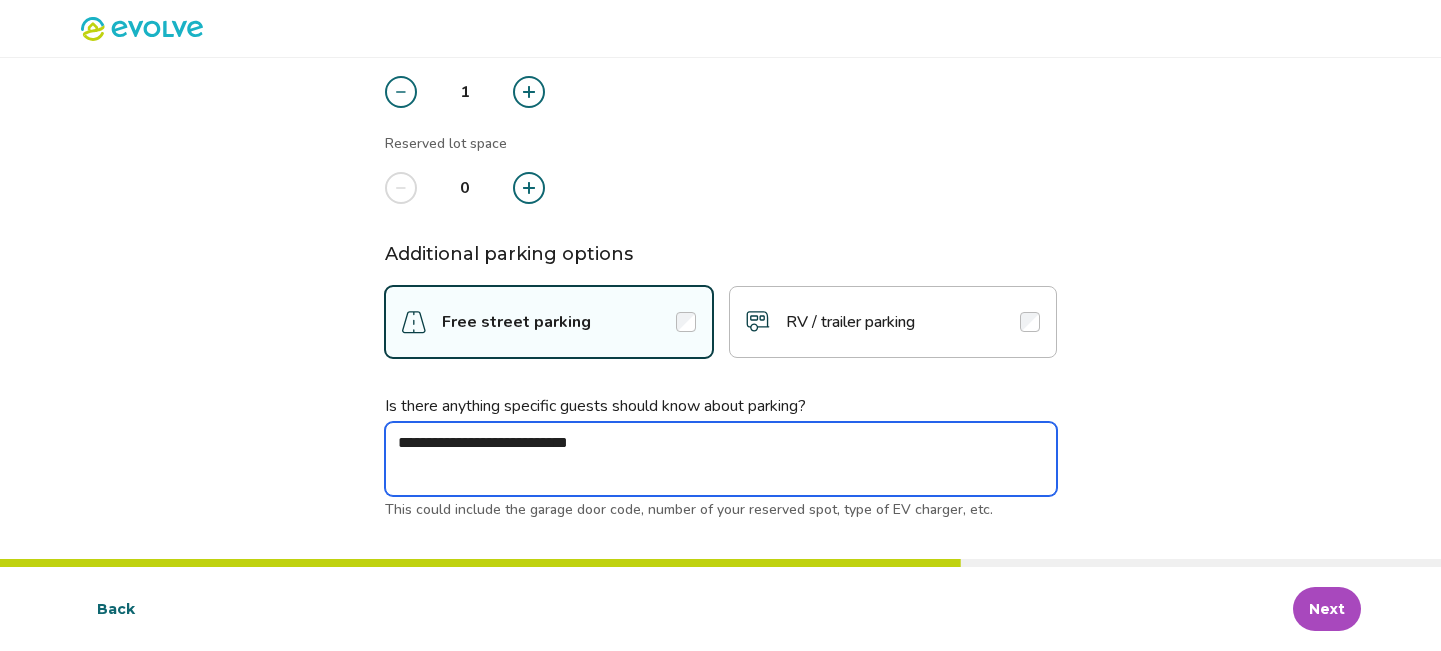 type on "*" 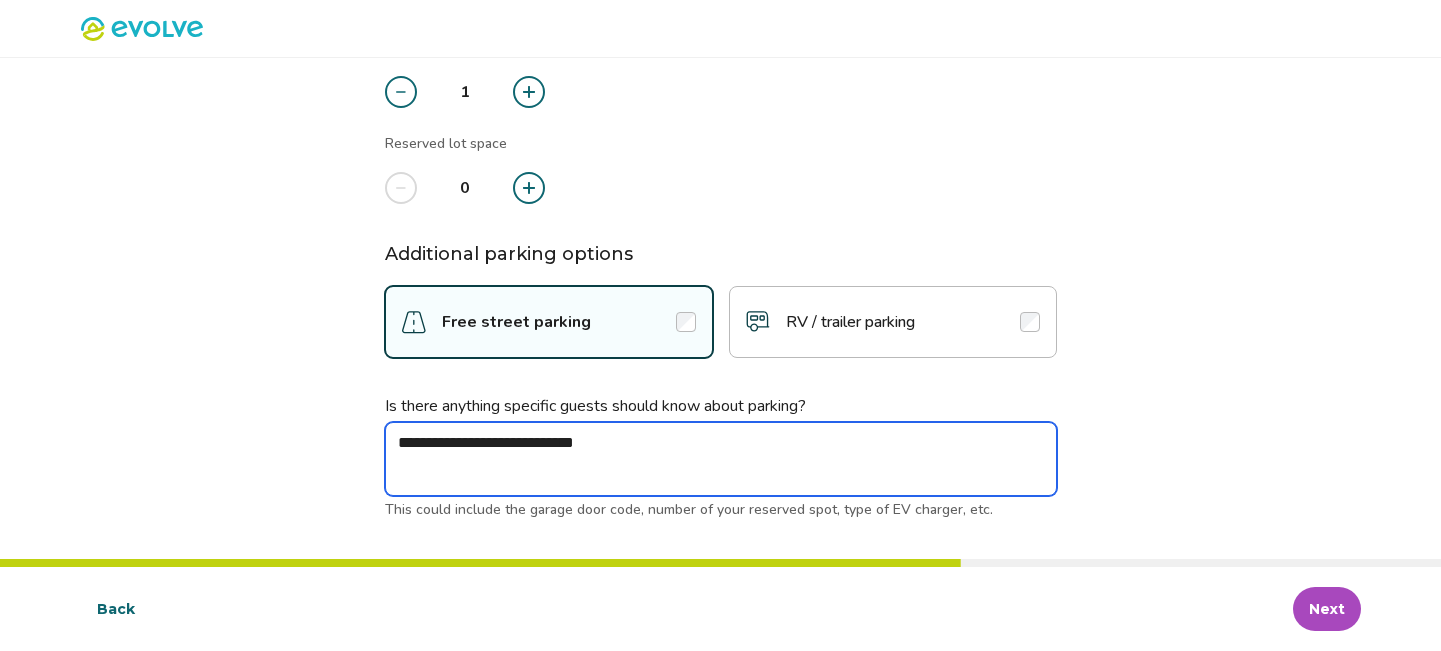 type on "*" 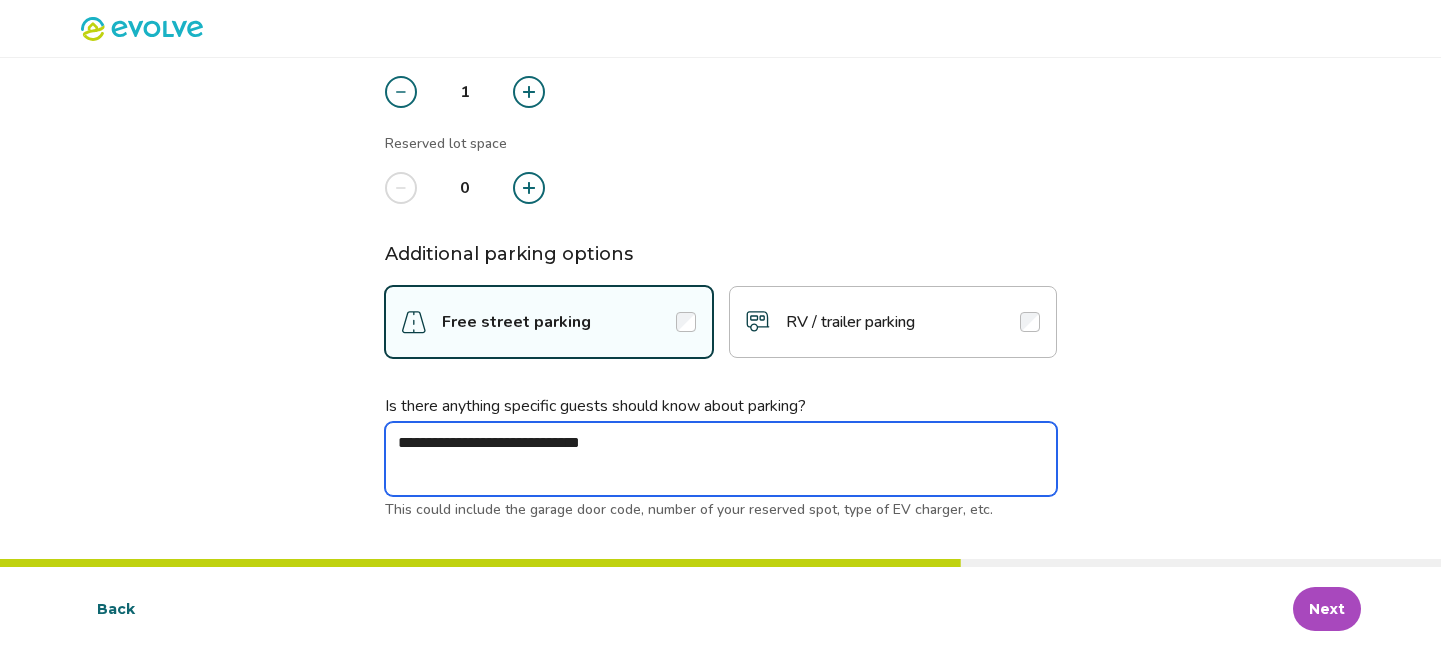 type on "*" 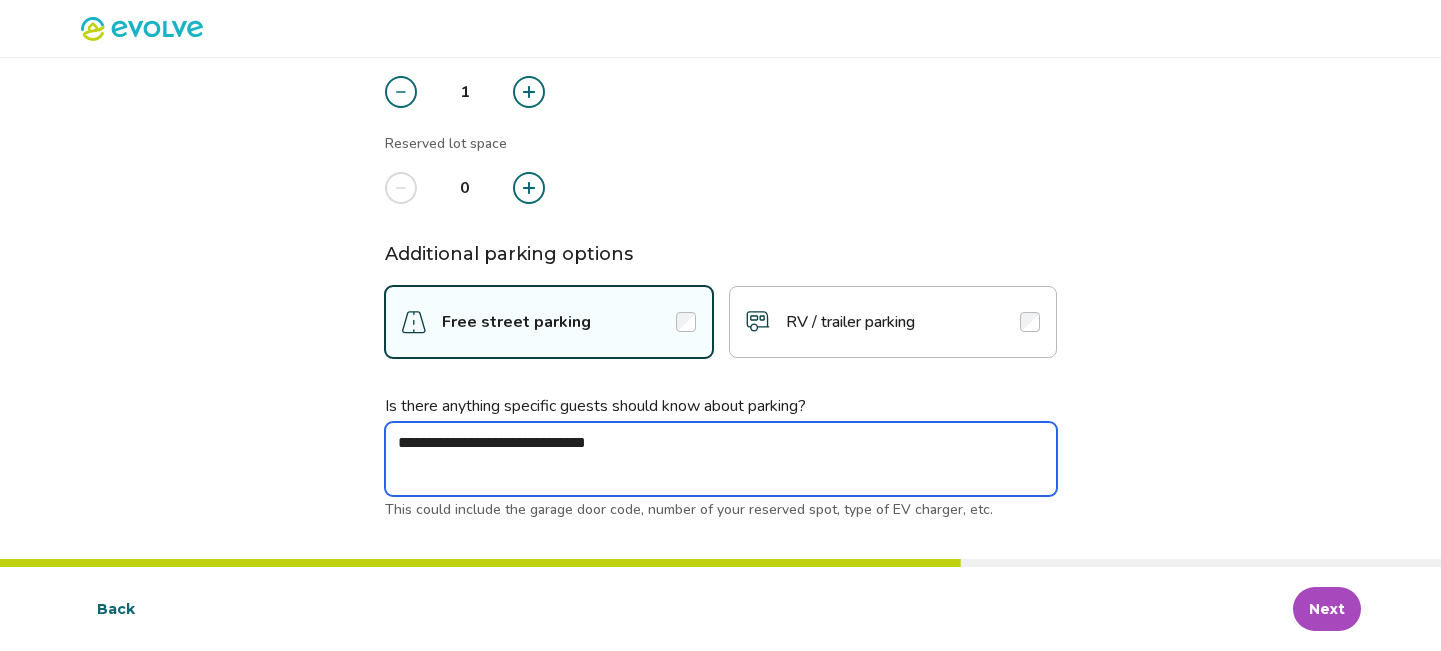 type on "*" 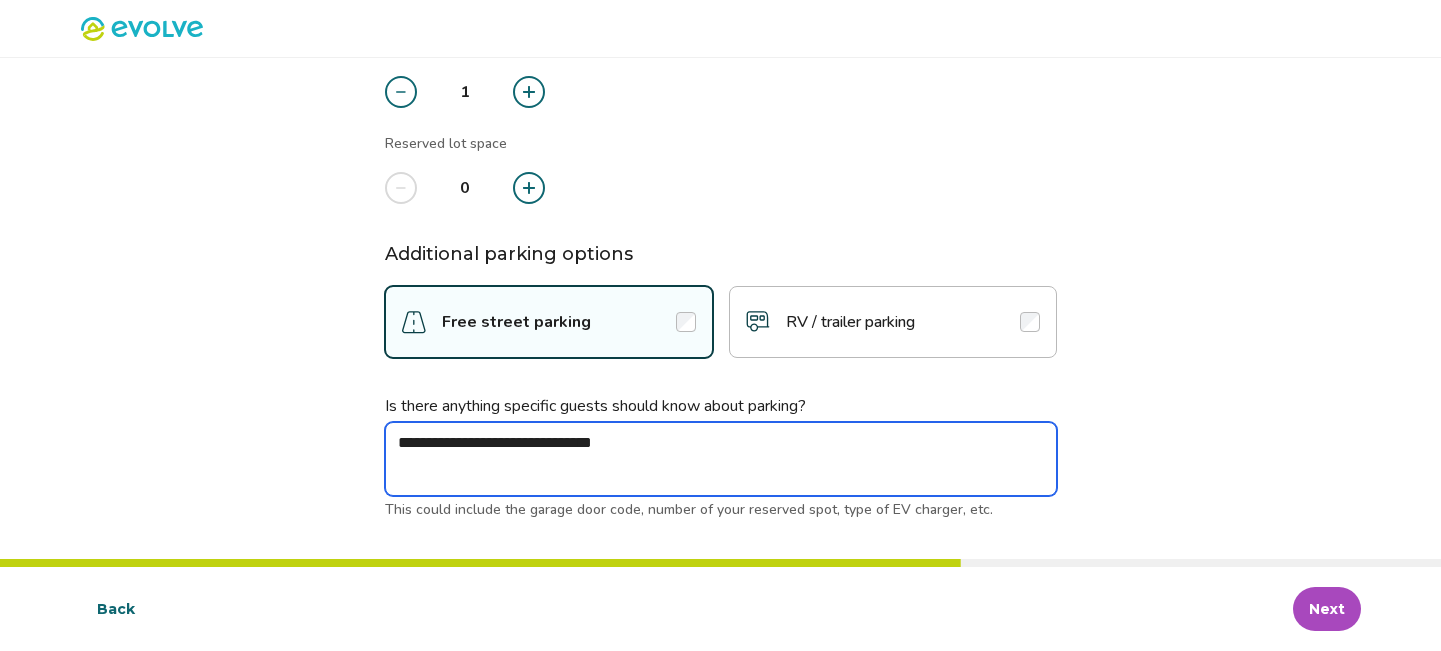type on "*" 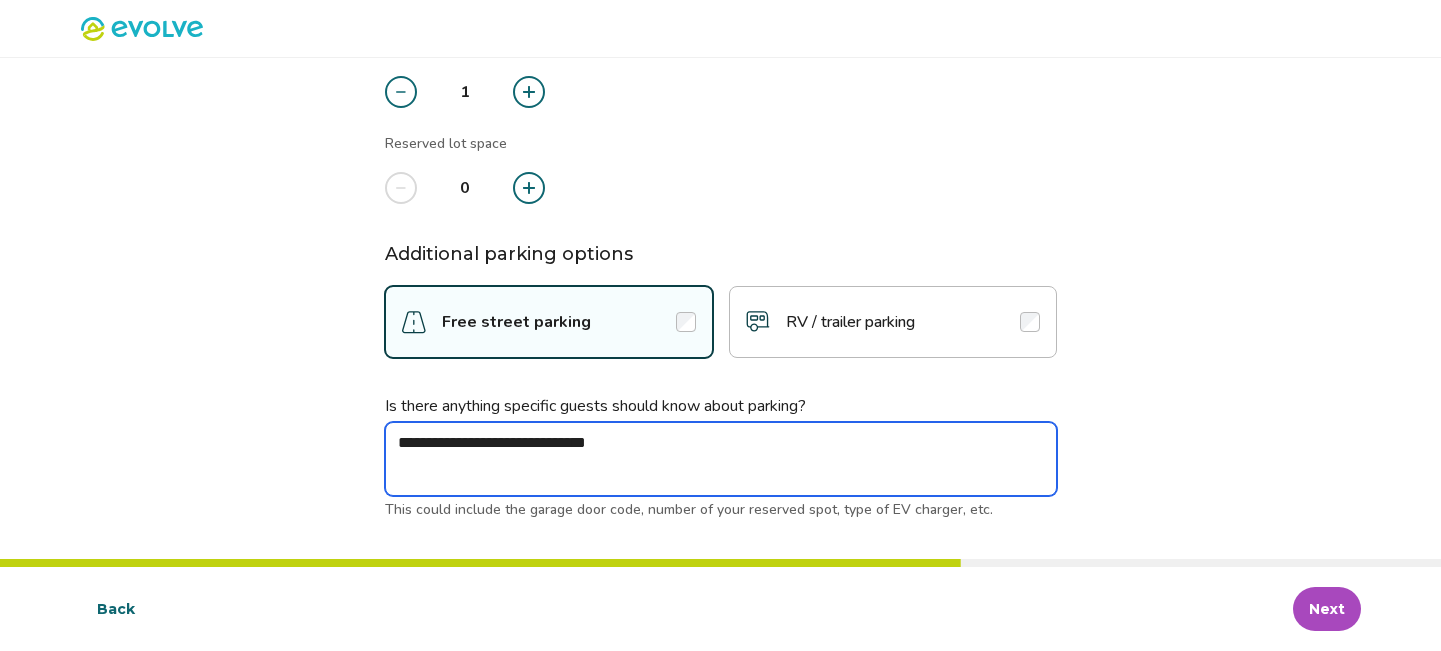 type on "*" 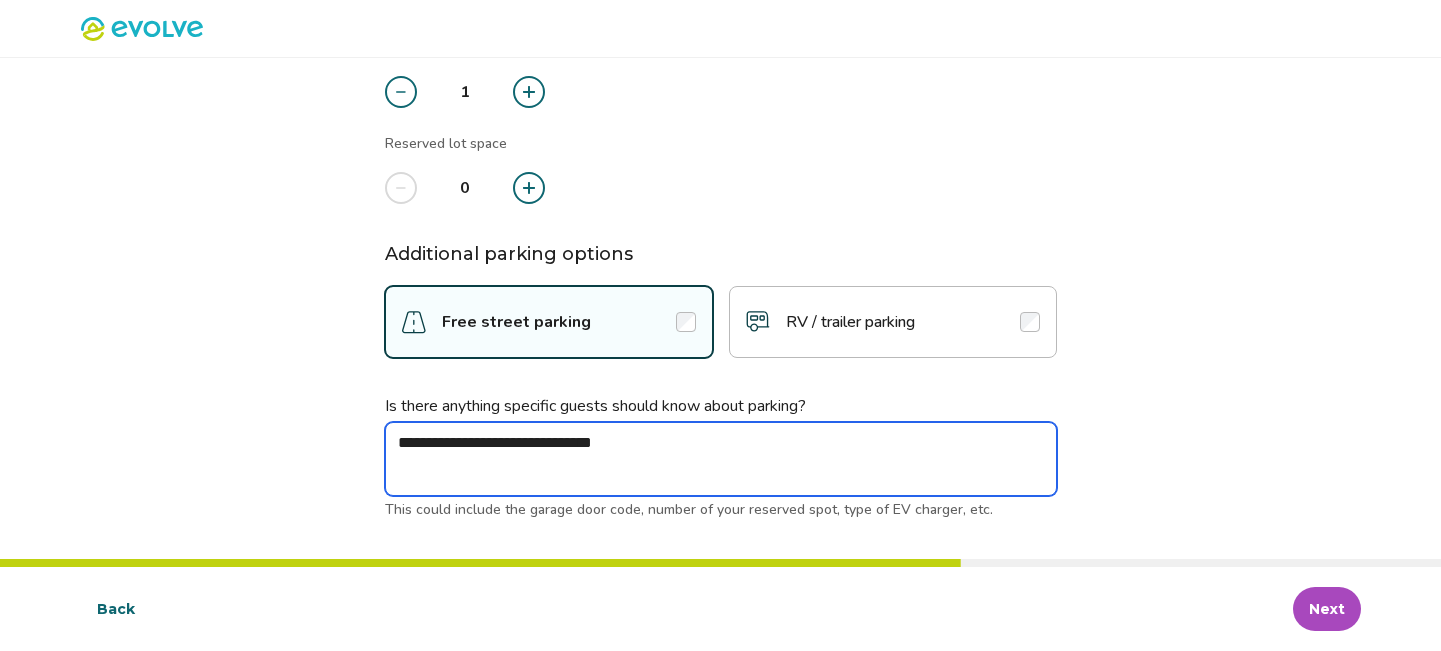 type on "*" 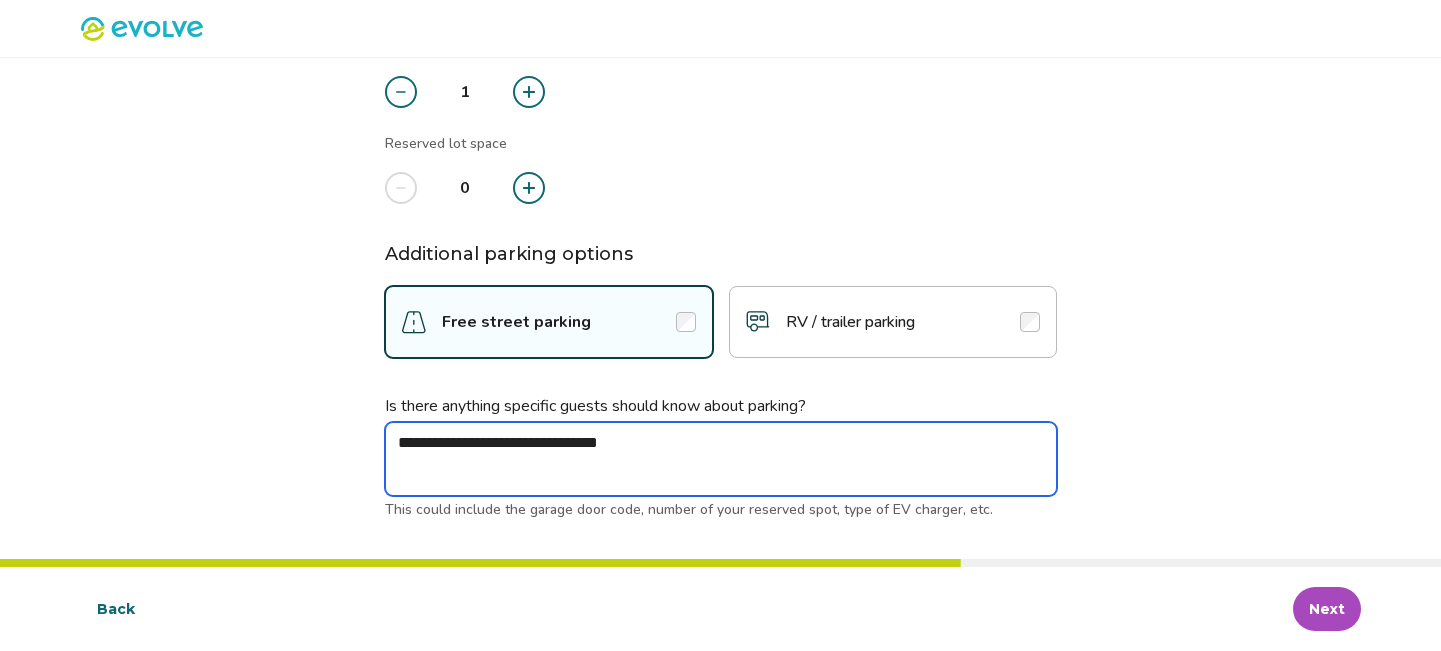 type on "*" 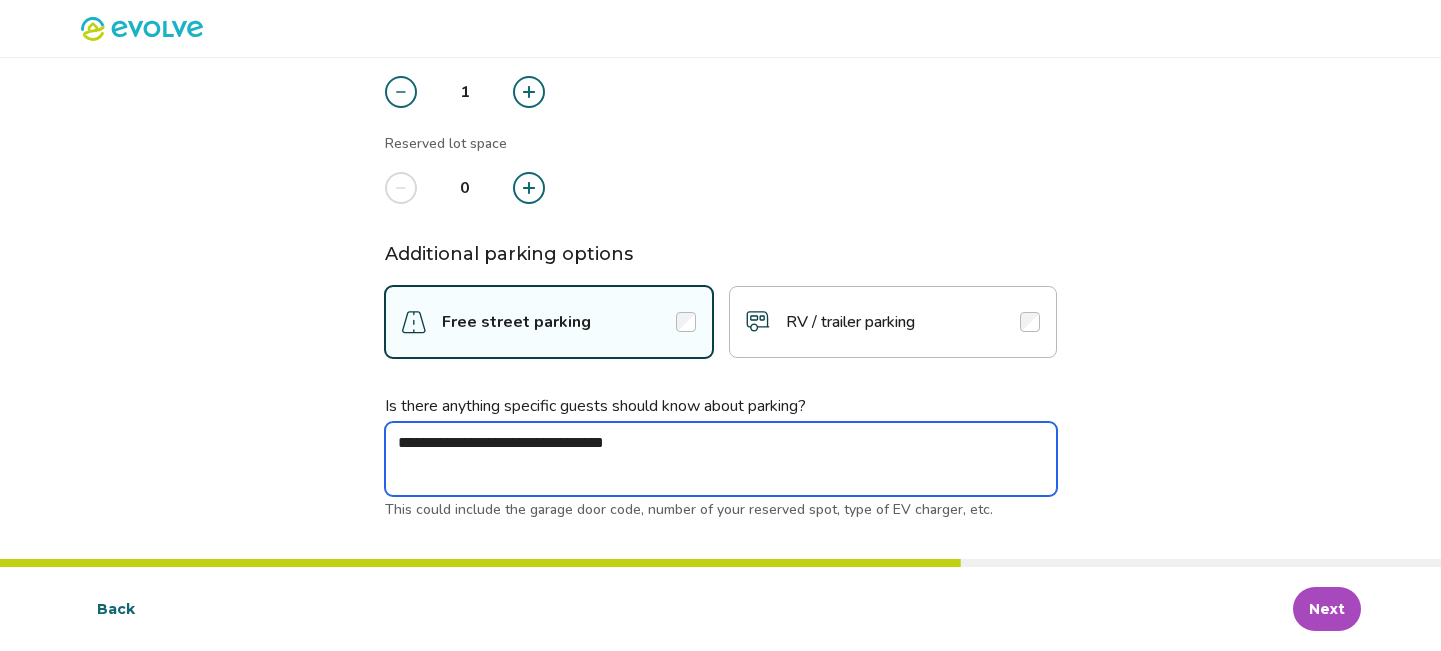 type on "*" 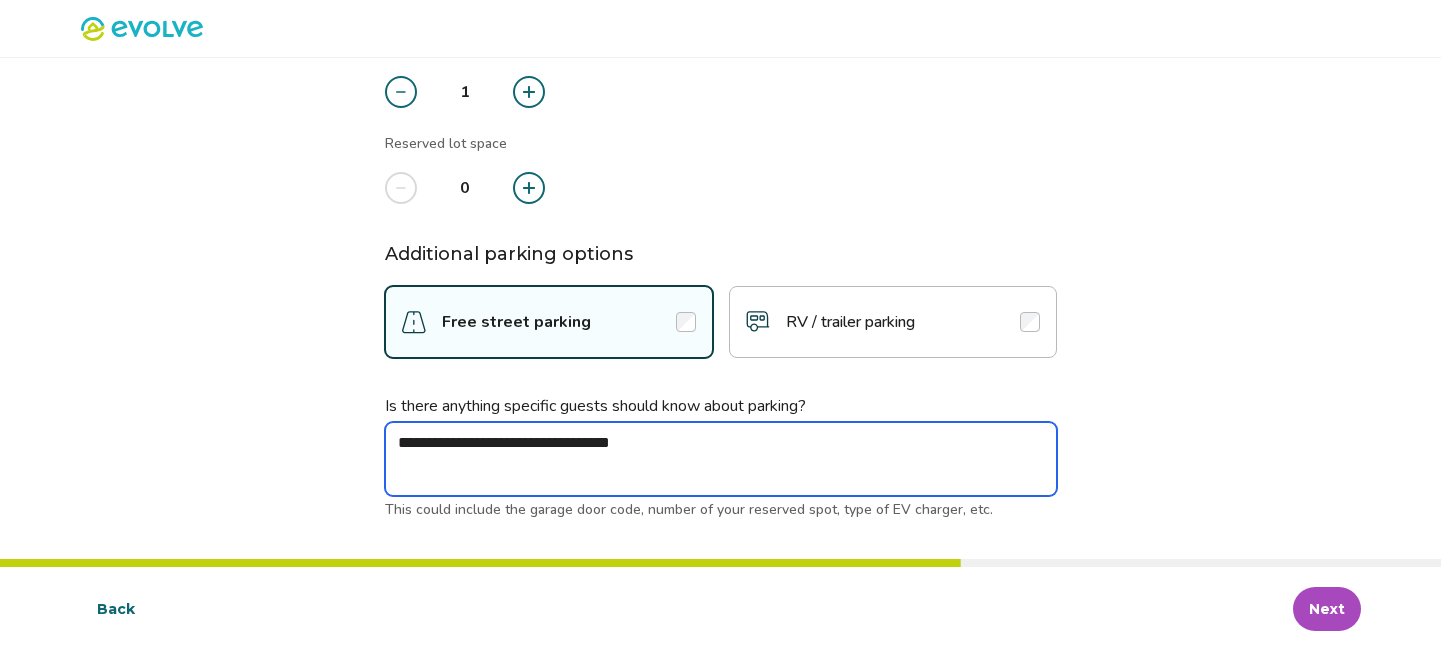 type on "*" 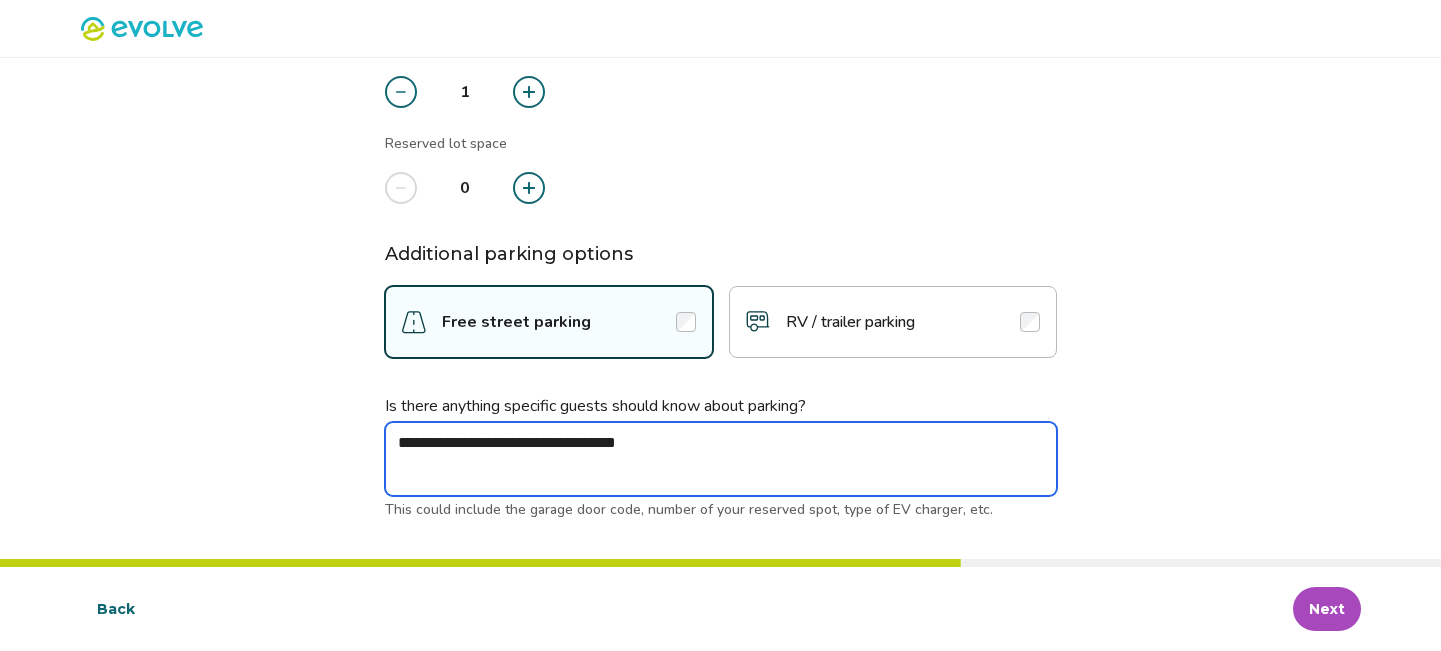 type on "*" 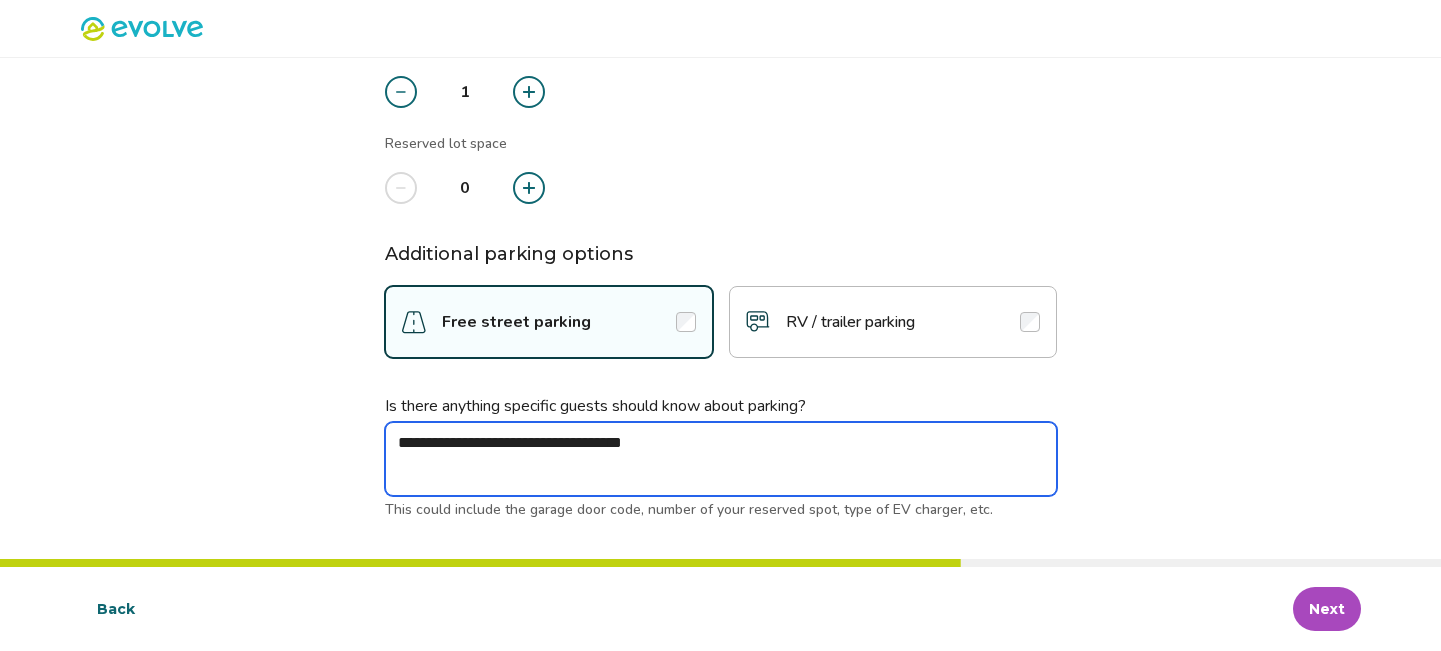 type on "*" 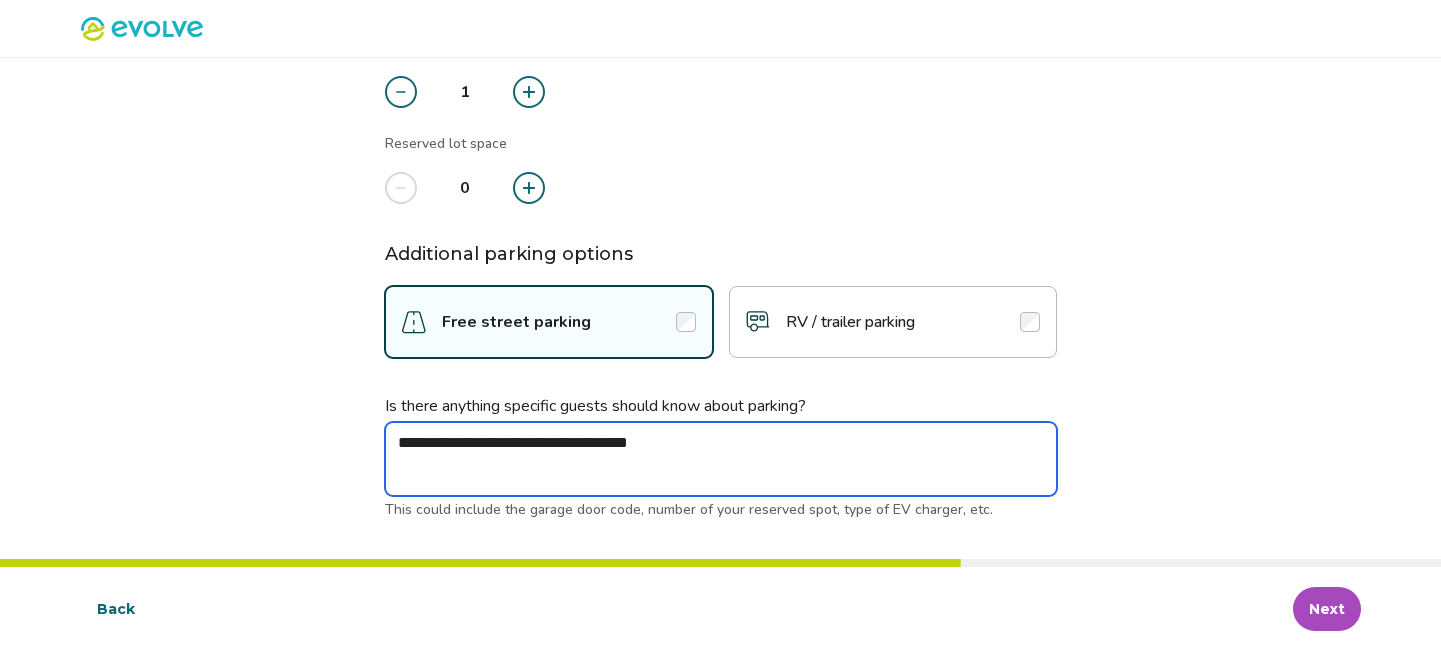 type on "*" 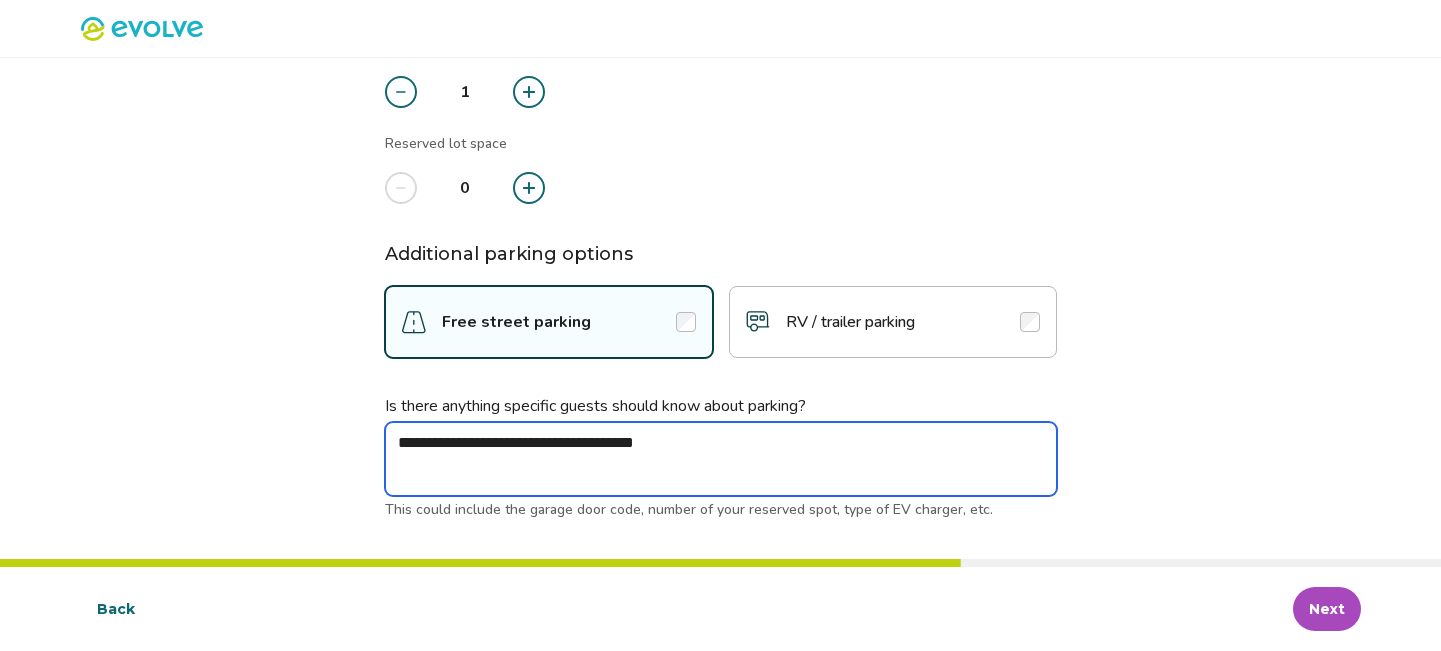 type on "*" 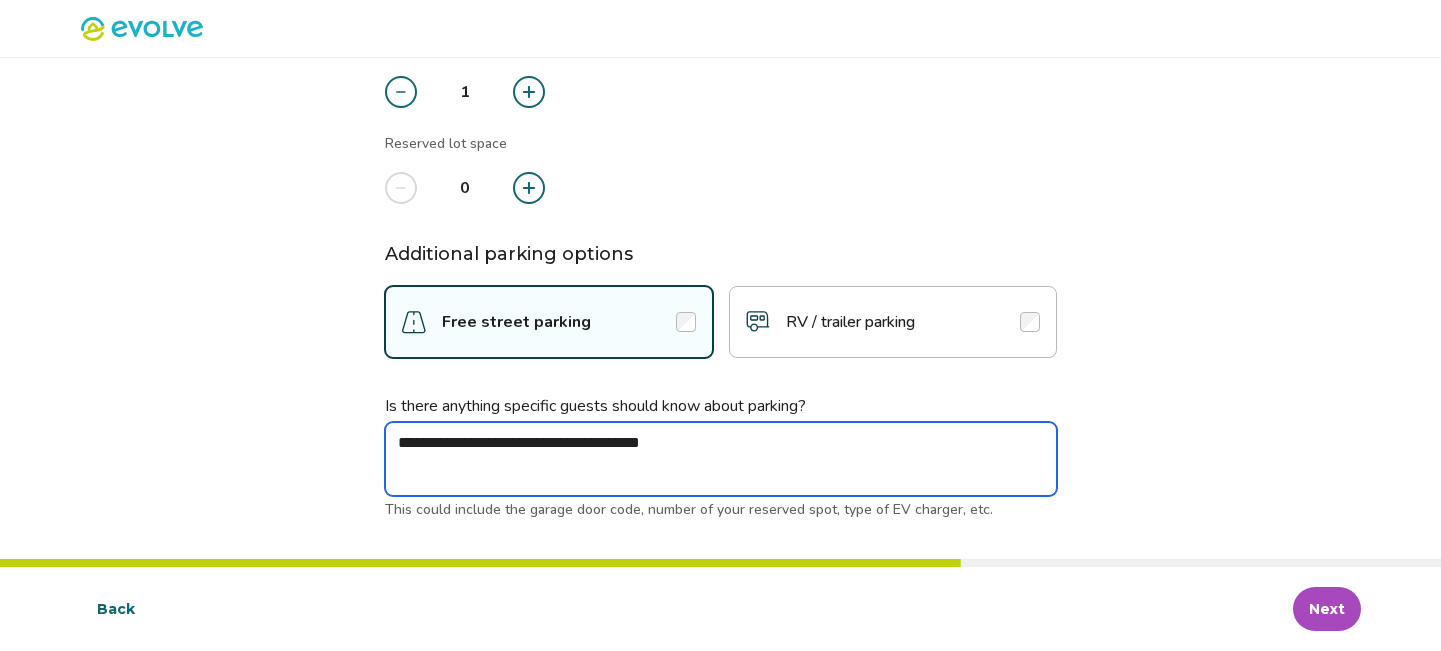 type on "*" 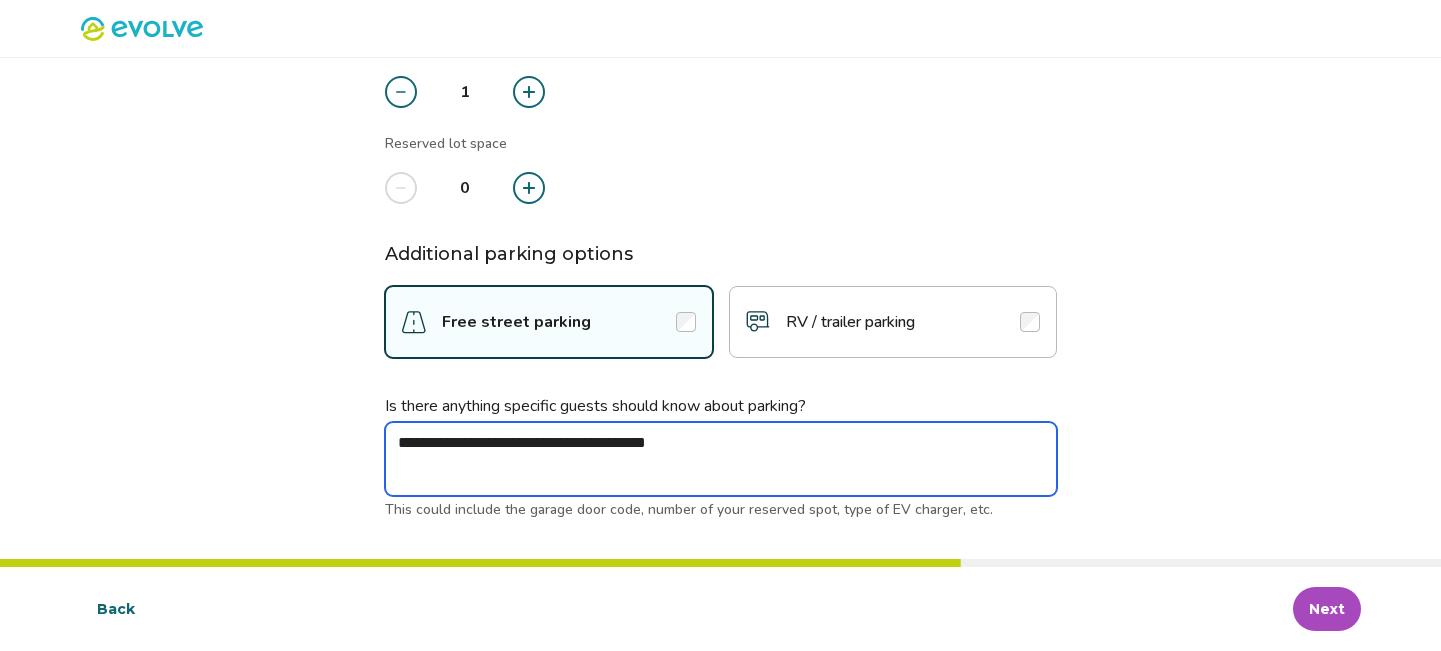 type on "*" 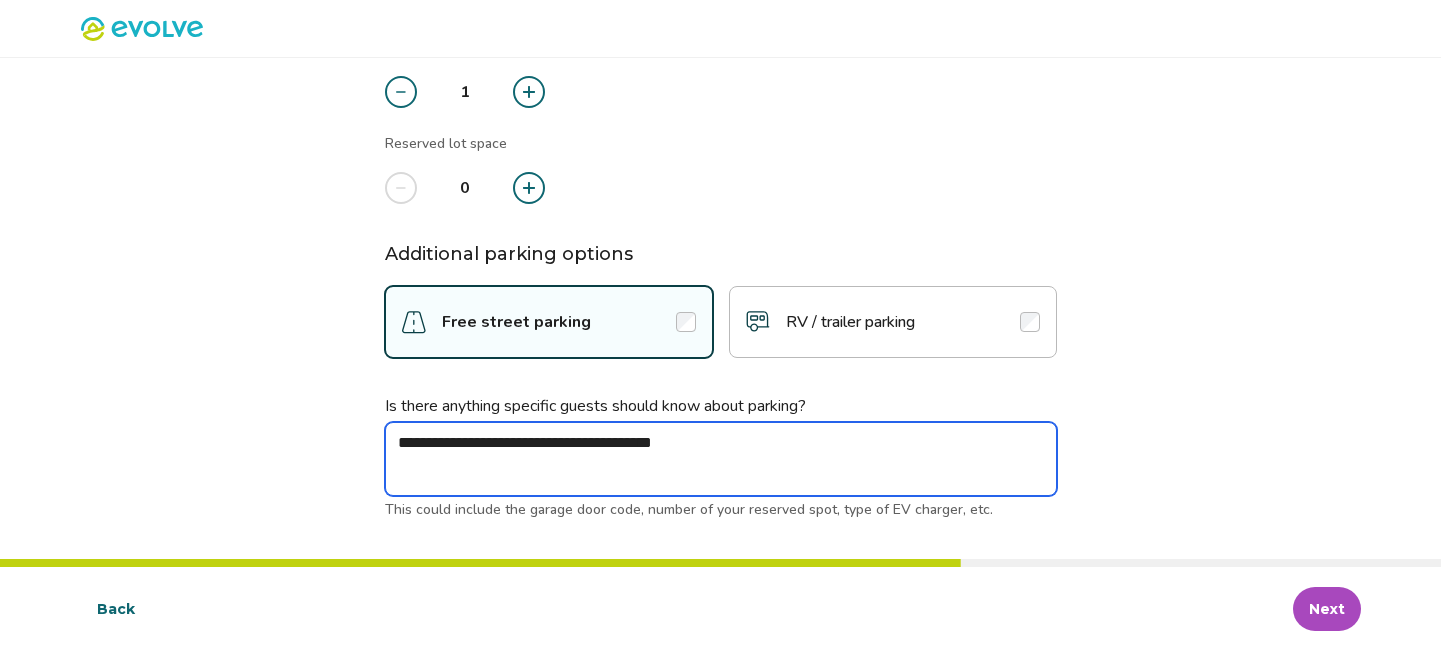 type on "*" 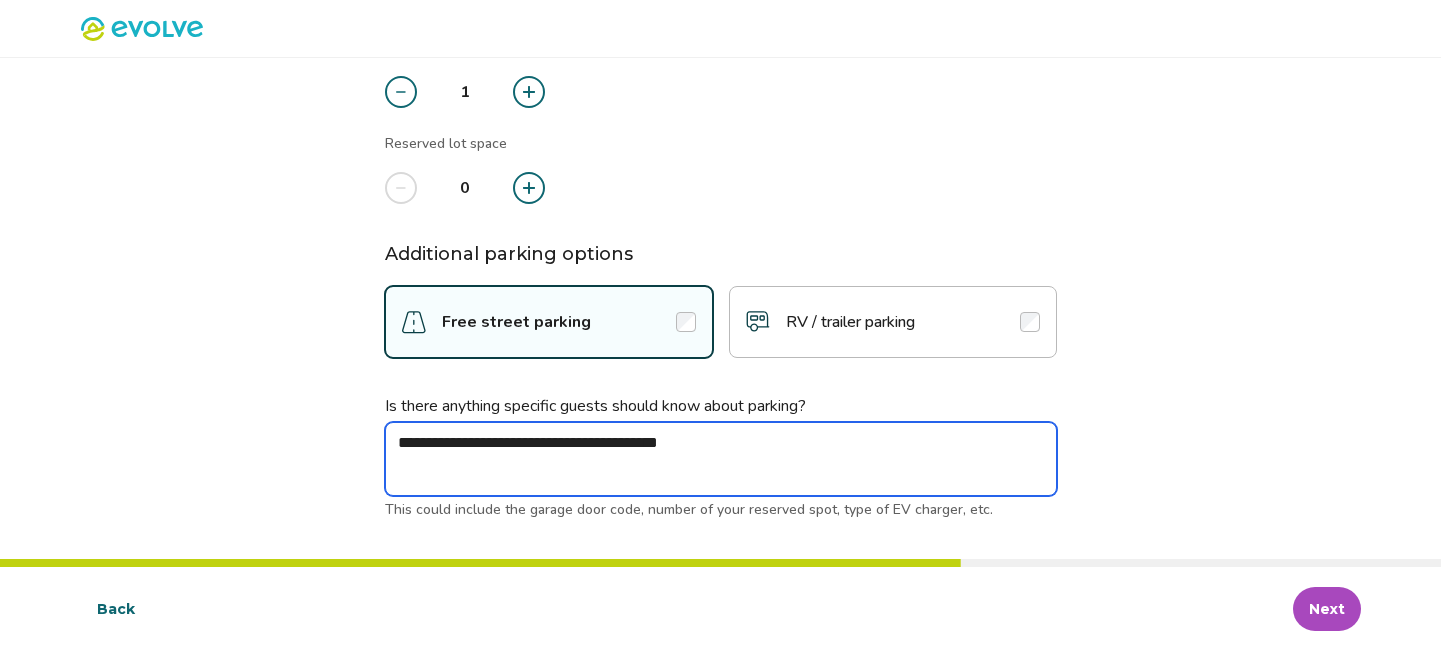 type on "*" 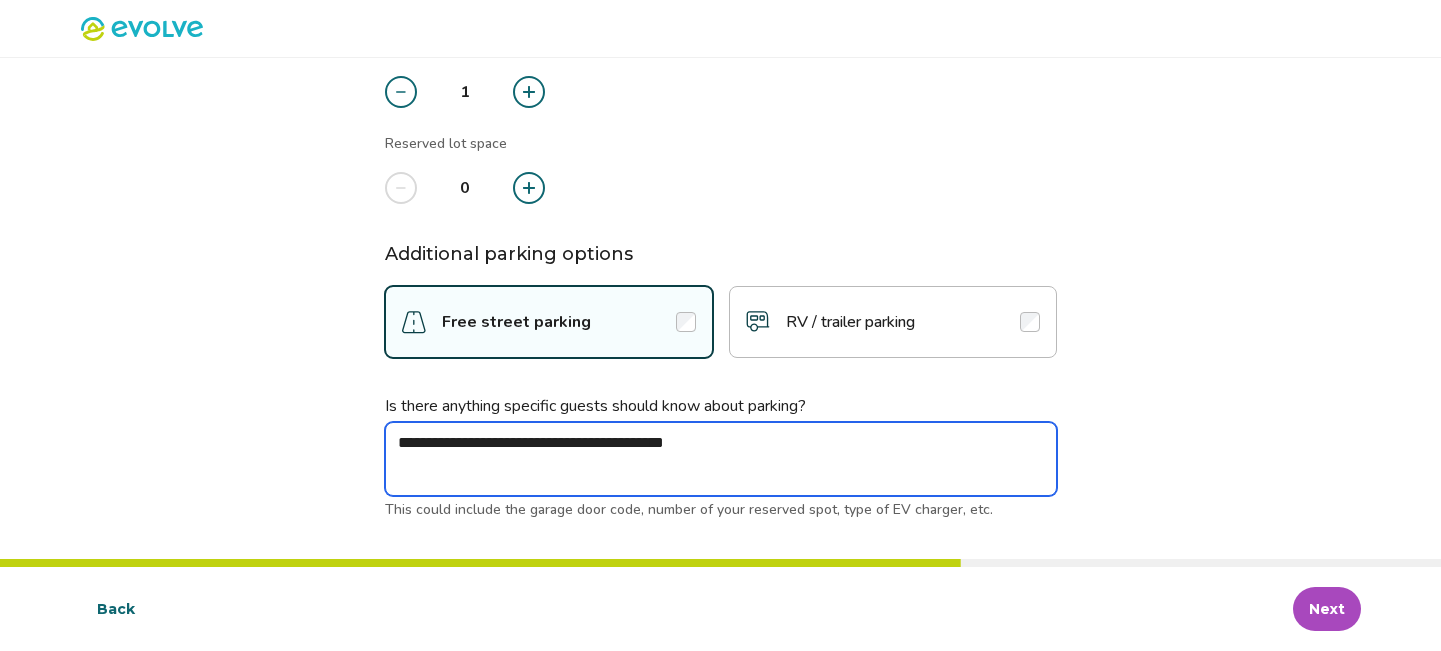 type on "*" 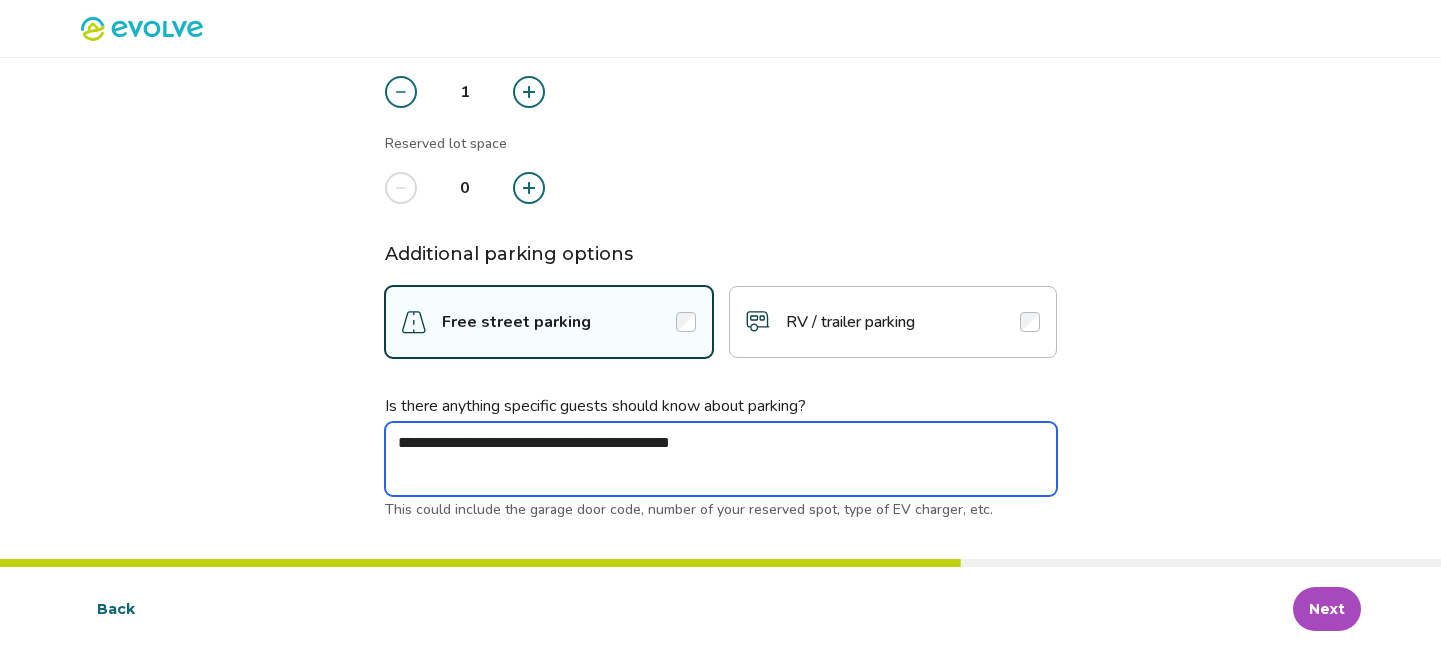 type on "*" 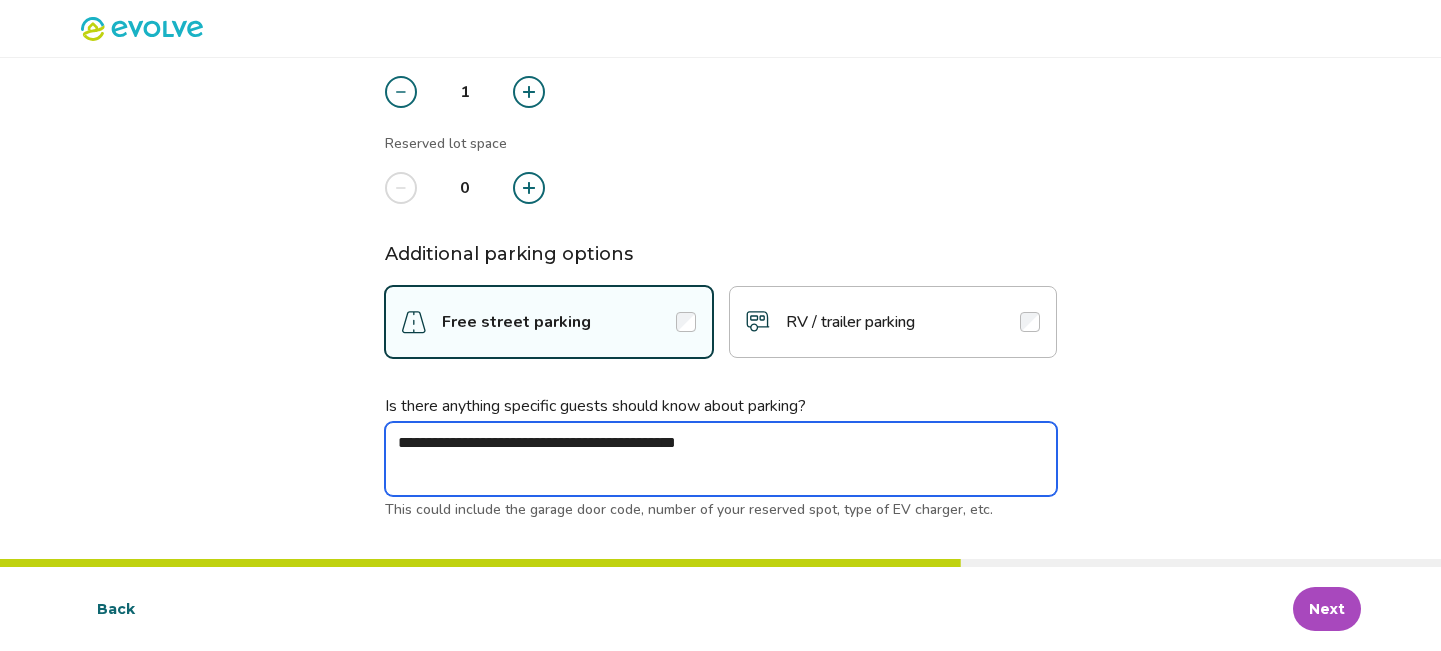 type on "*" 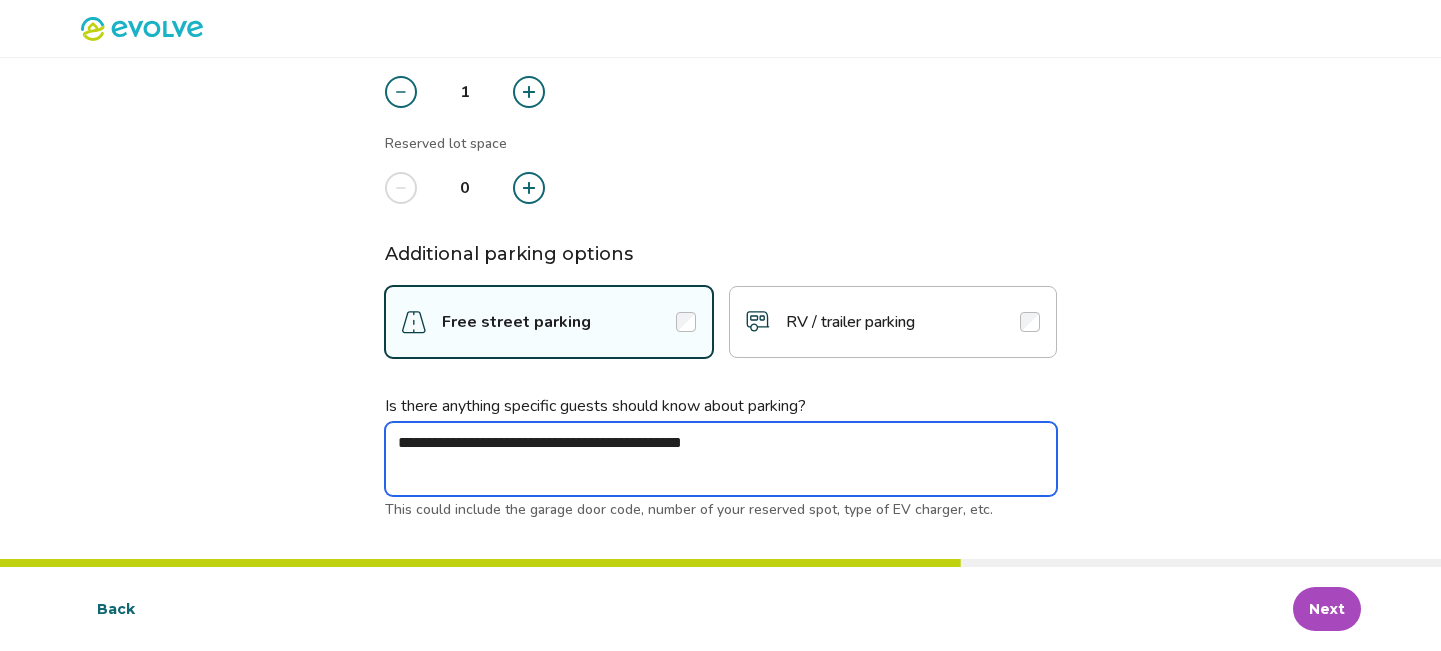 type on "*" 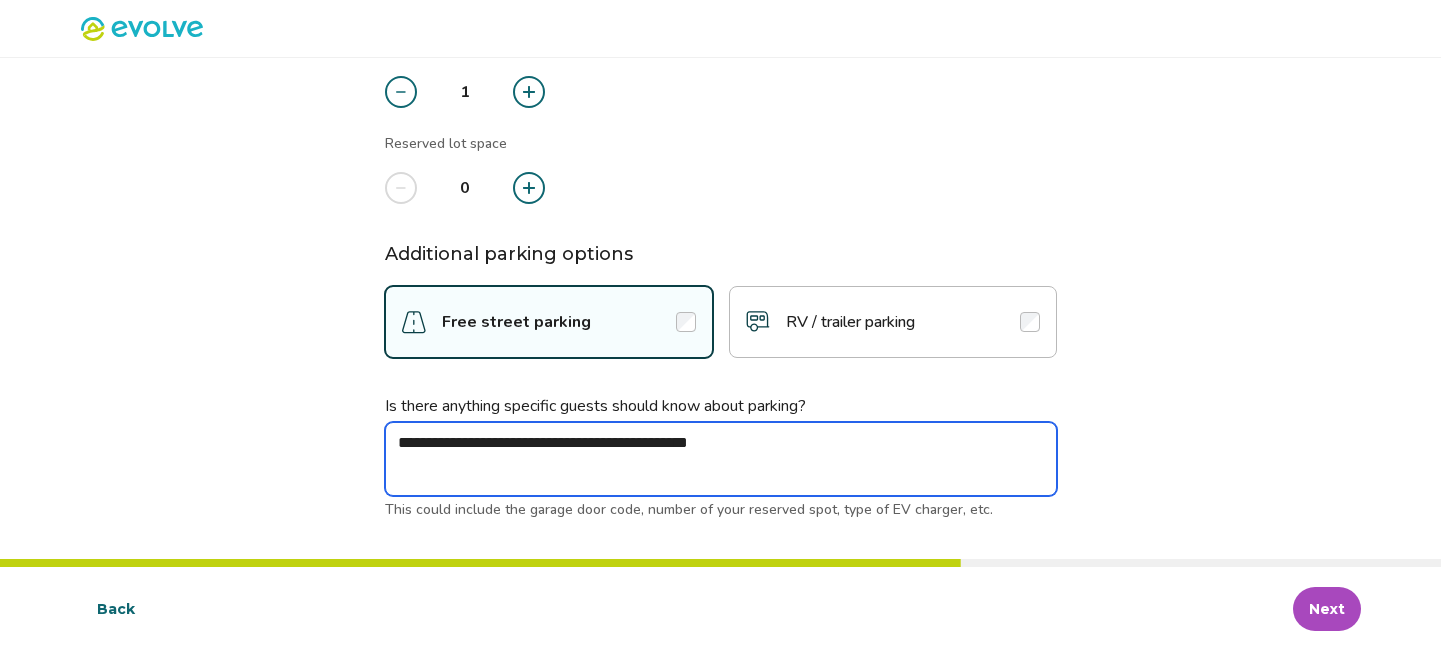 type on "*" 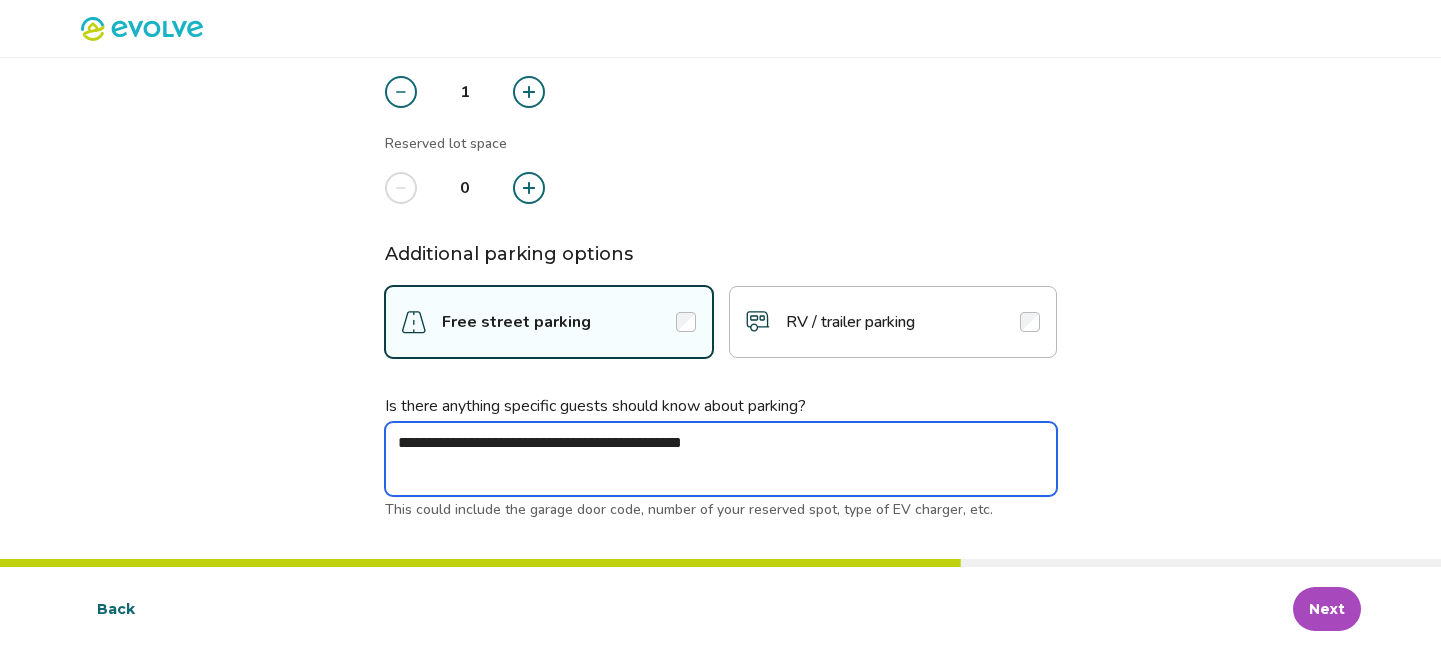 type on "*" 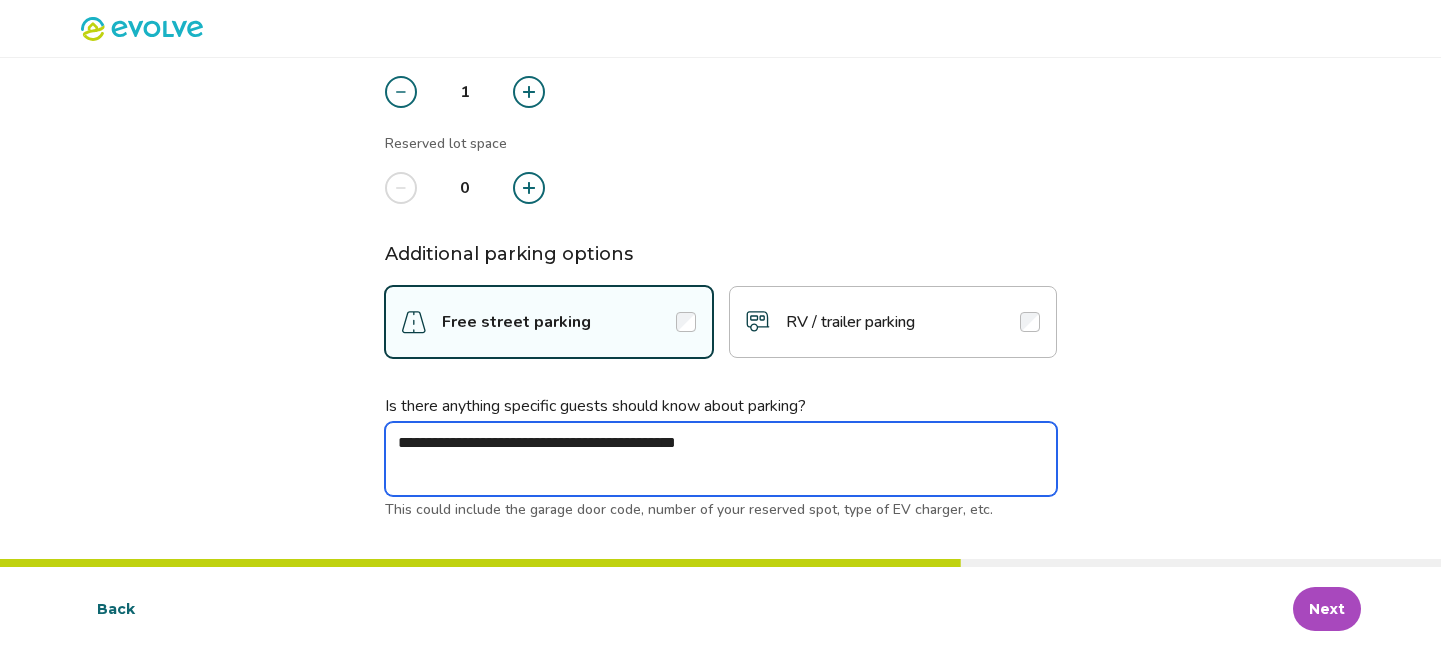 type on "*" 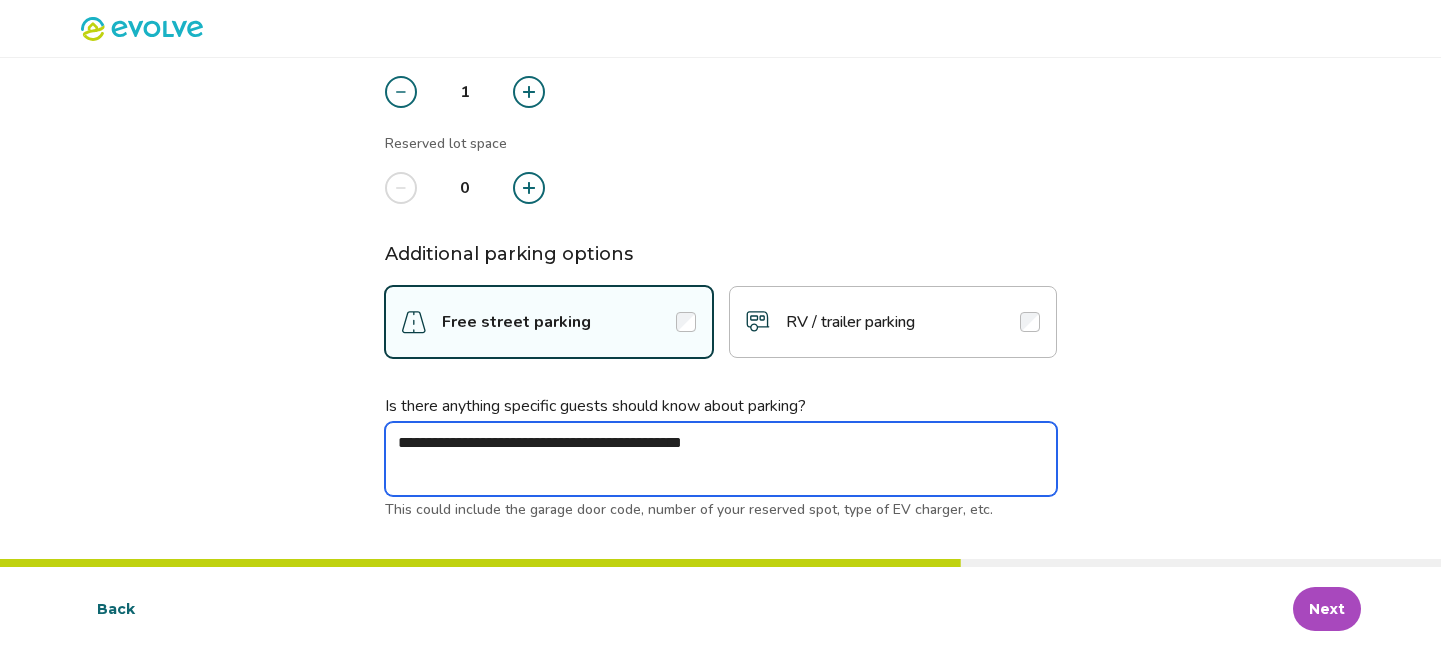type on "*" 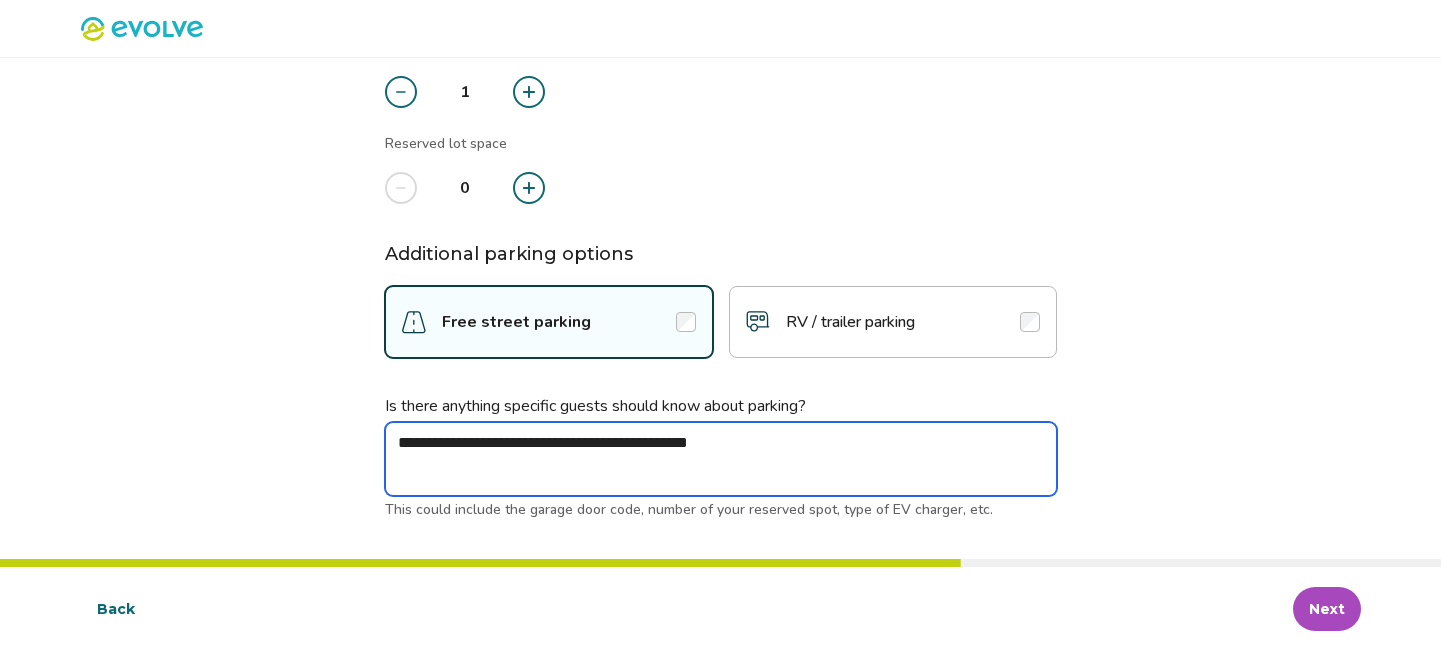 type on "*" 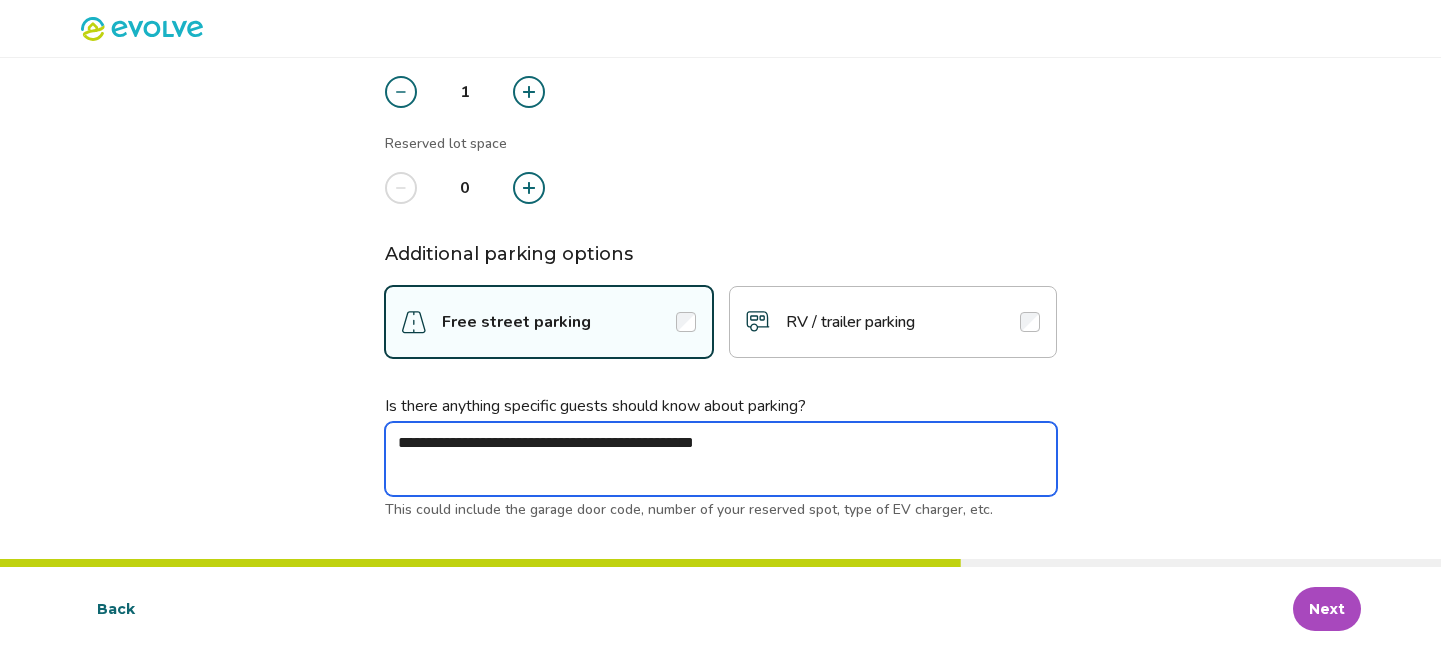 type on "*" 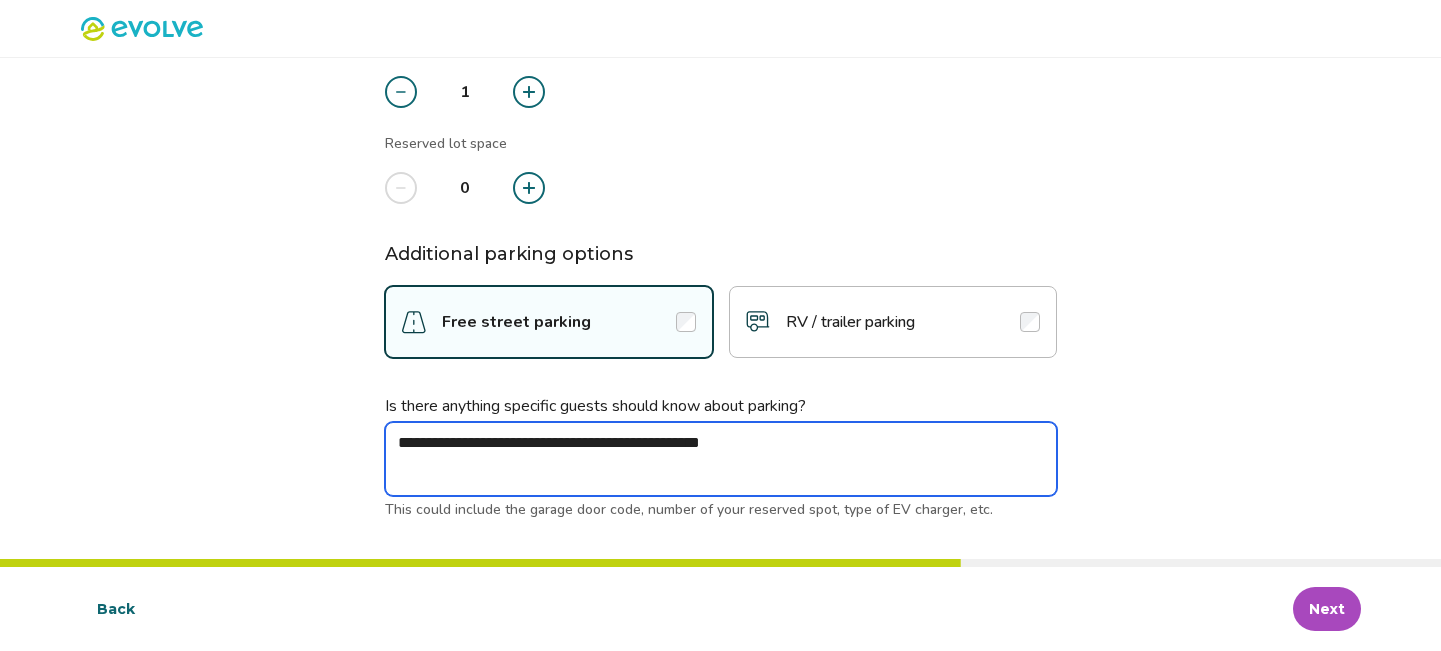 type on "*" 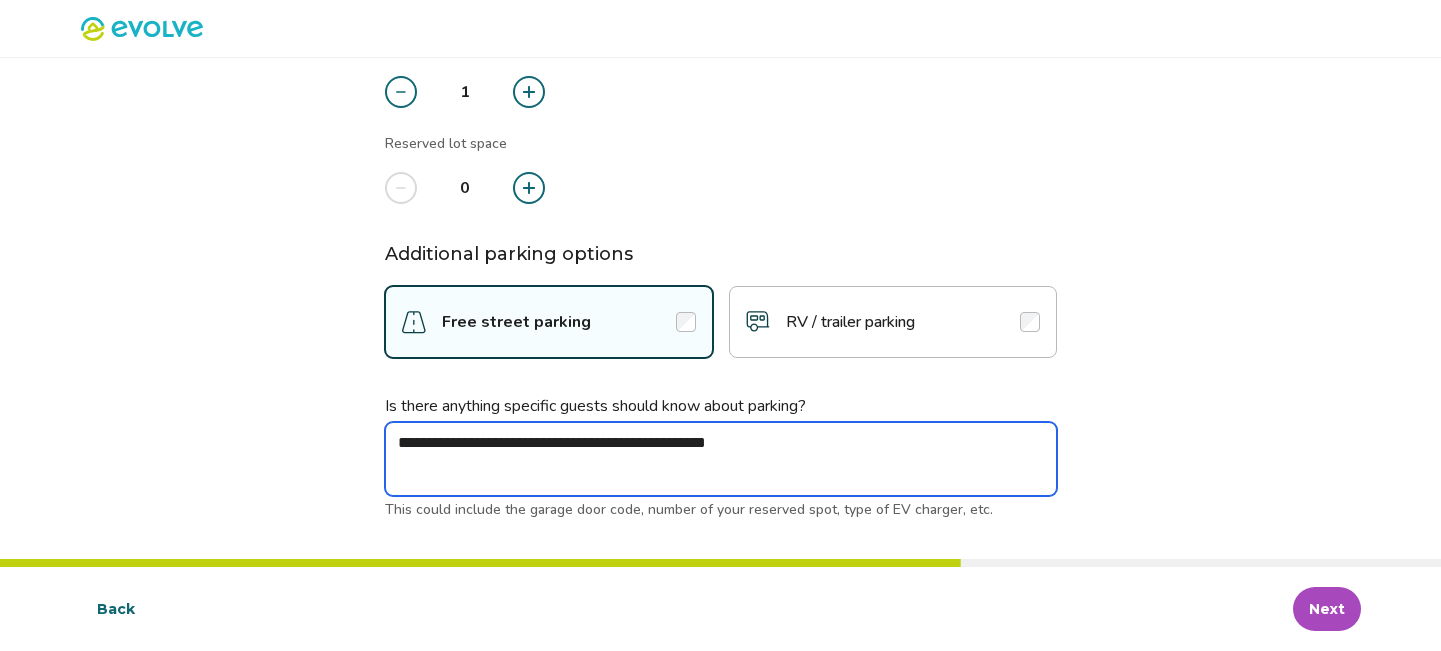 type on "*" 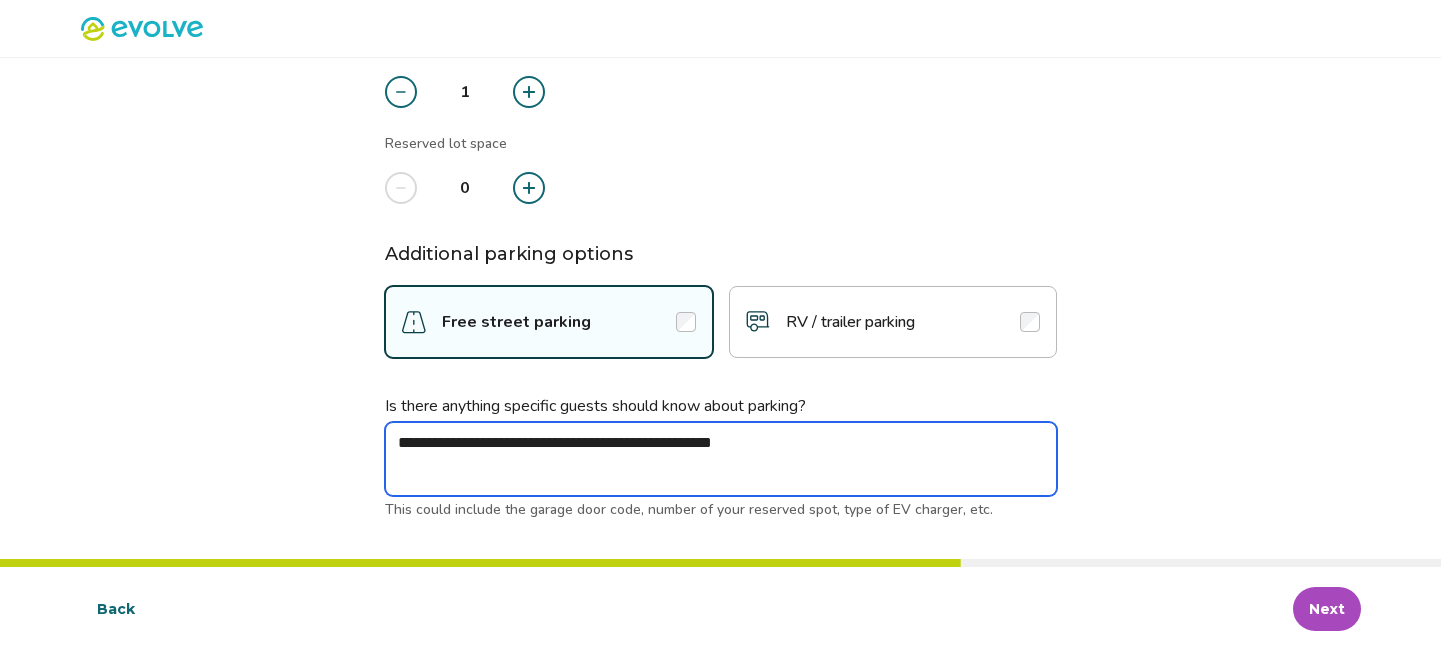 type on "*" 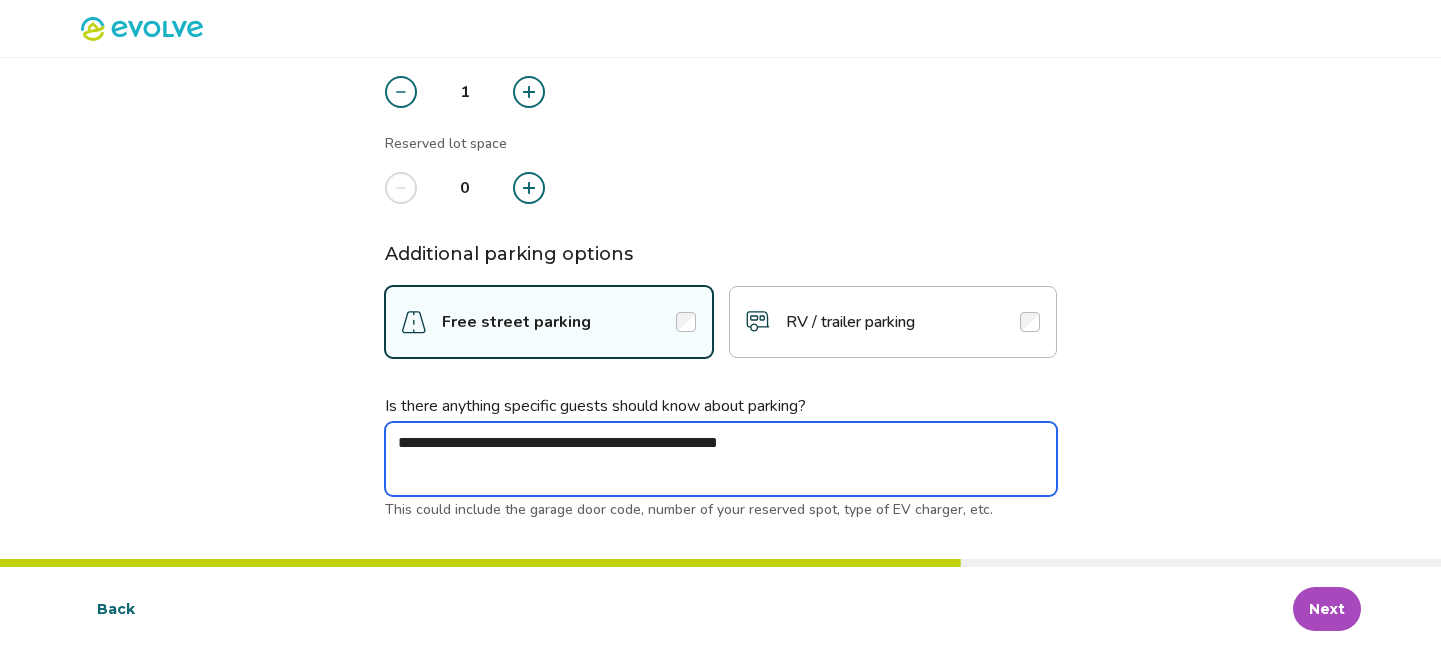 type on "*" 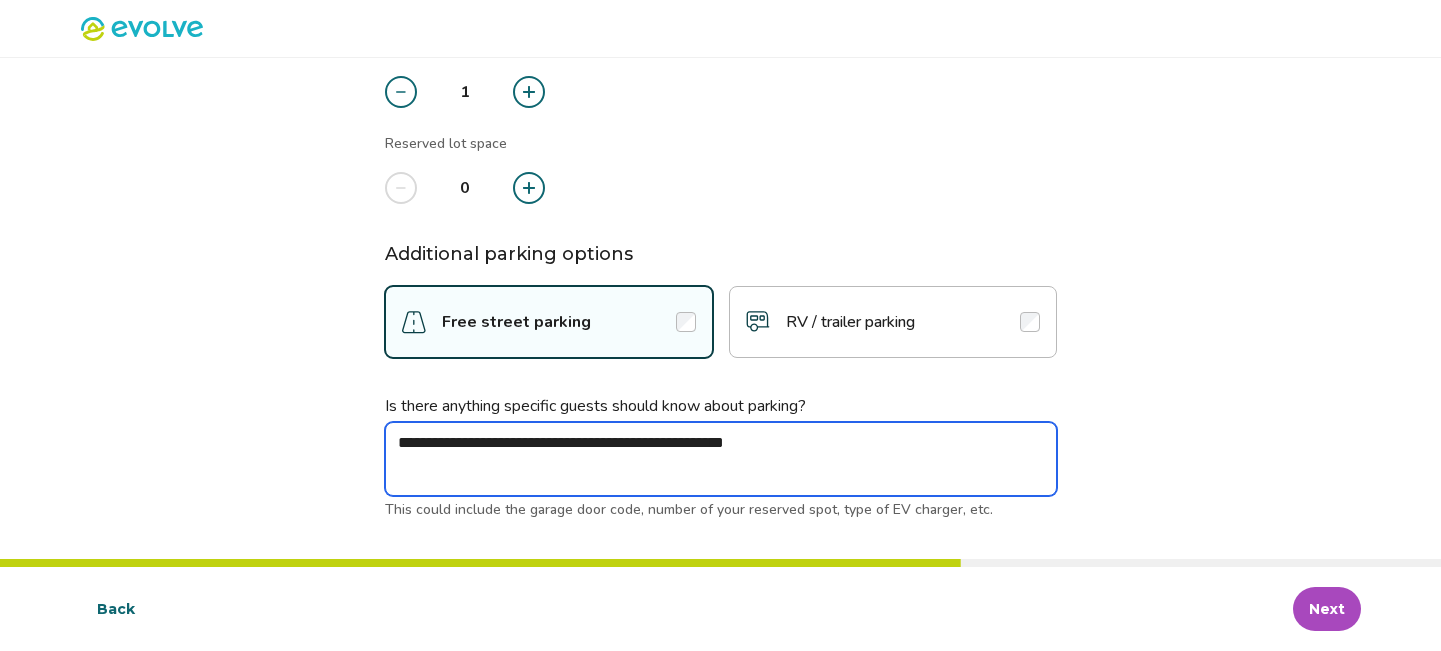 type on "*" 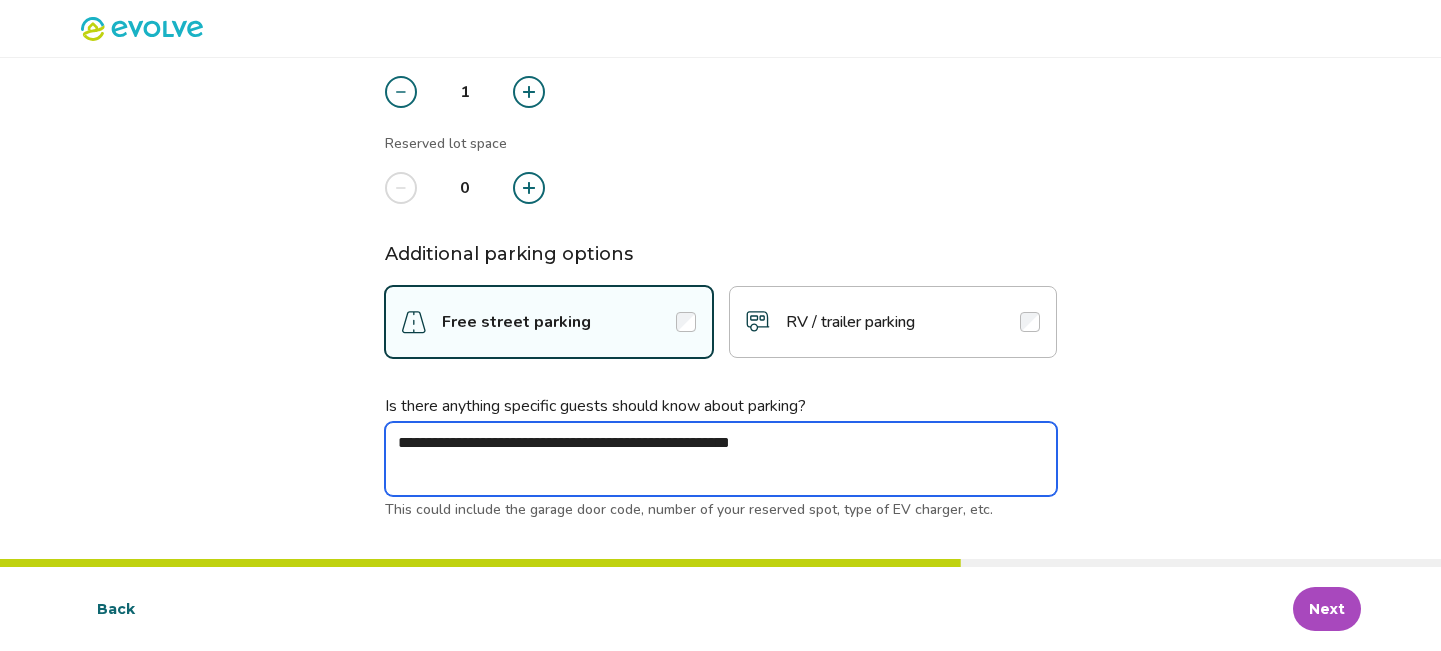 type on "*" 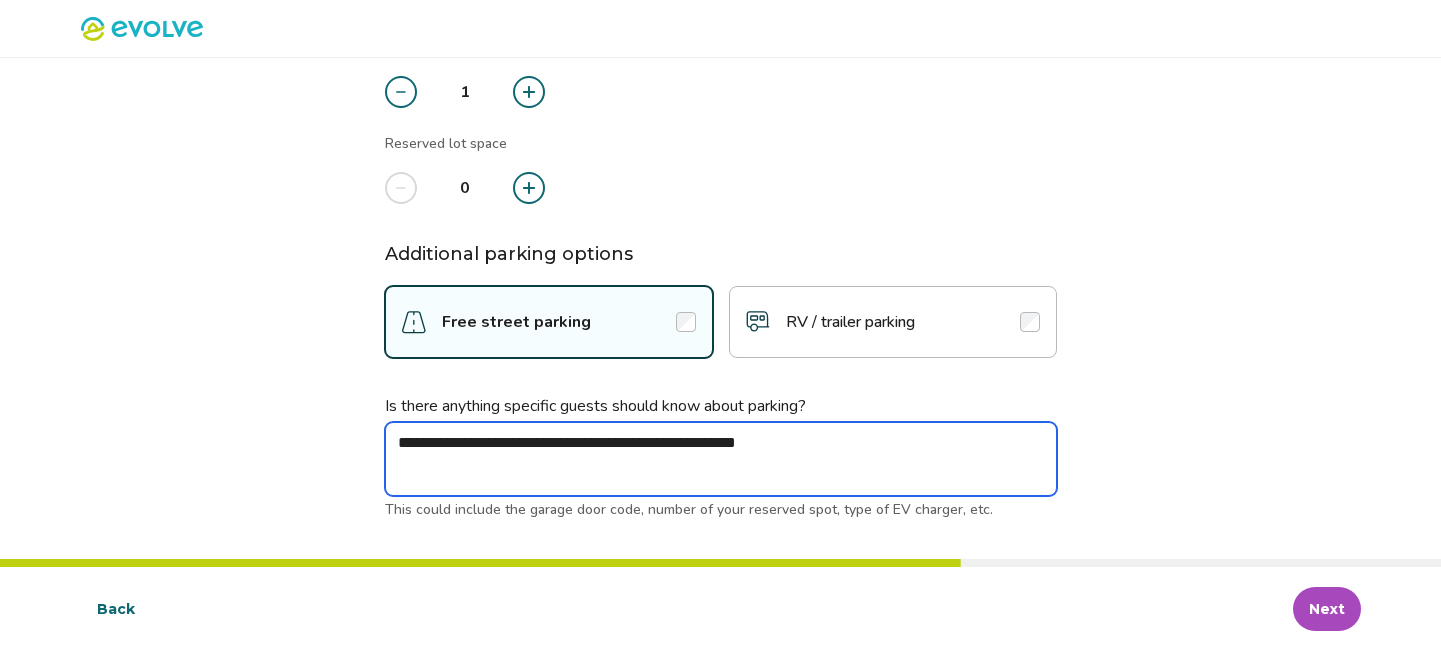 type on "*" 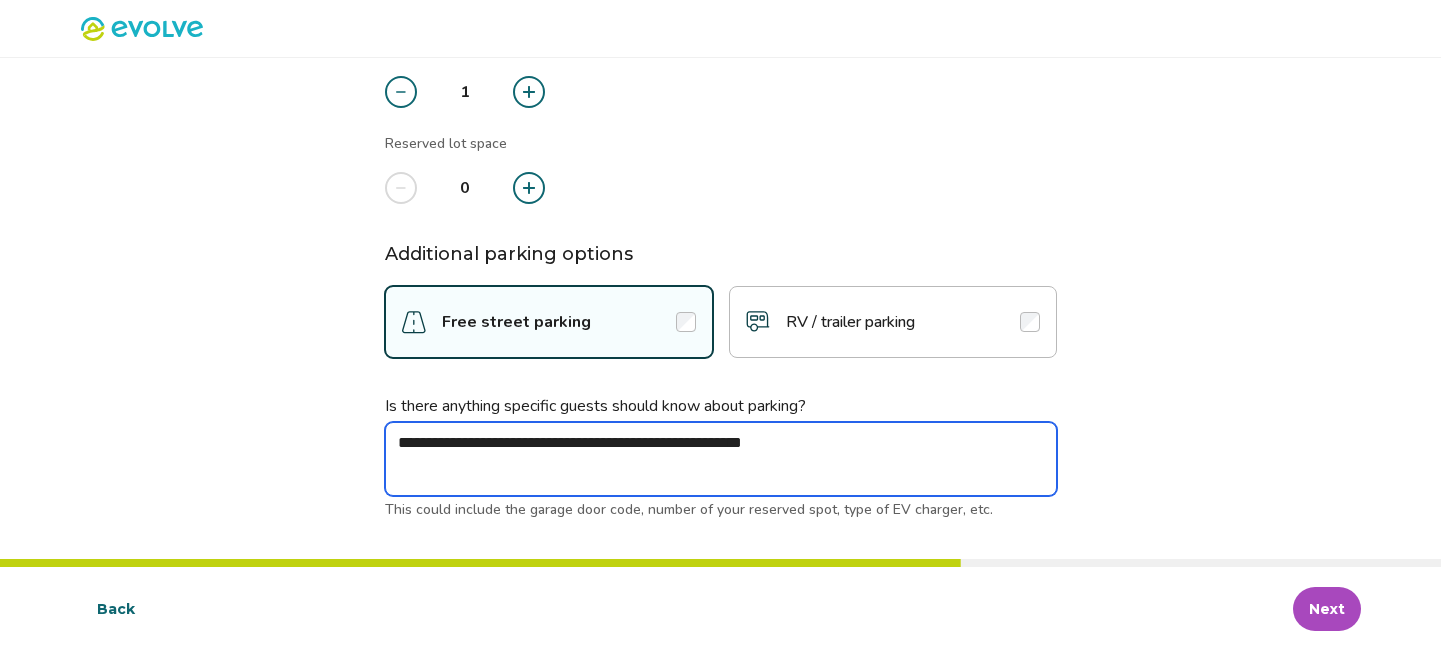 type on "*" 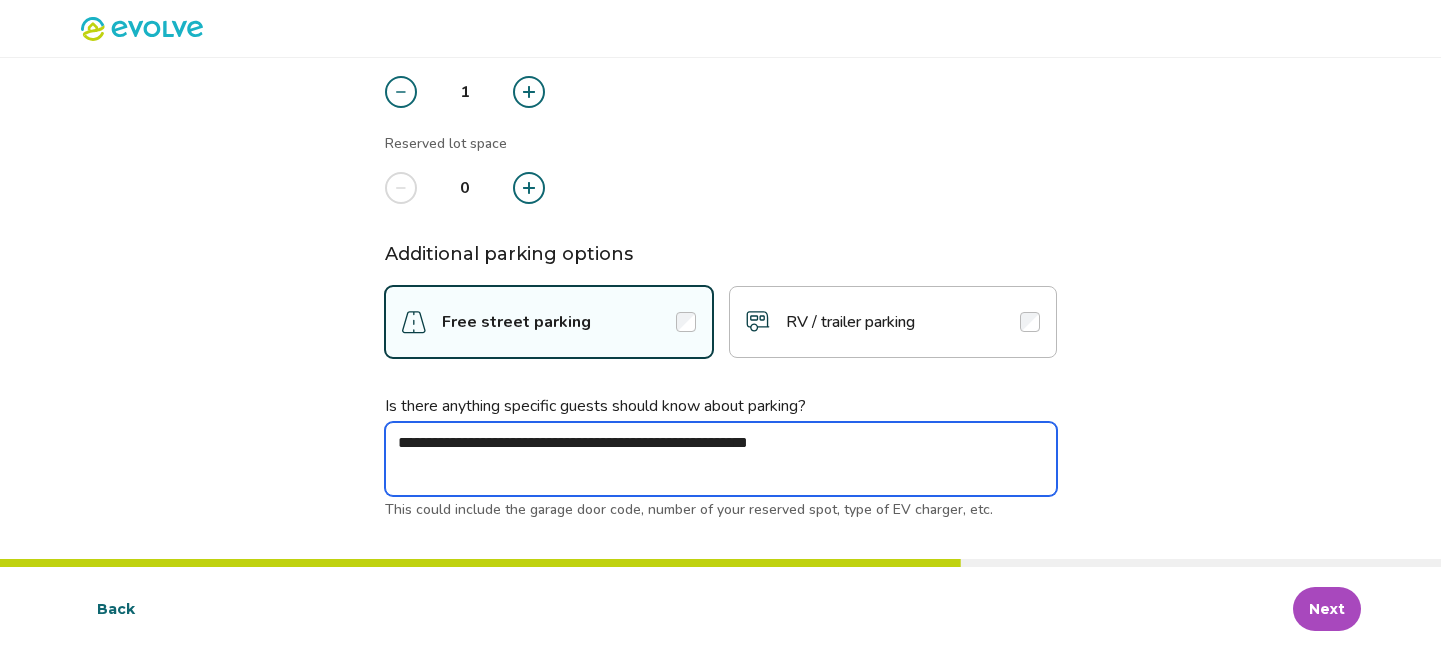 type on "*" 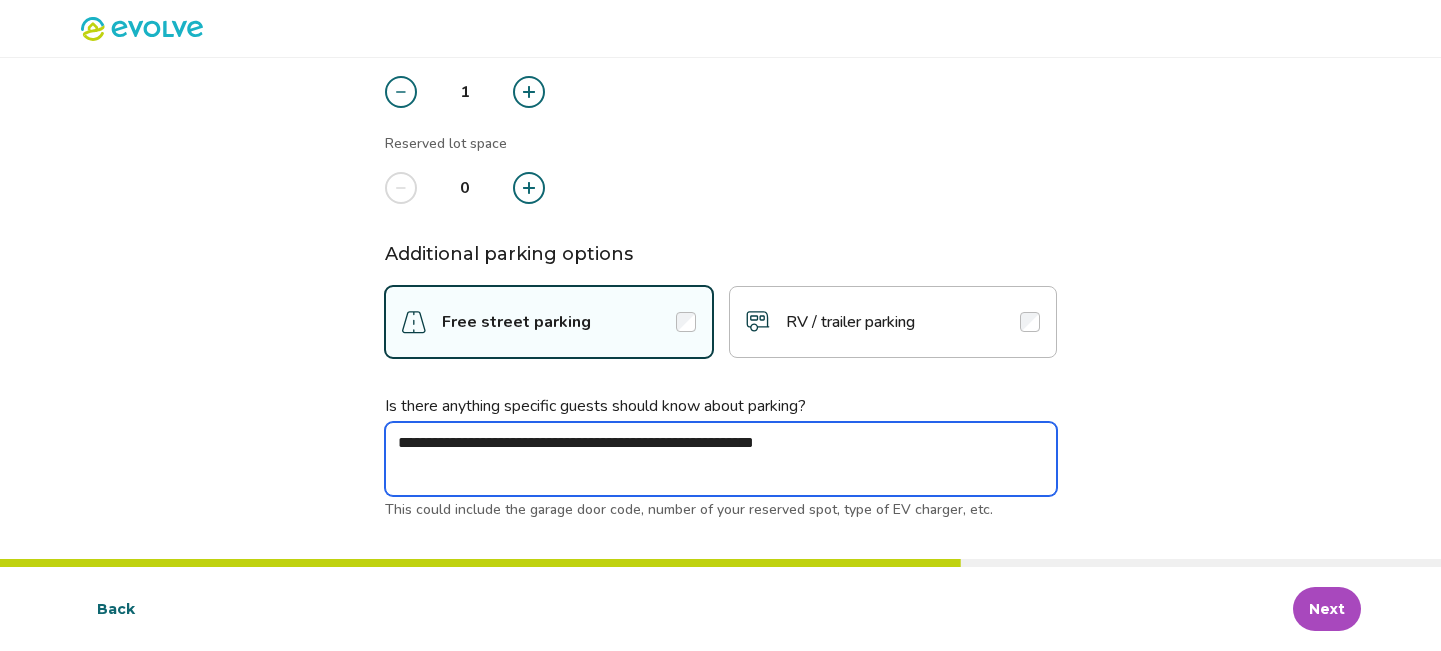 type on "*" 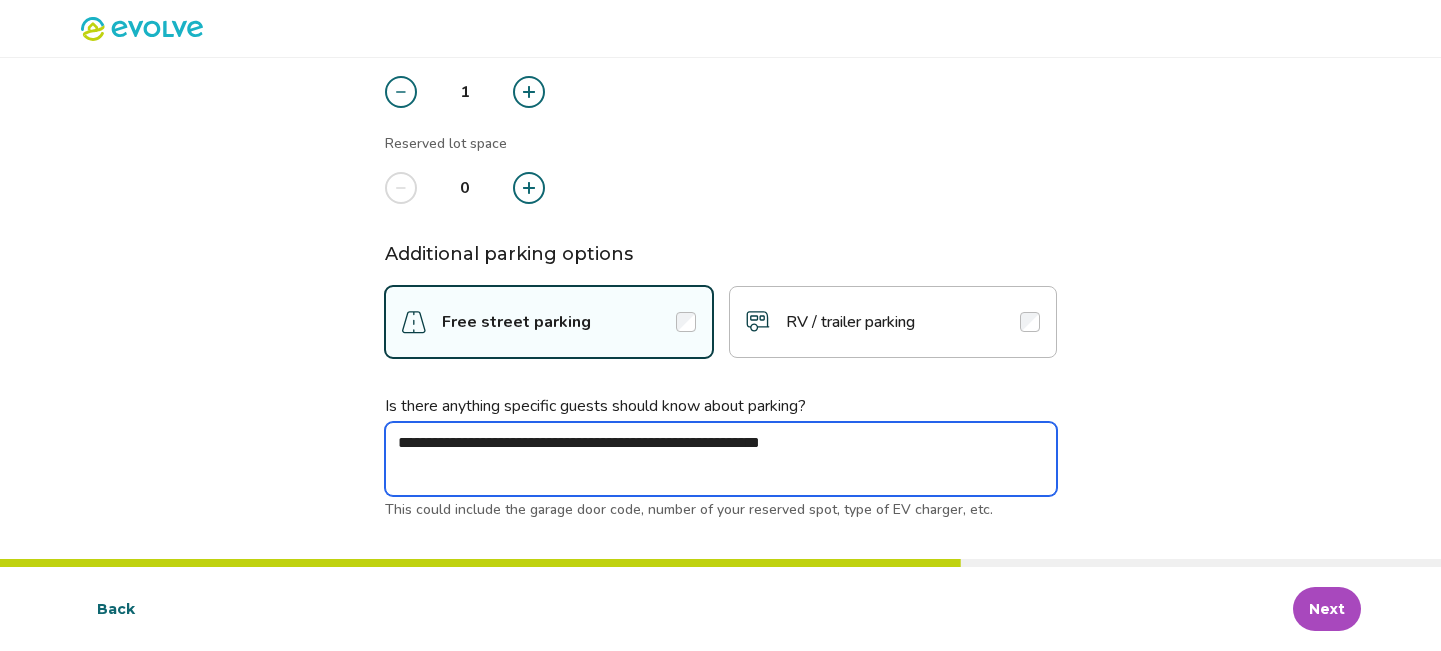 type on "*" 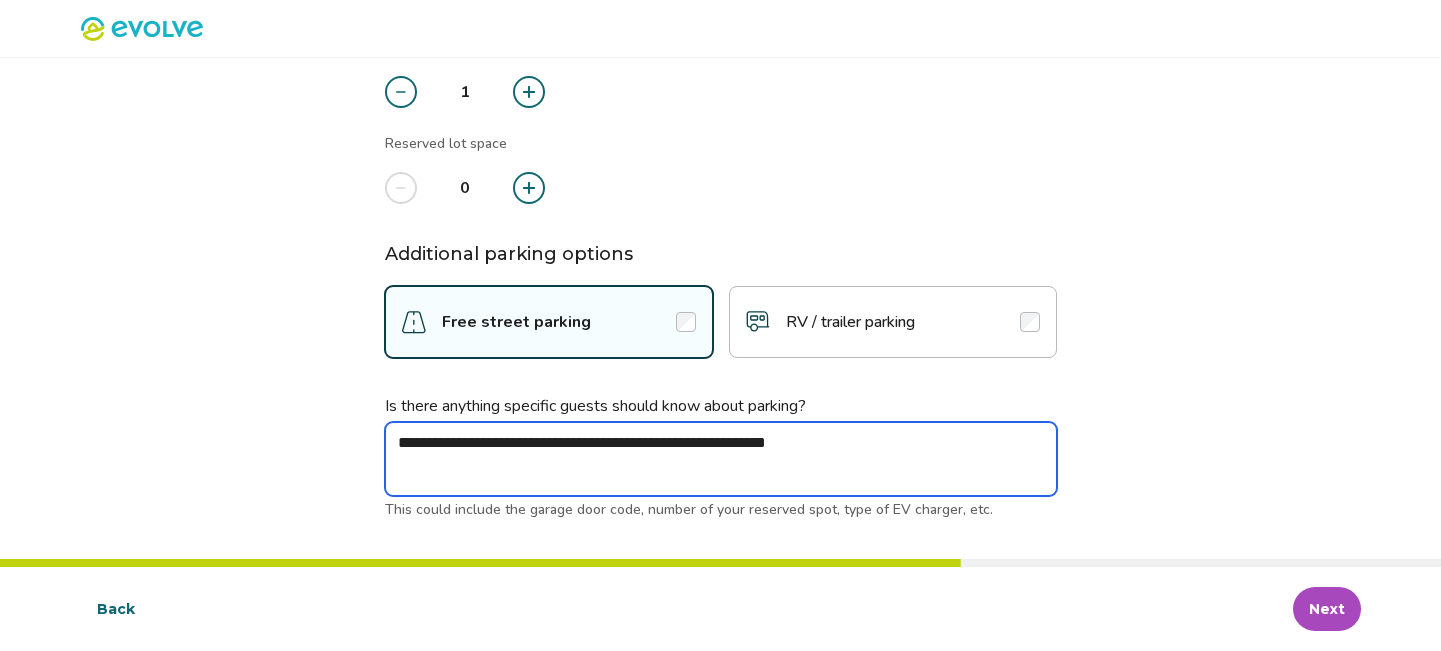 type on "*" 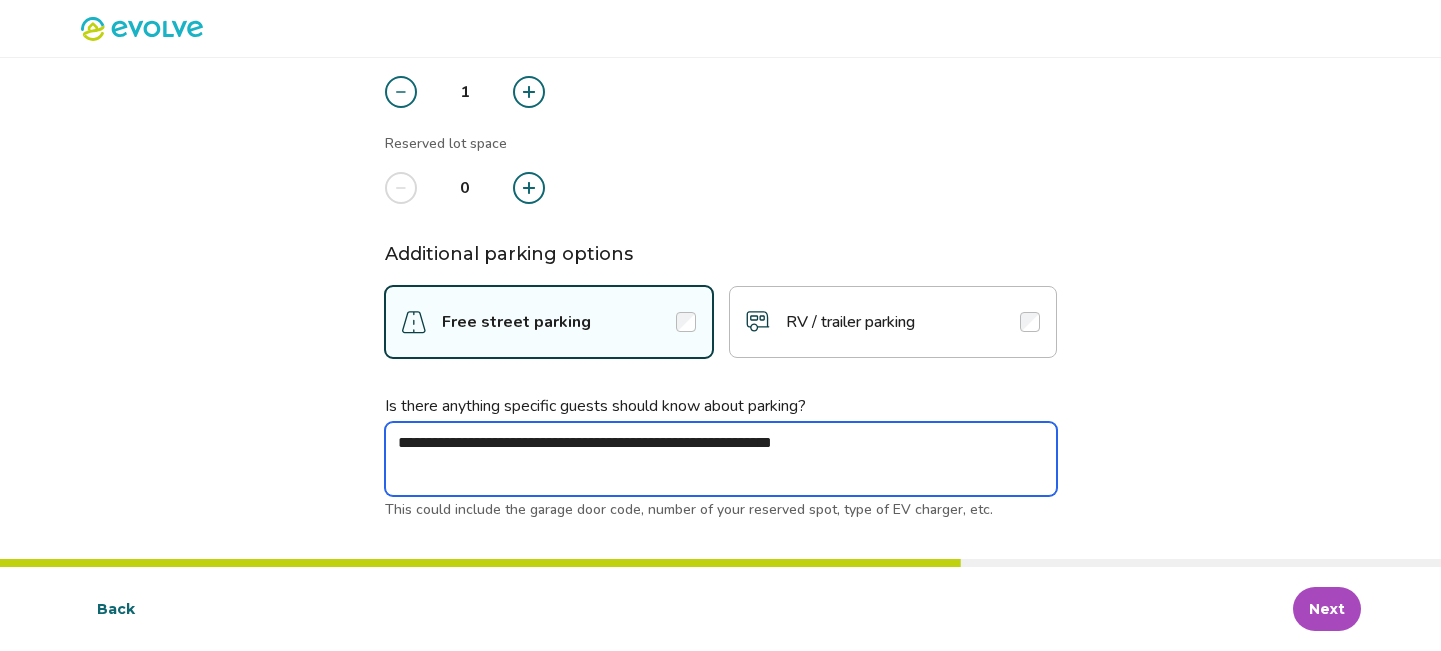 type on "*" 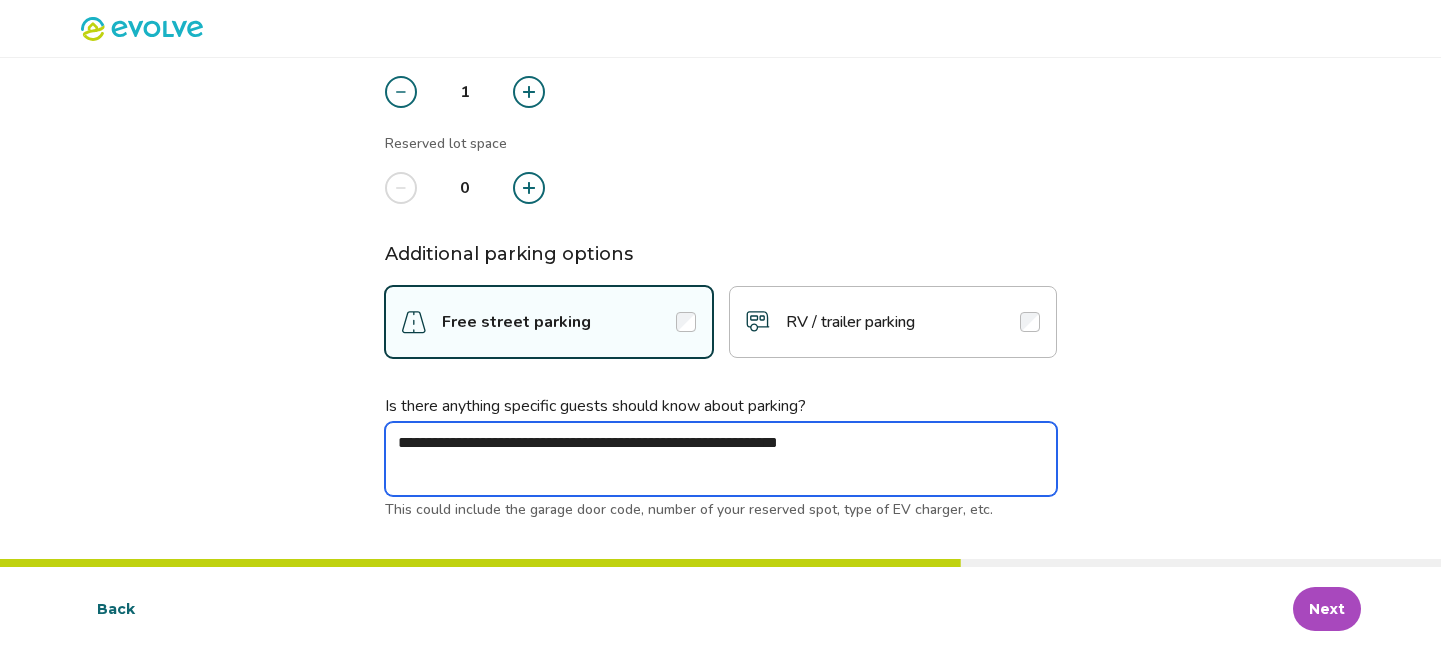 type on "*" 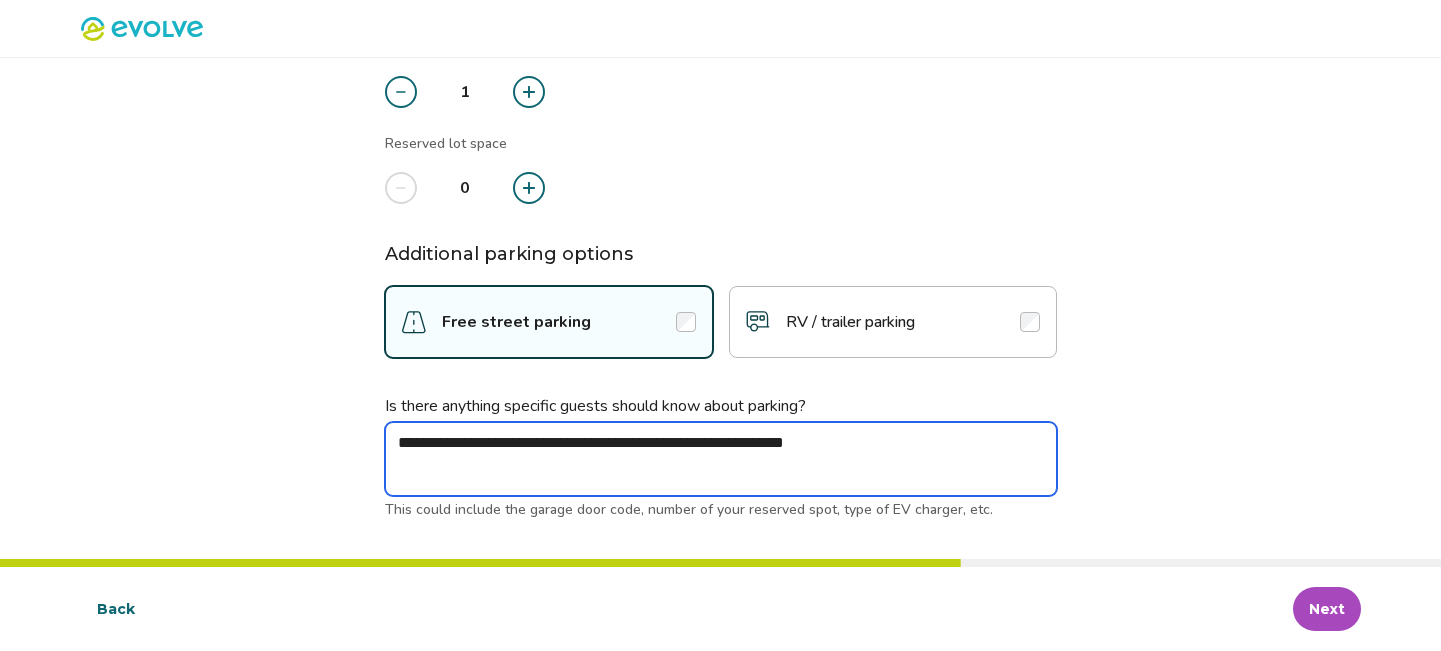 type on "*" 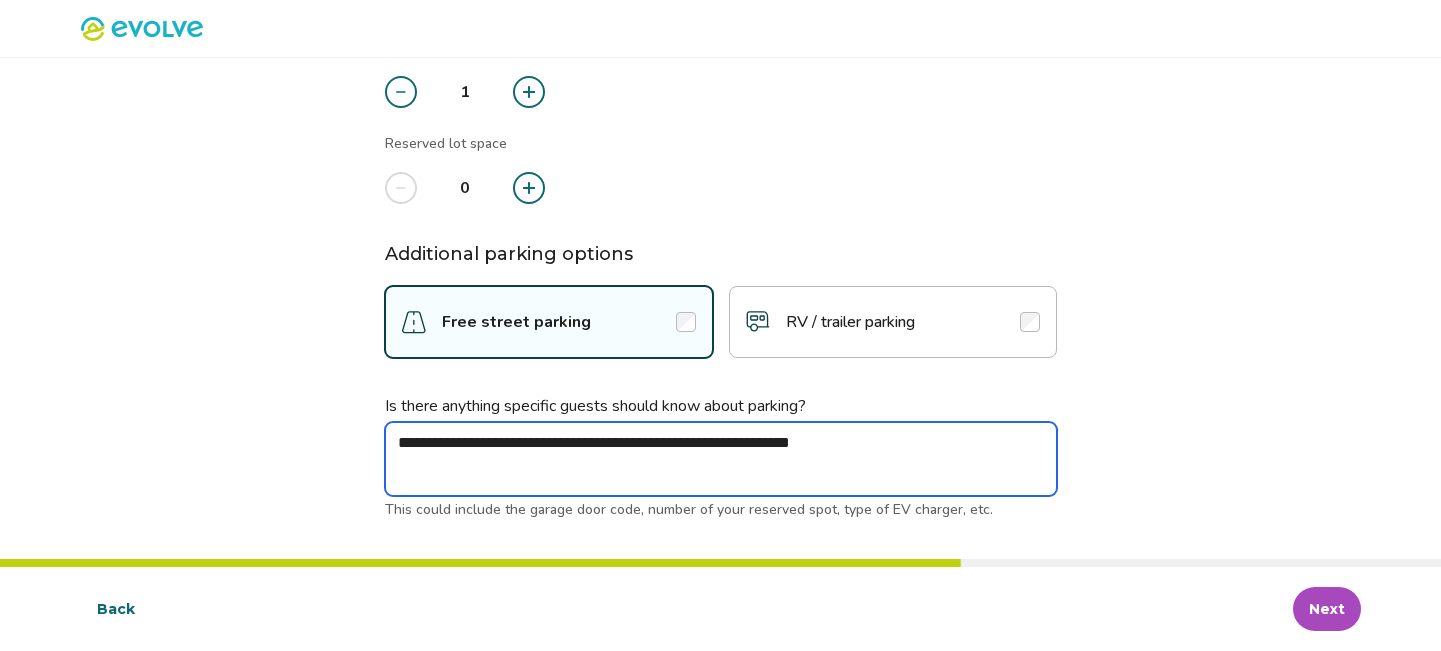 type on "*" 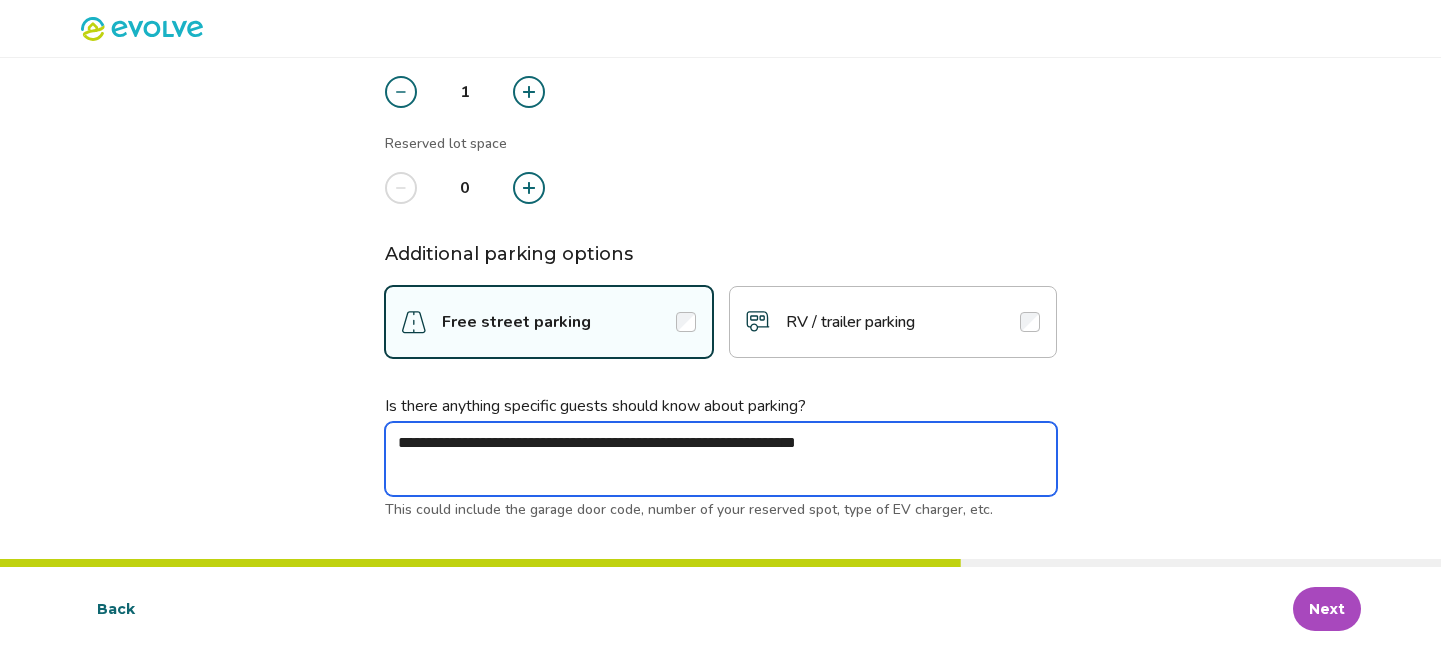 type on "*" 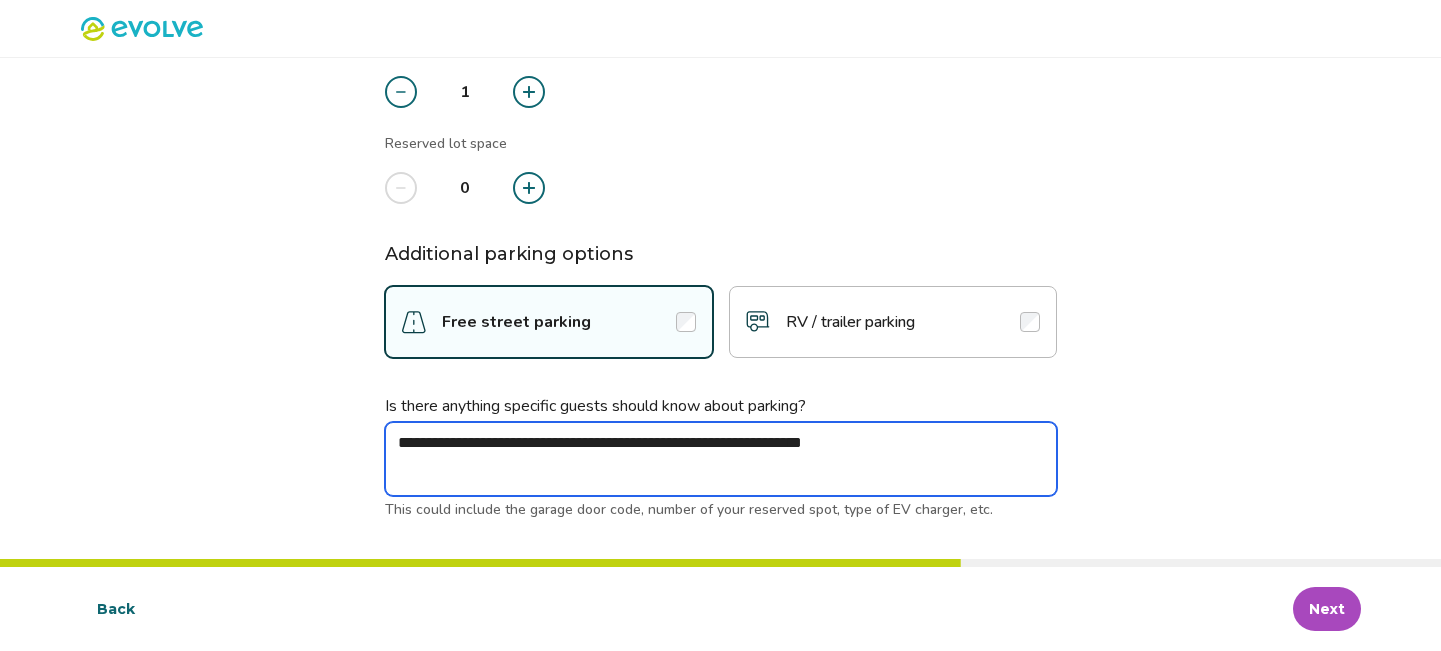 type on "*" 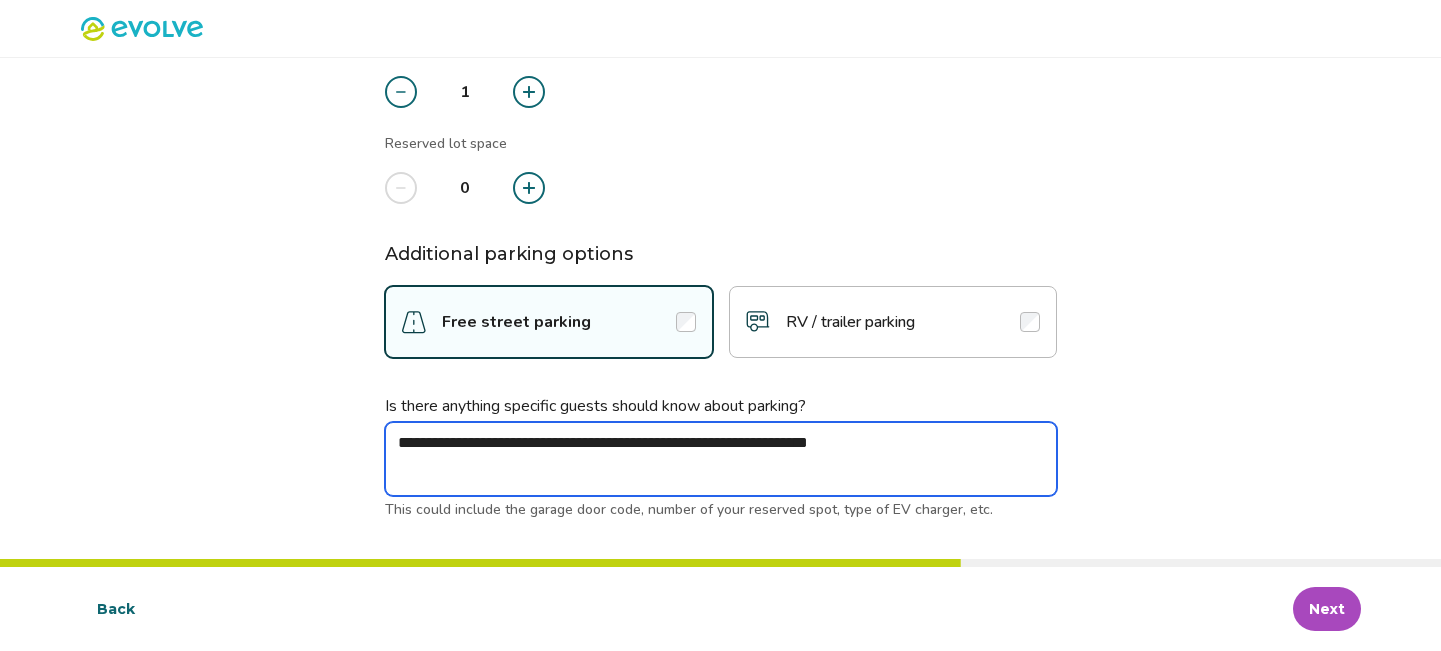 type on "*" 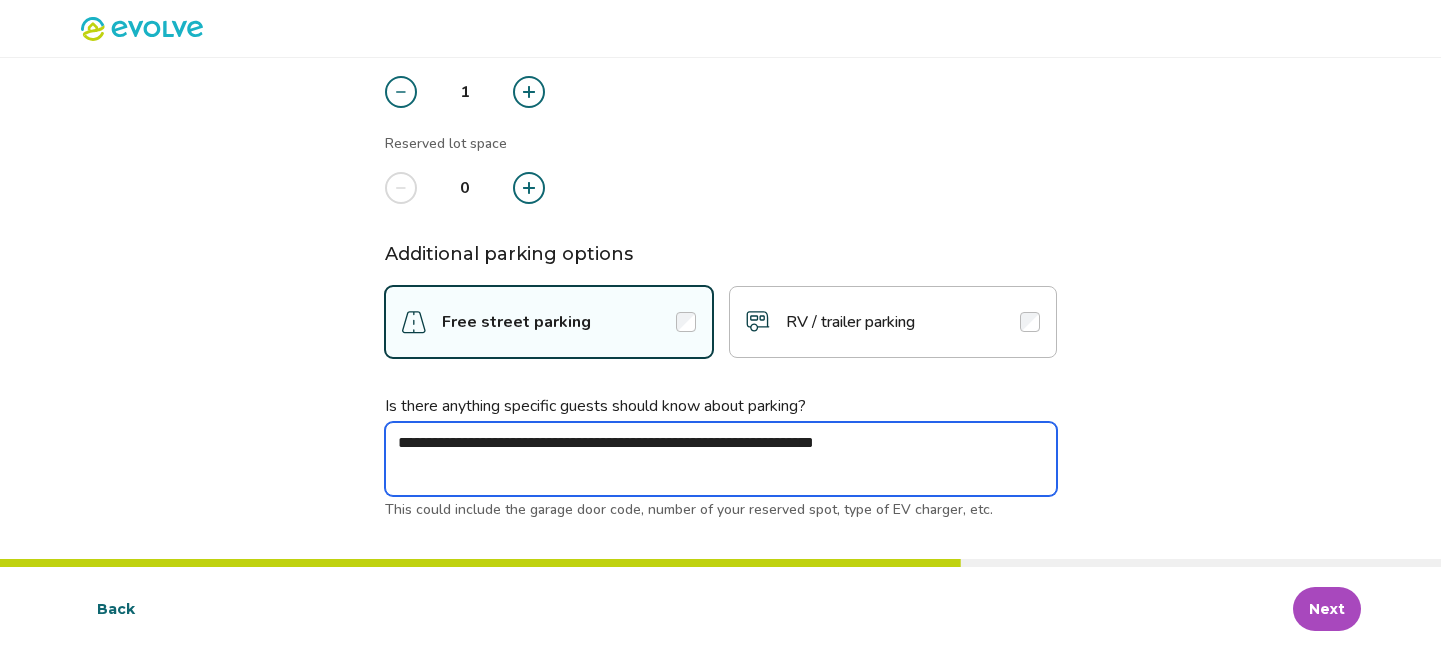 type on "*" 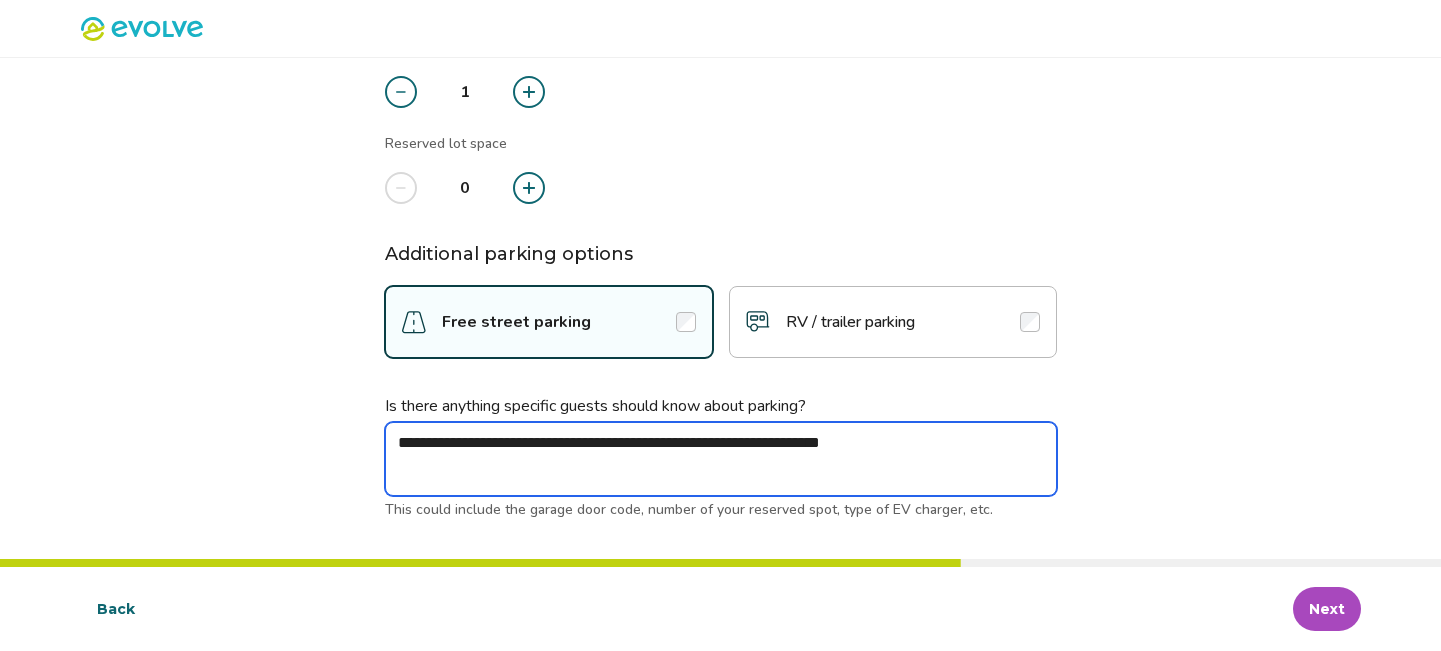 type on "*" 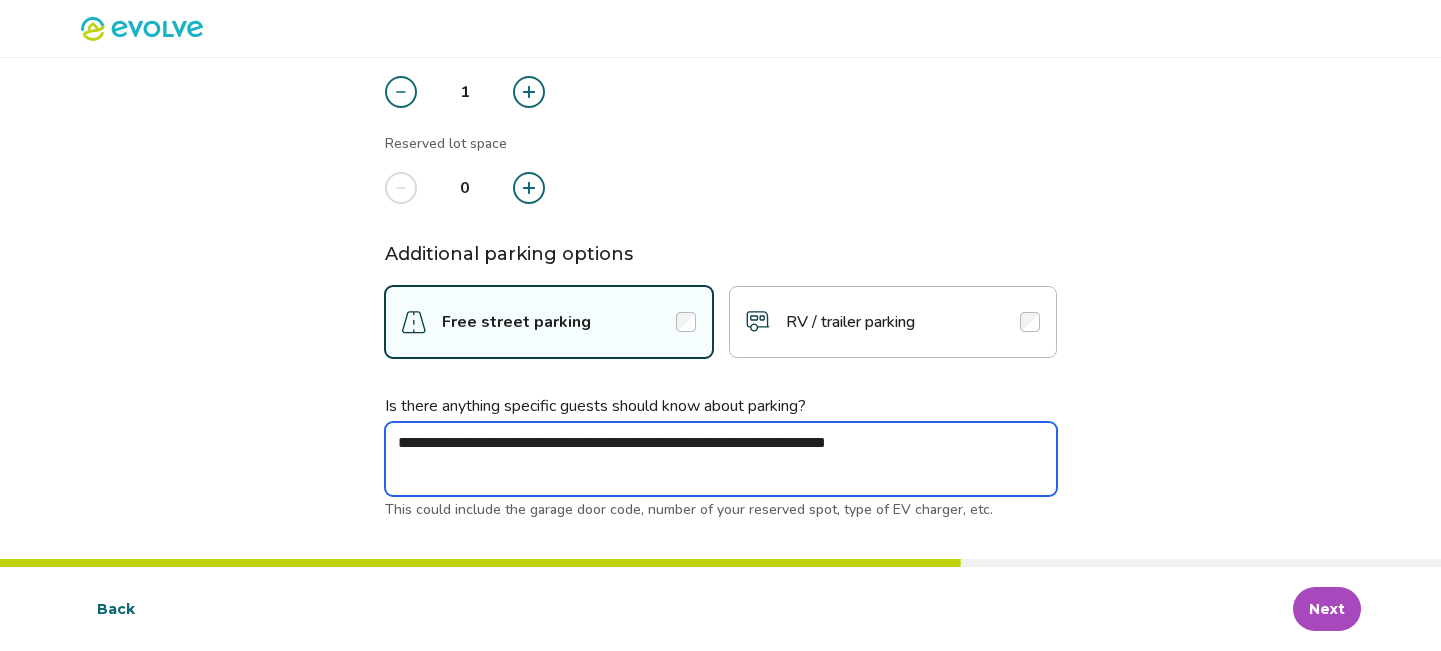 type on "*" 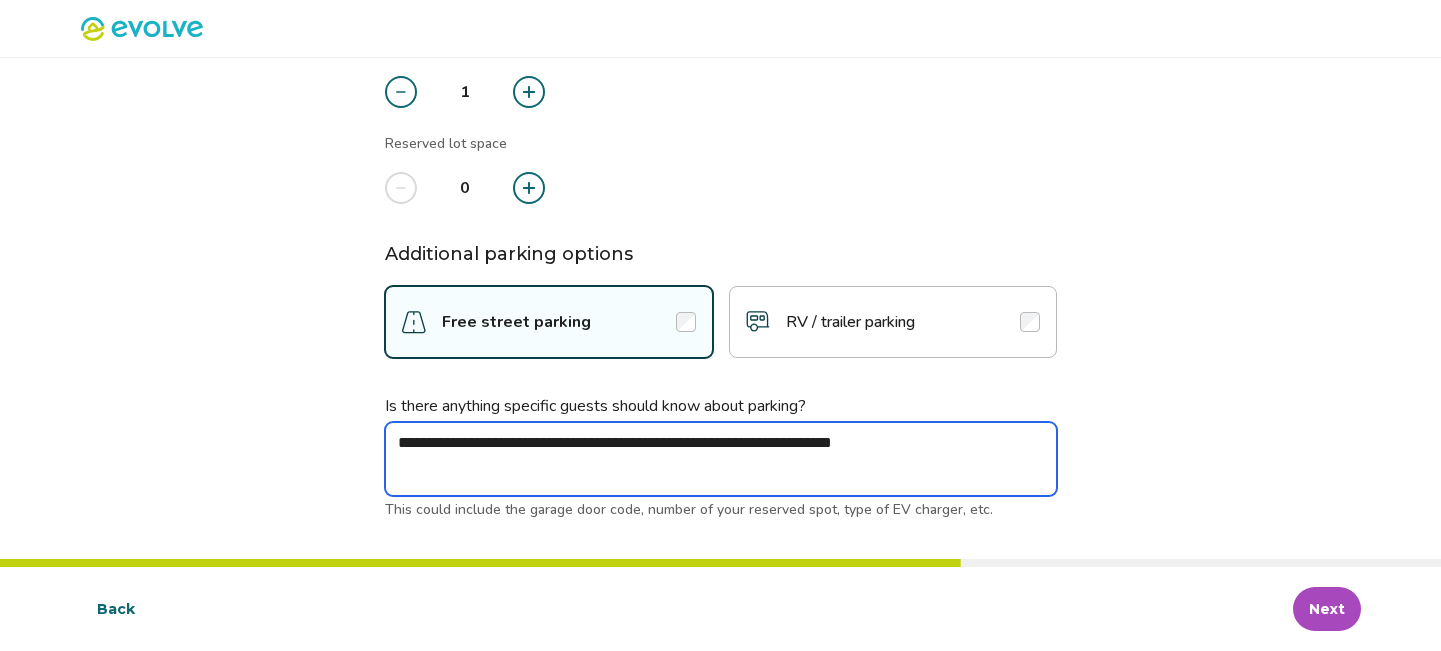 type on "*" 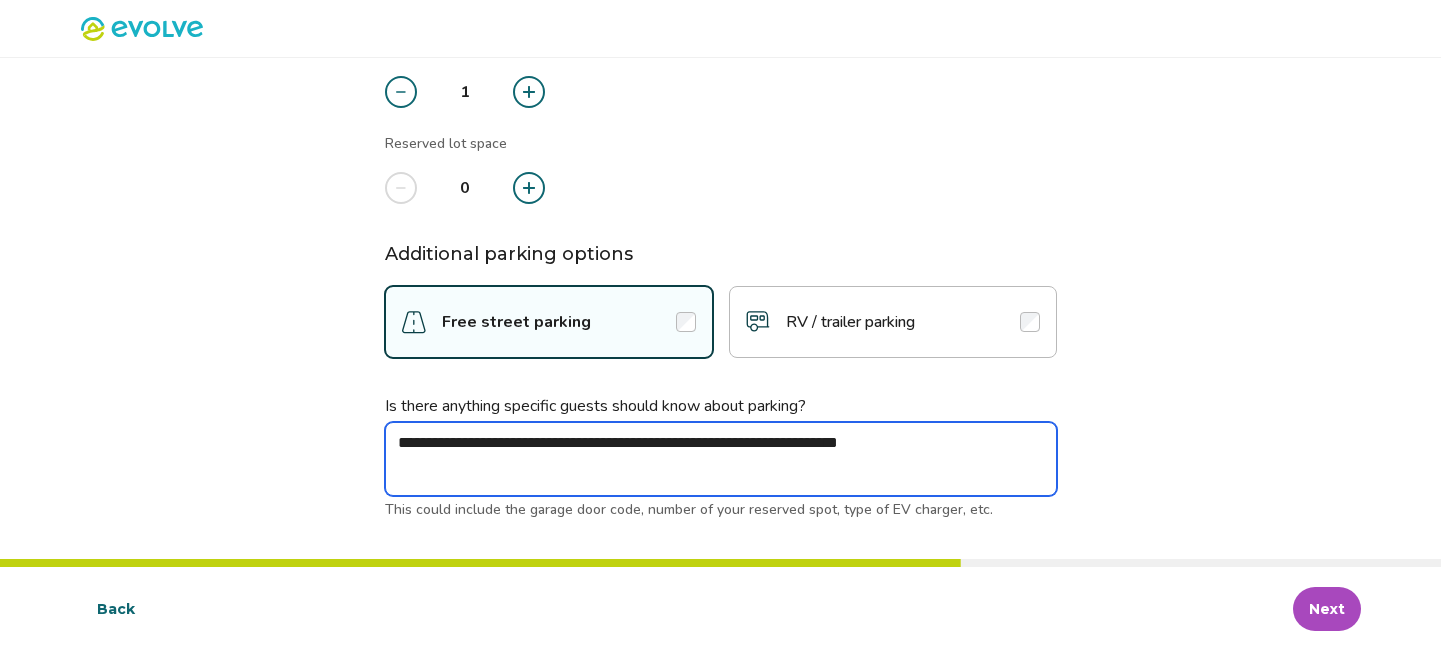 type on "*" 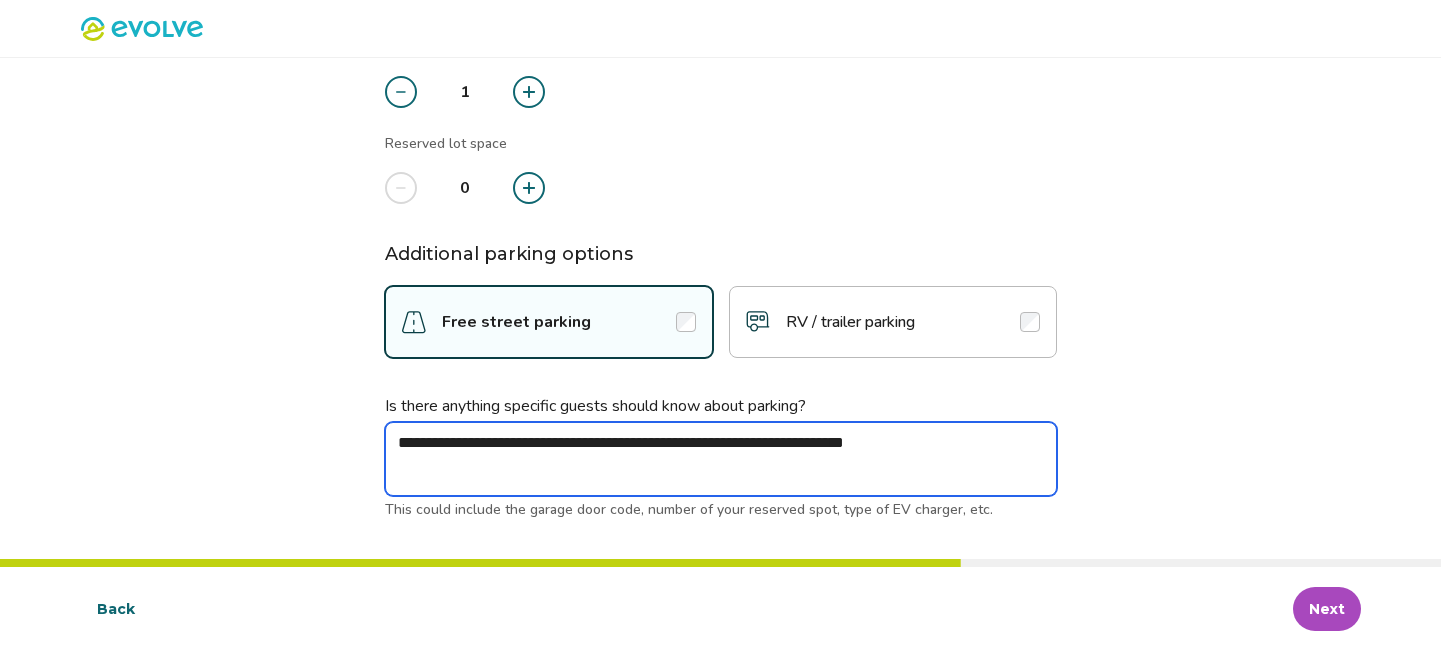 type on "*" 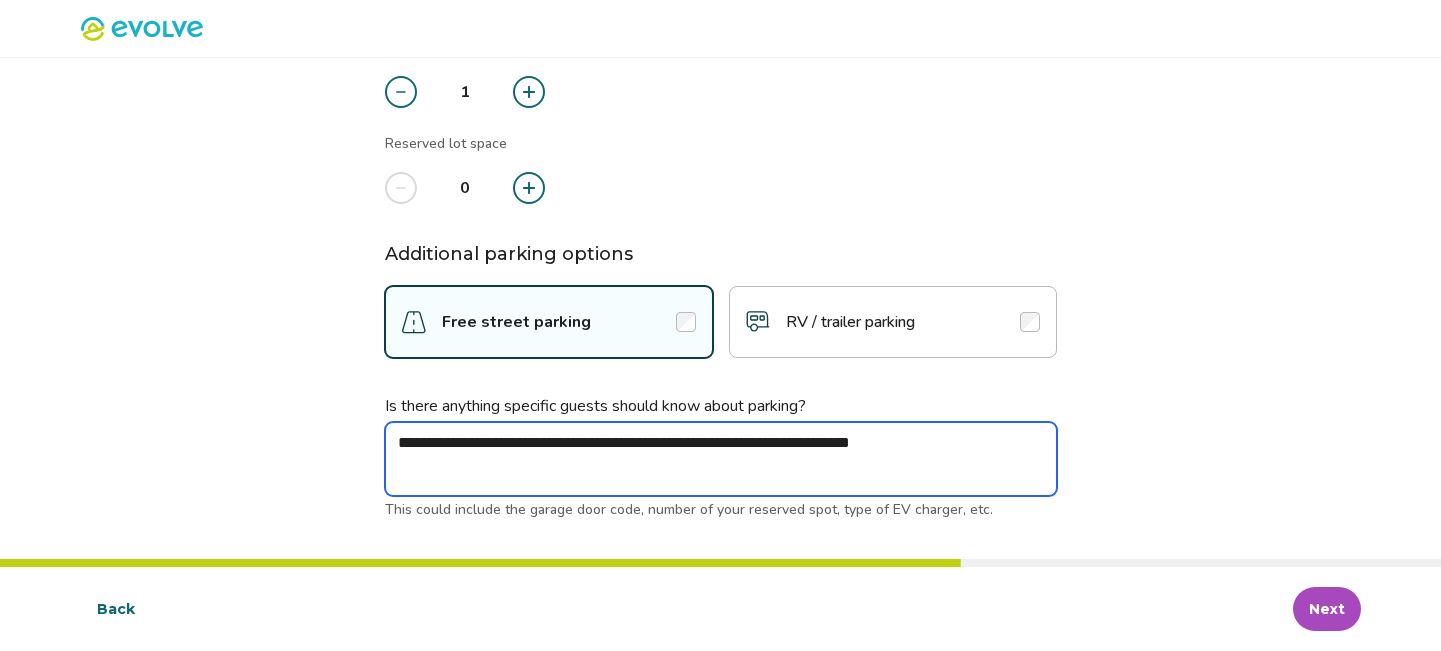 type on "*" 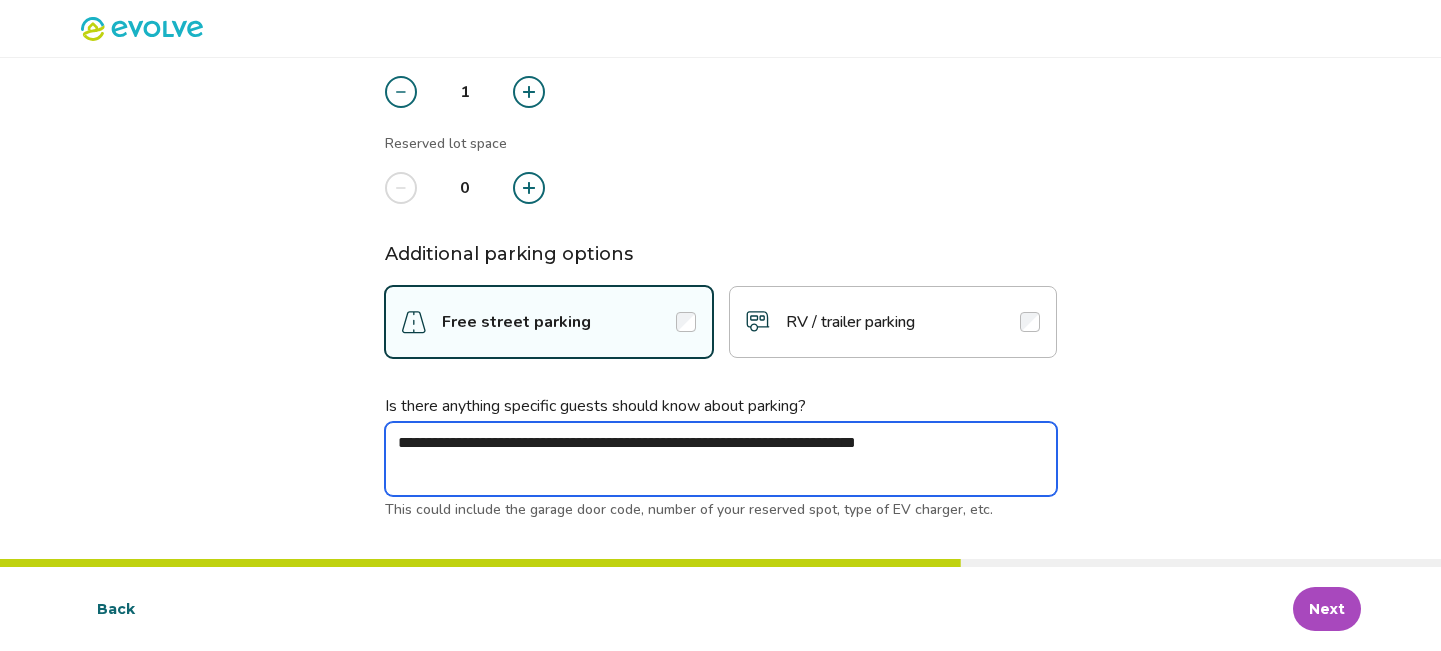 type on "*" 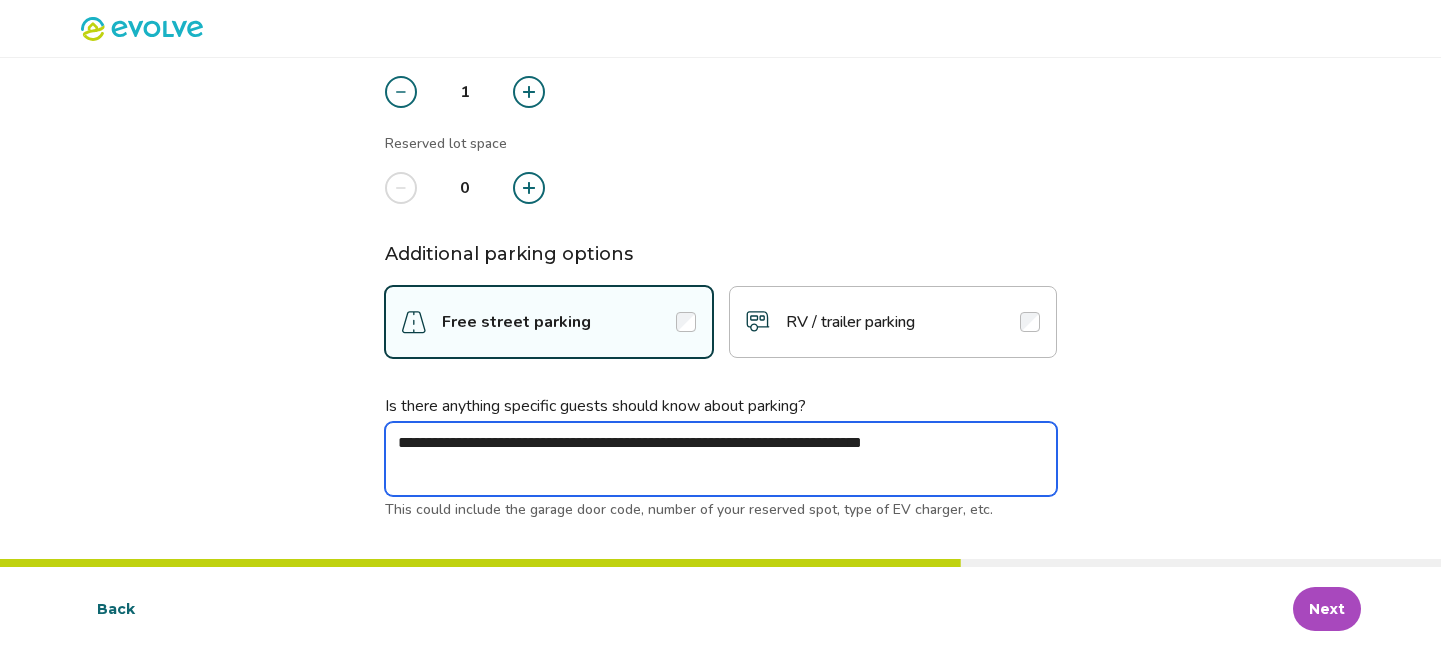 click on "**********" at bounding box center (721, 459) 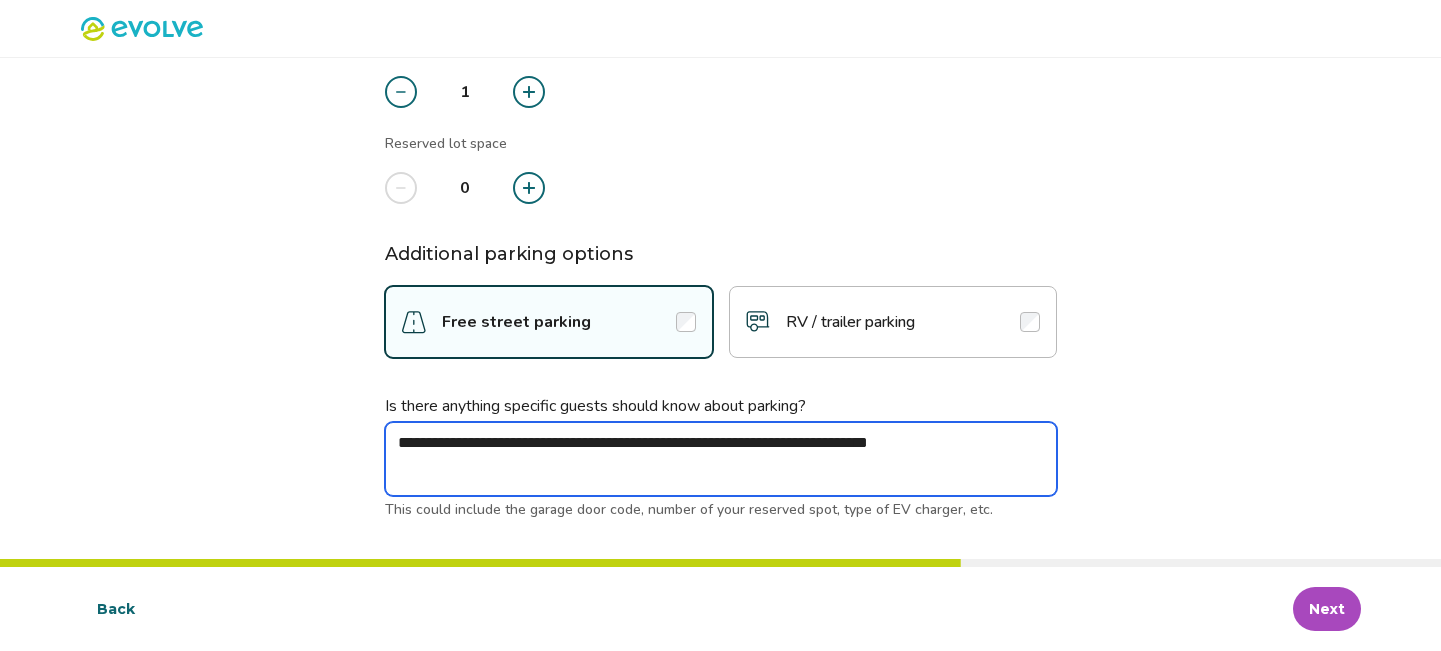 type on "*" 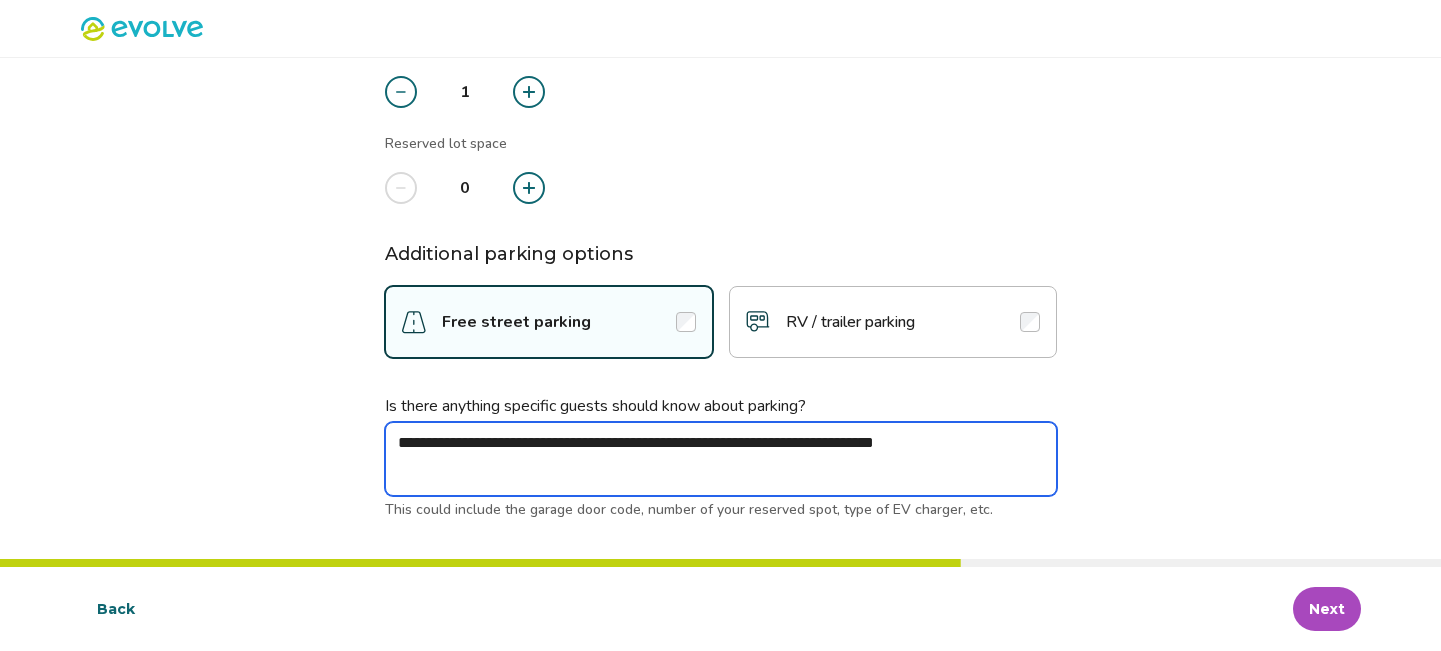 type on "*" 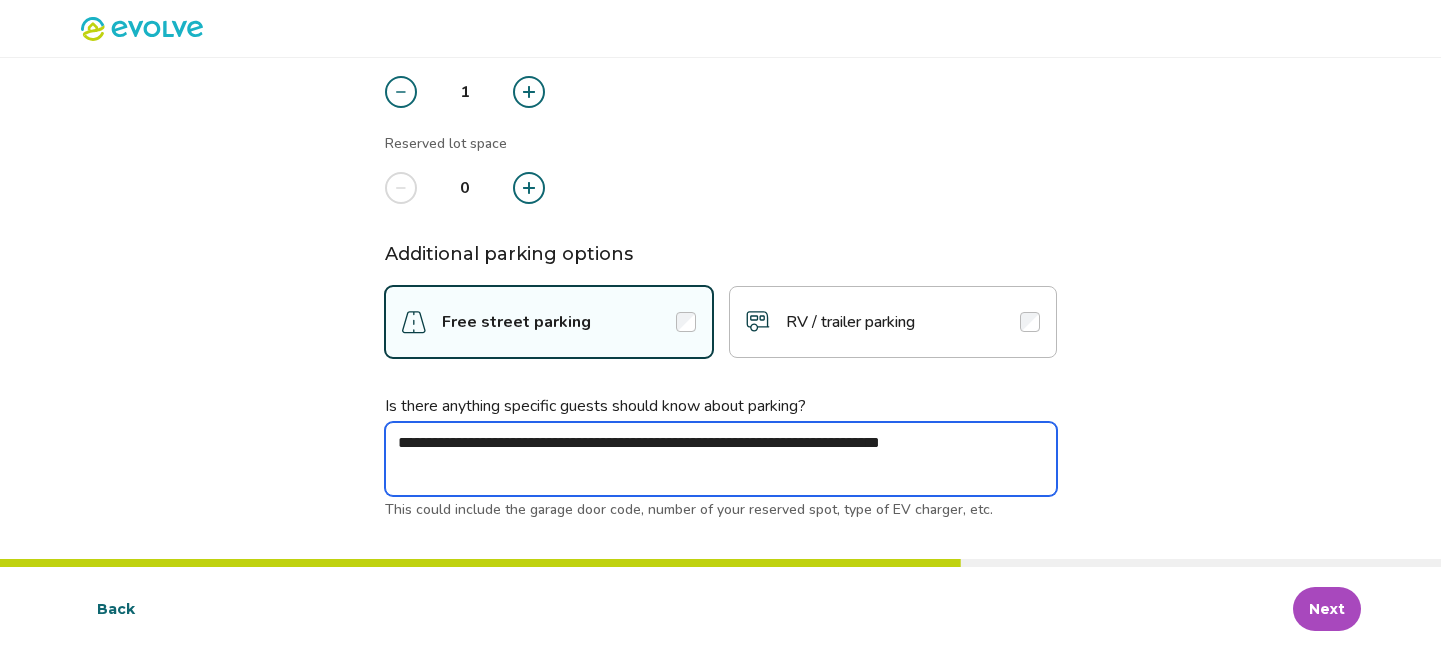 type on "*" 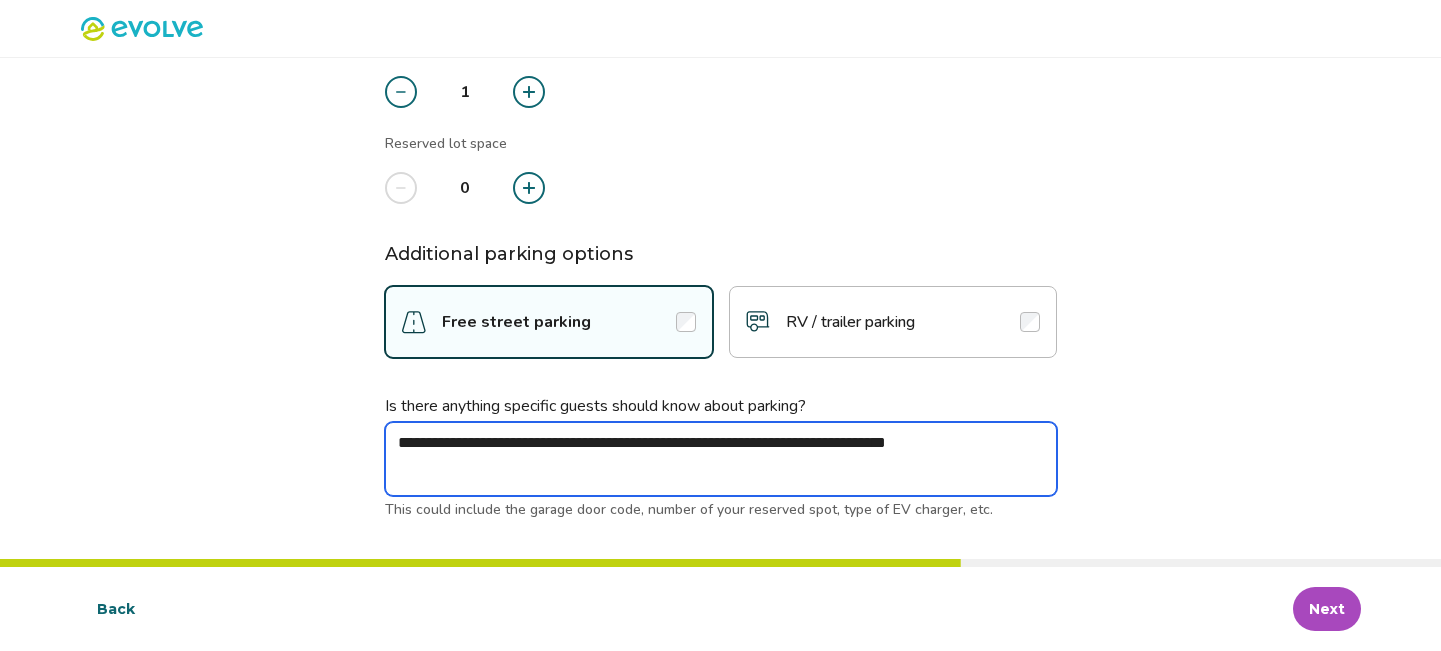 type on "*" 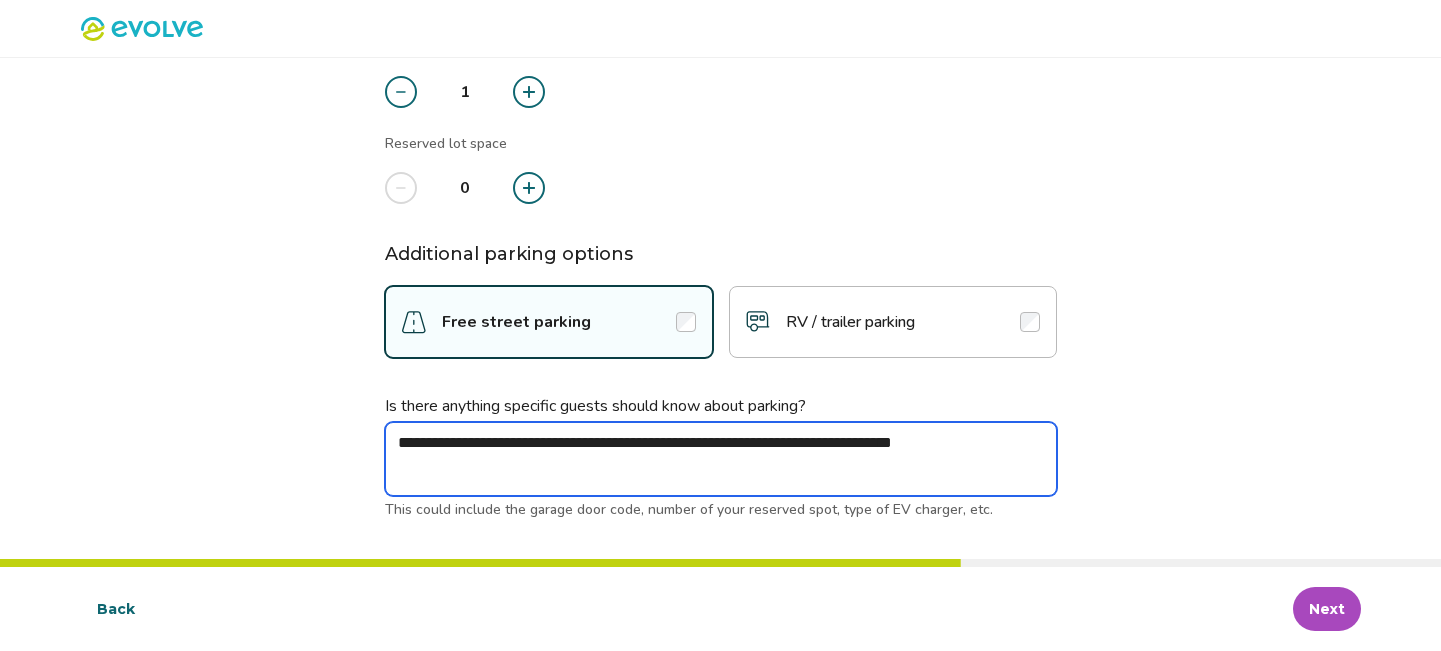 type on "*" 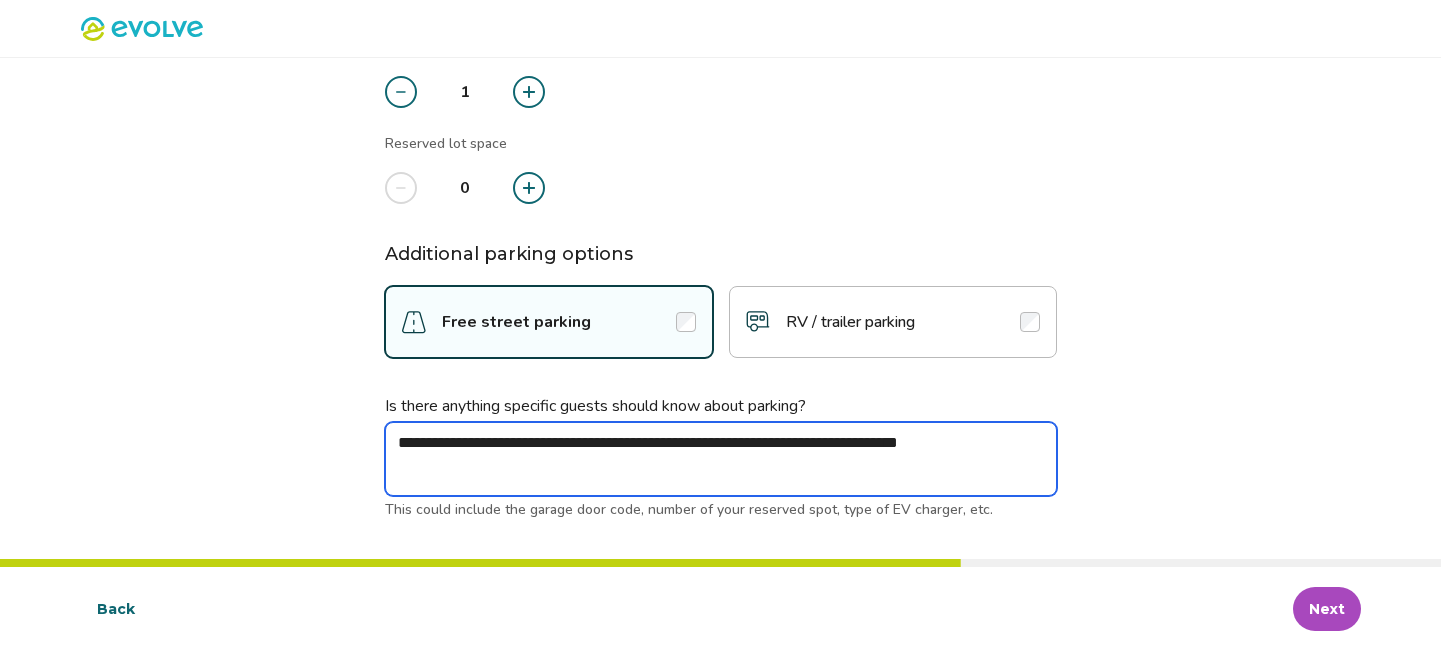 type on "*" 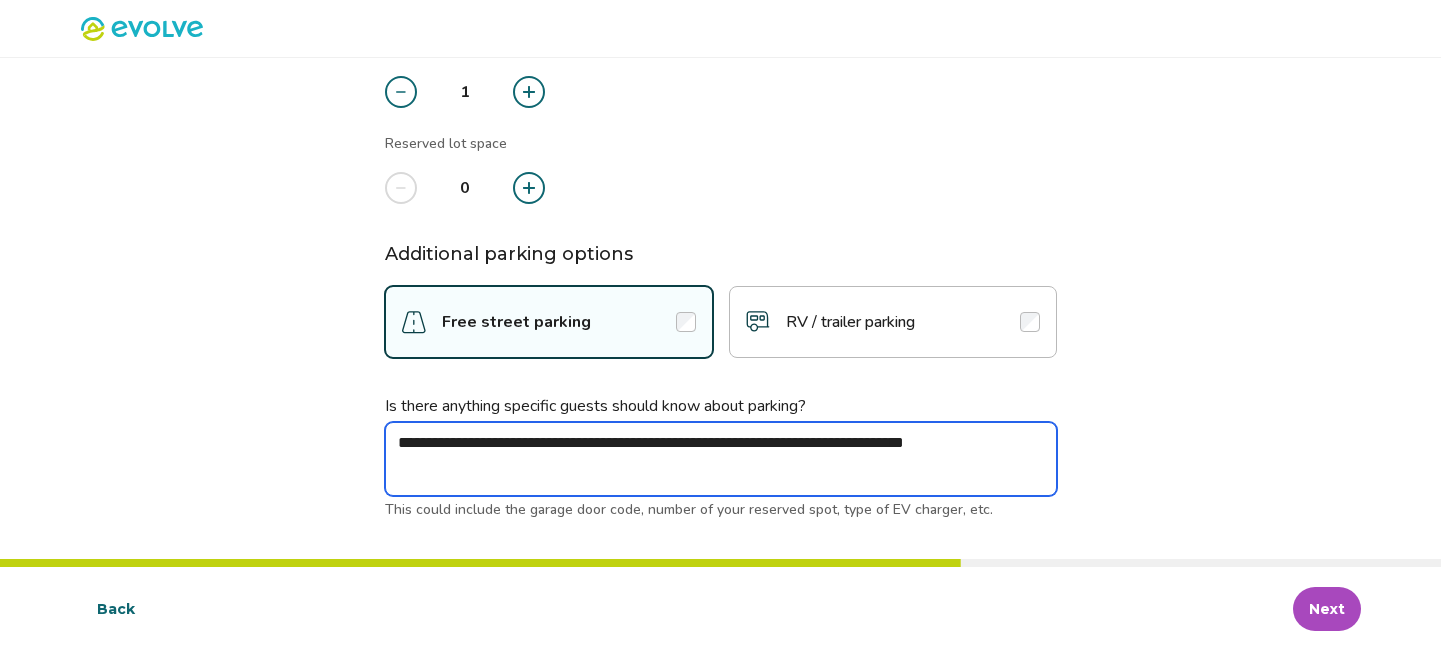 type on "*" 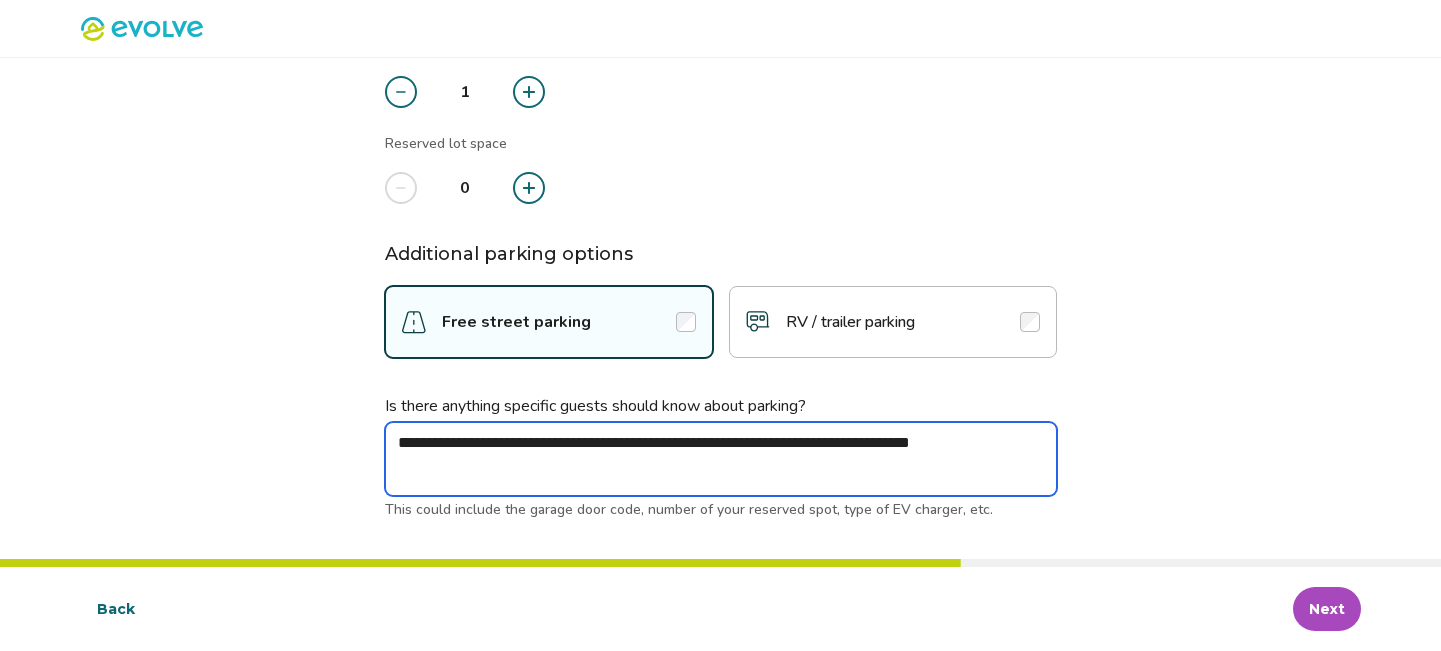 type on "*" 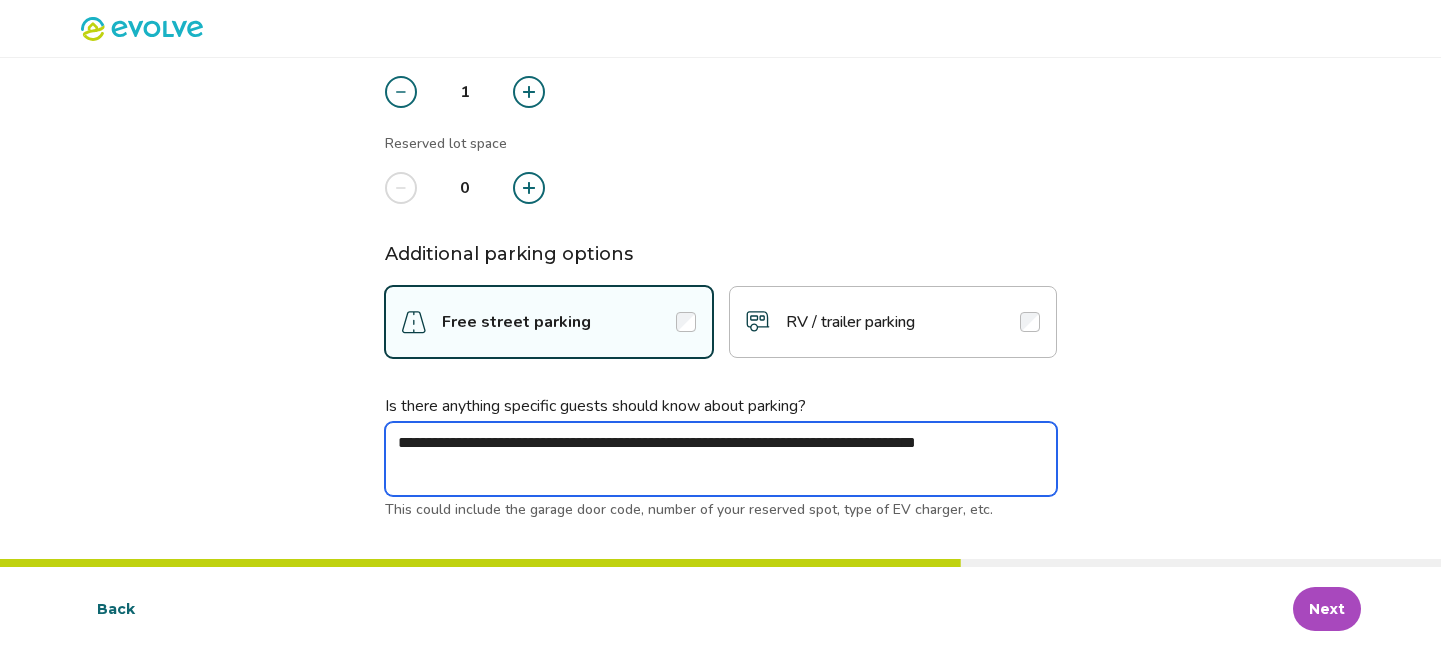 type on "*" 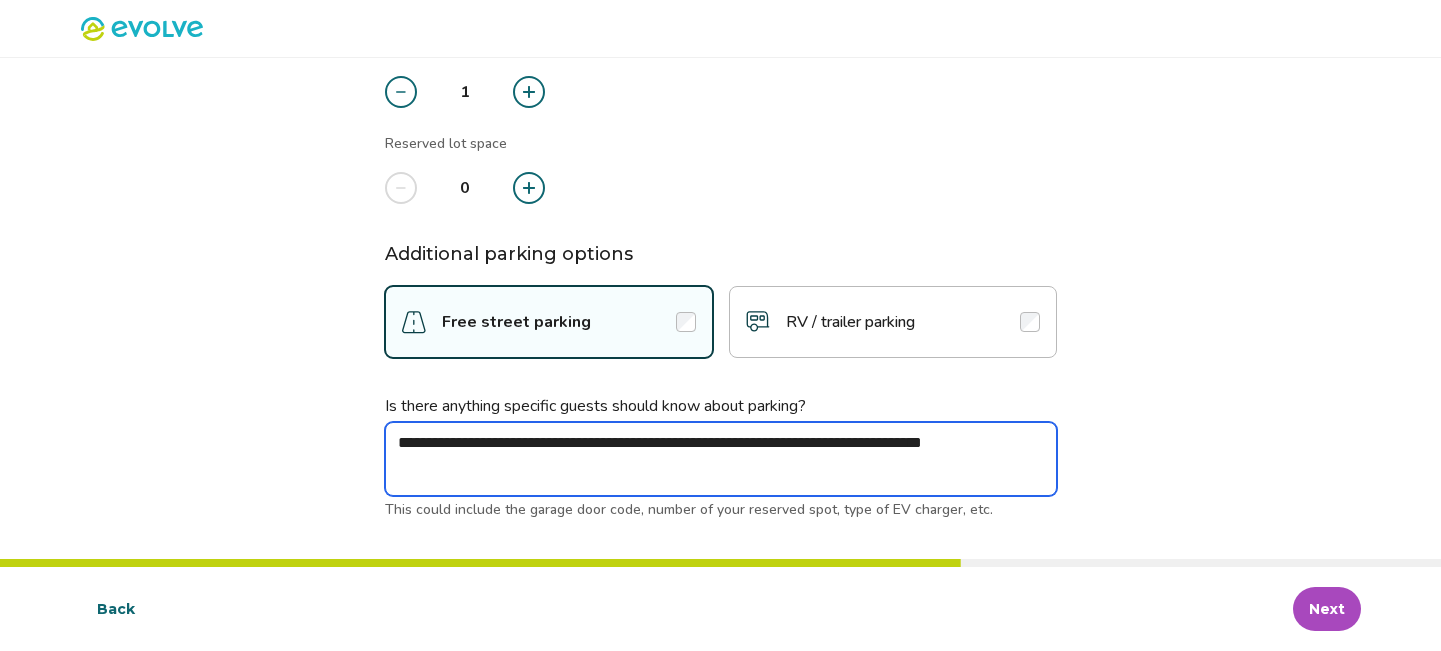 type on "*" 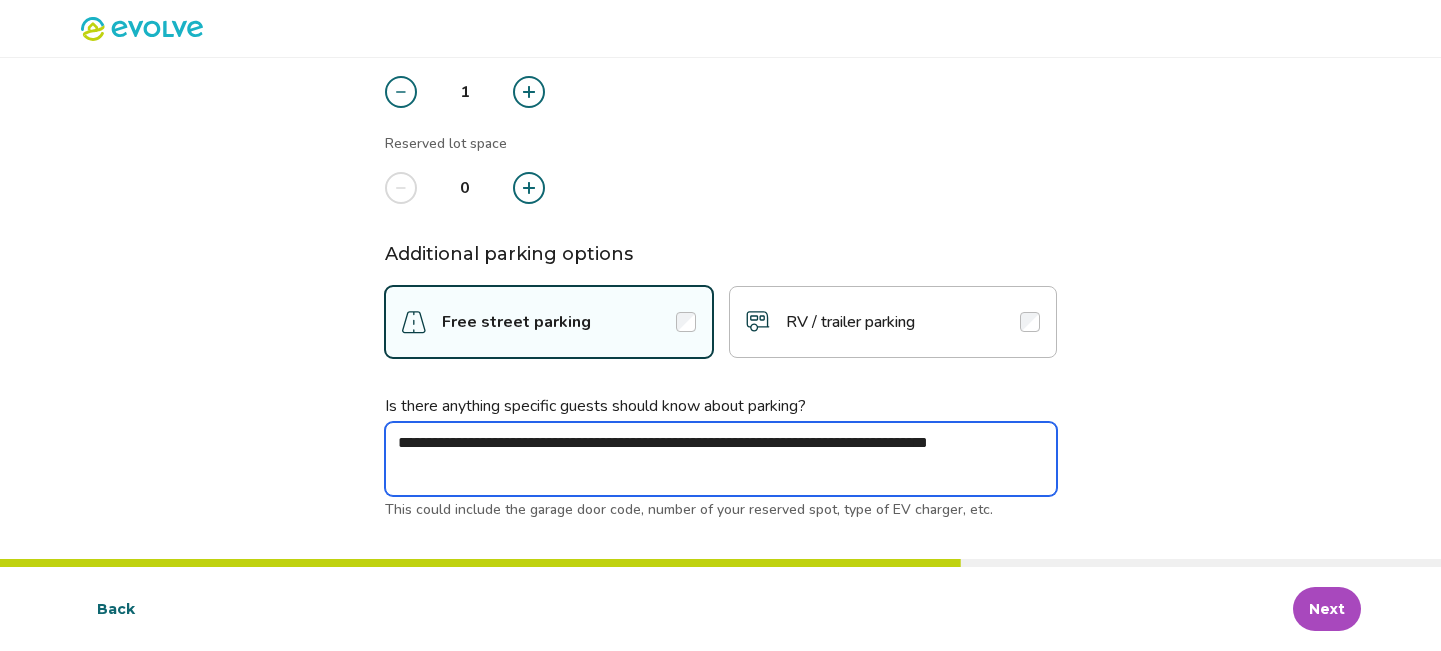 type 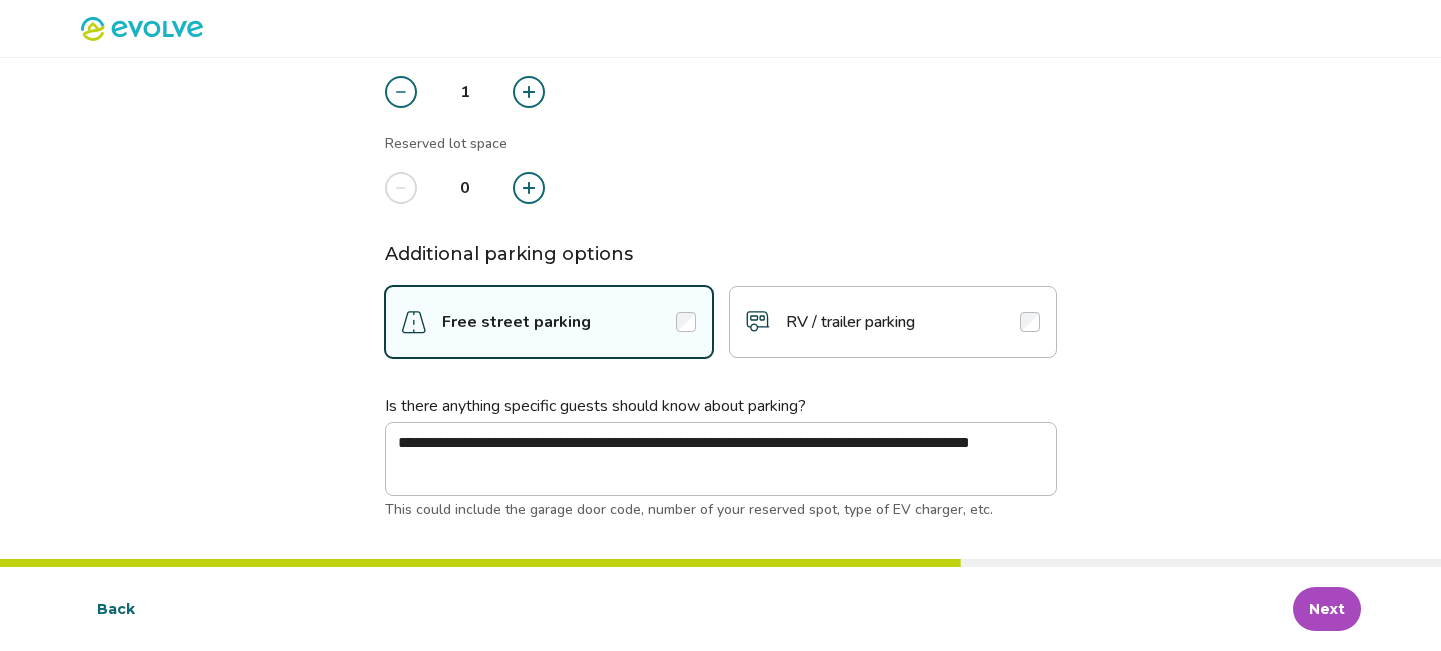 click on "Next" at bounding box center [1327, 609] 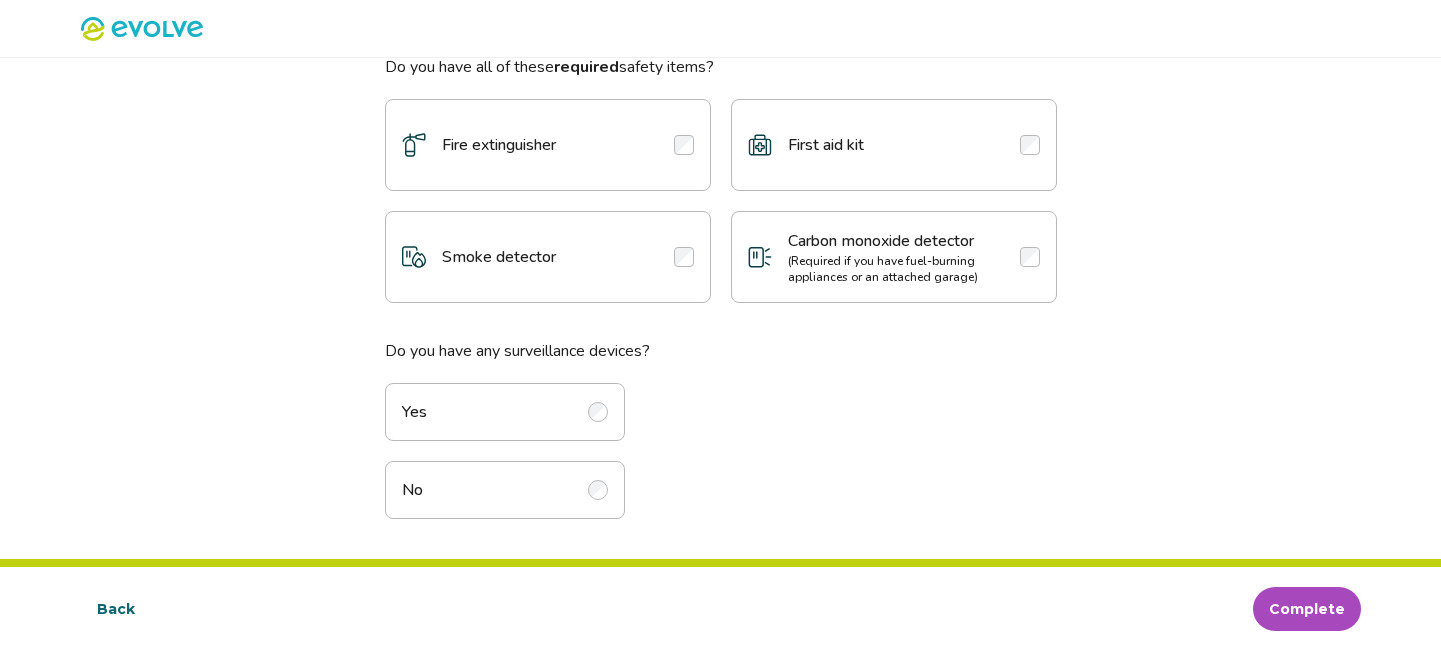 scroll, scrollTop: 0, scrollLeft: 0, axis: both 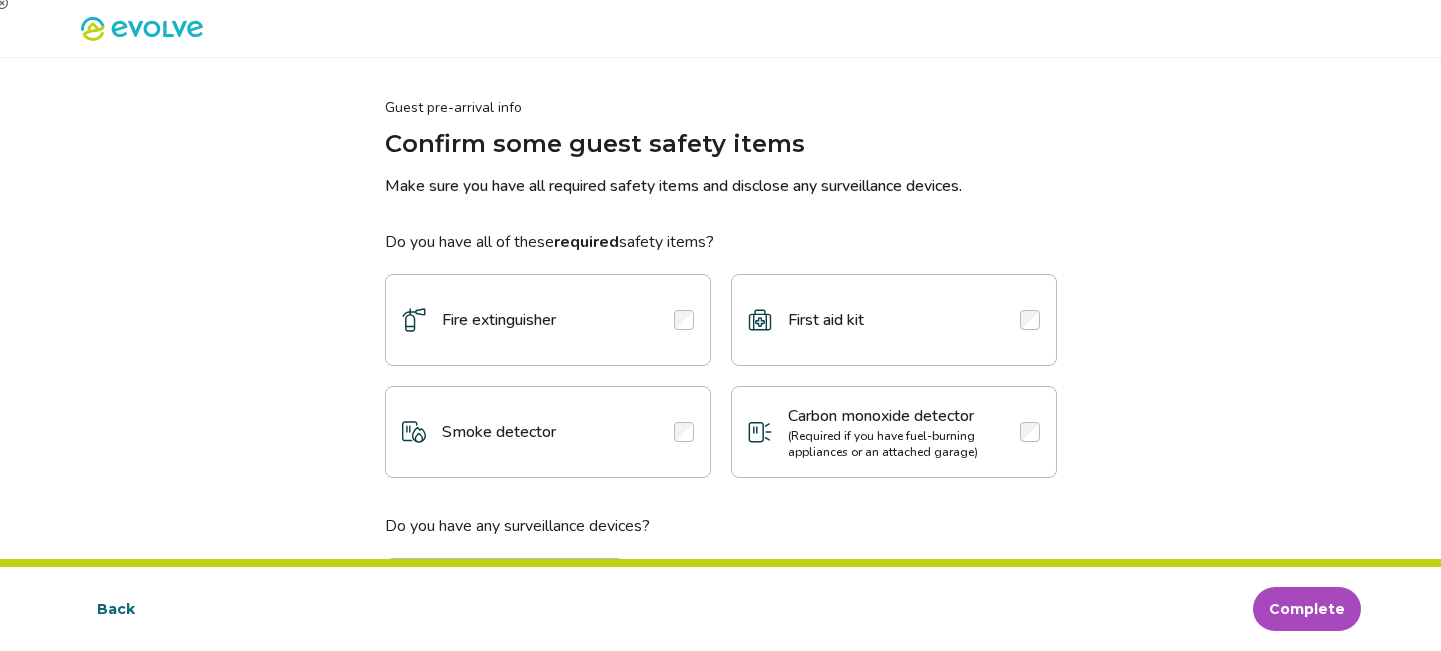 click at bounding box center (1030, 320) 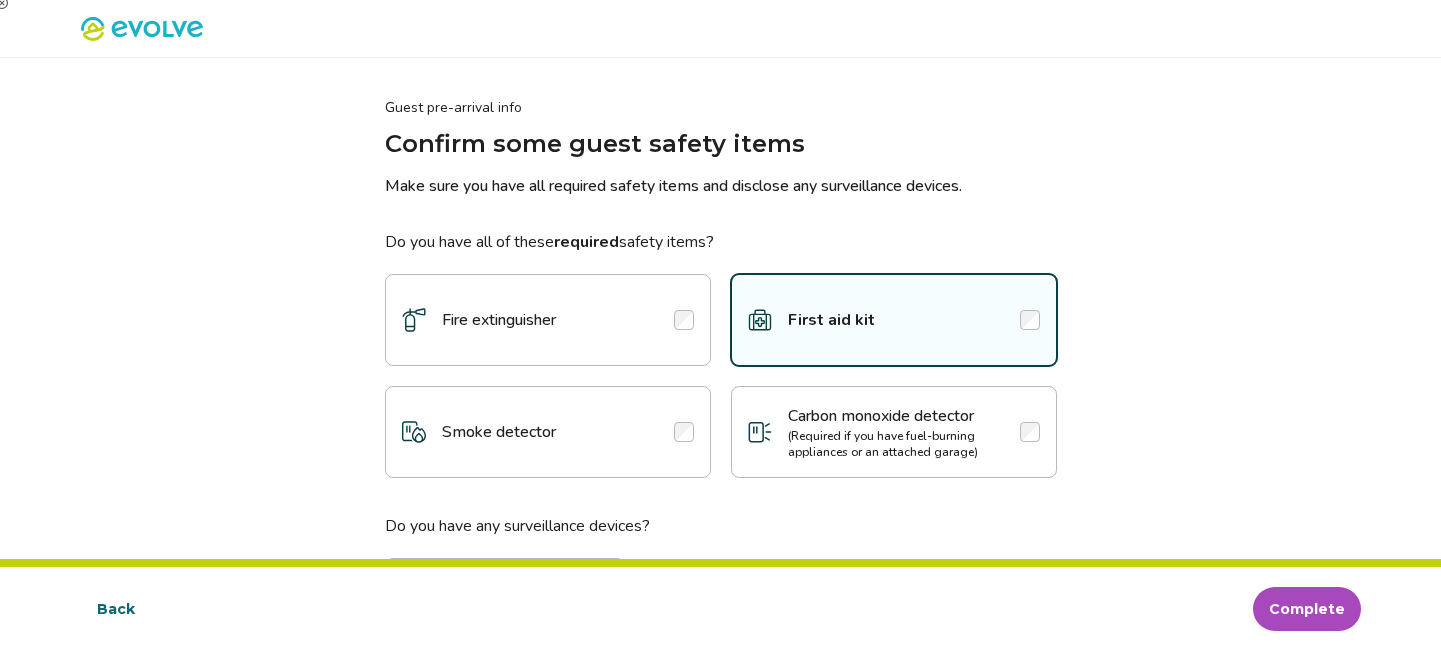 click at bounding box center [684, 432] 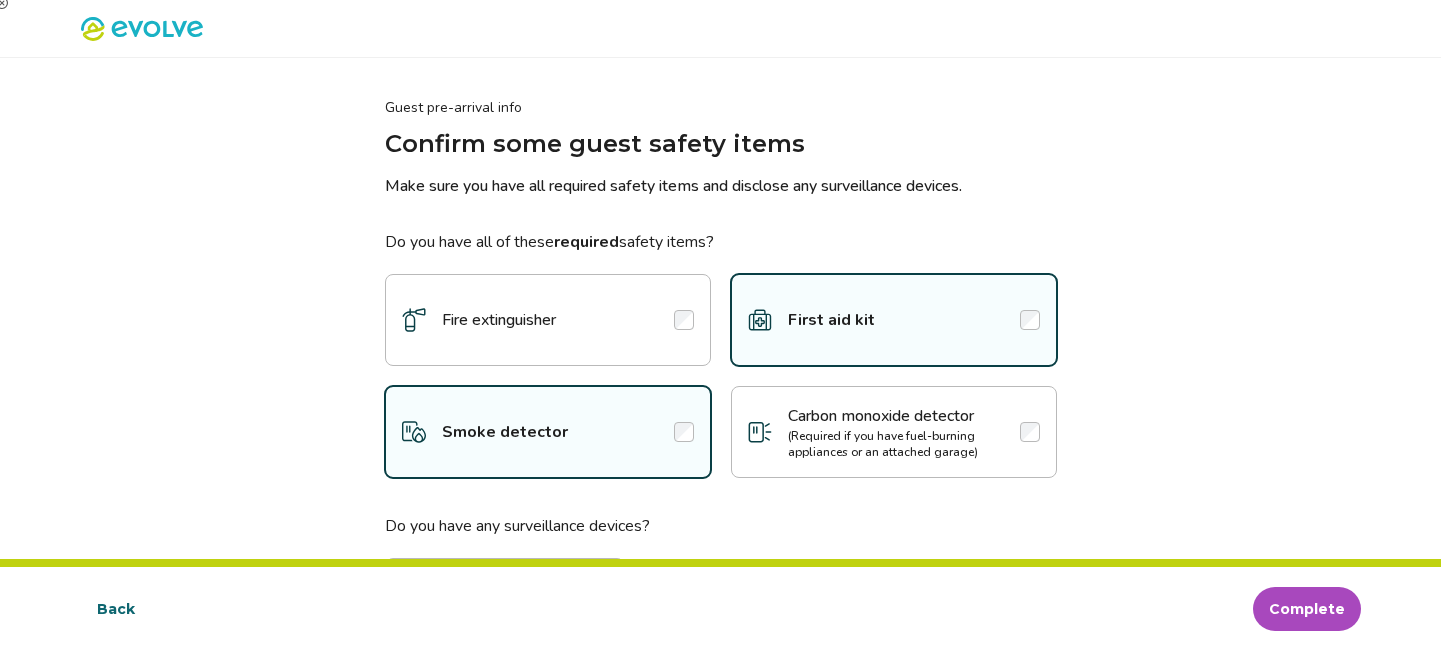 click at bounding box center (684, 320) 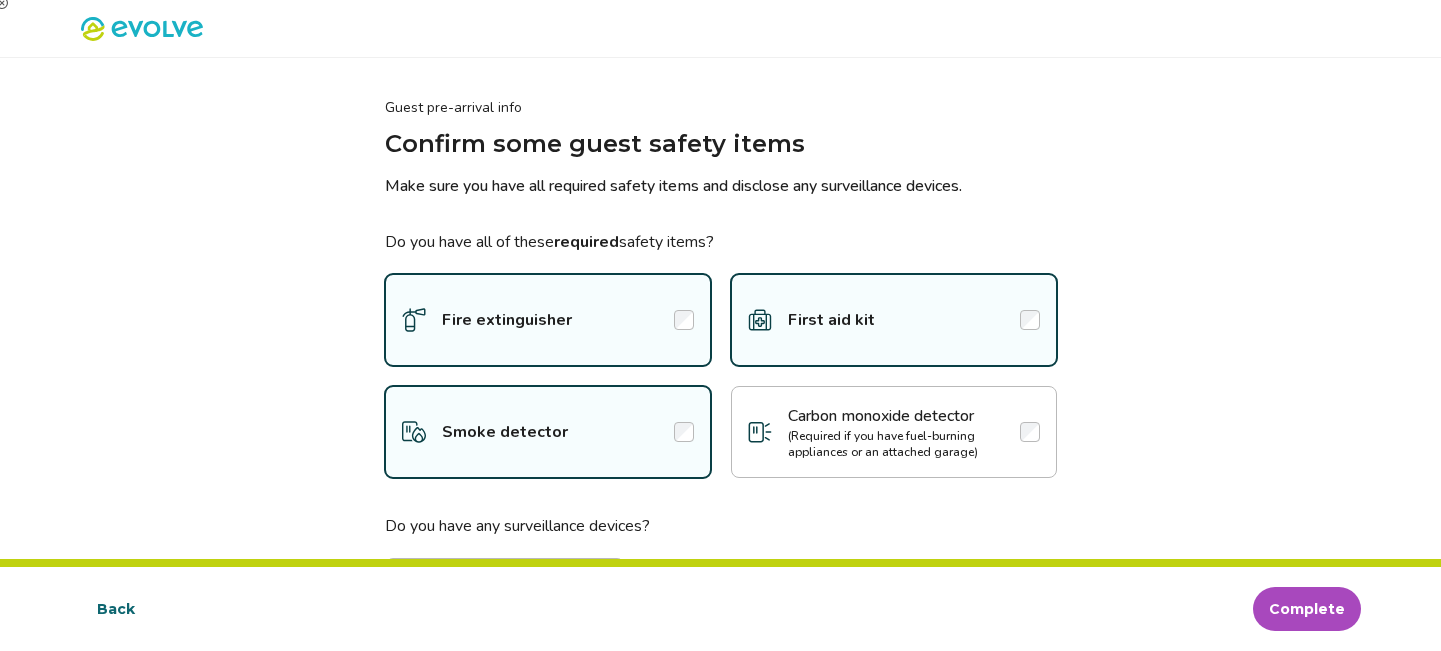 click at bounding box center [1030, 432] 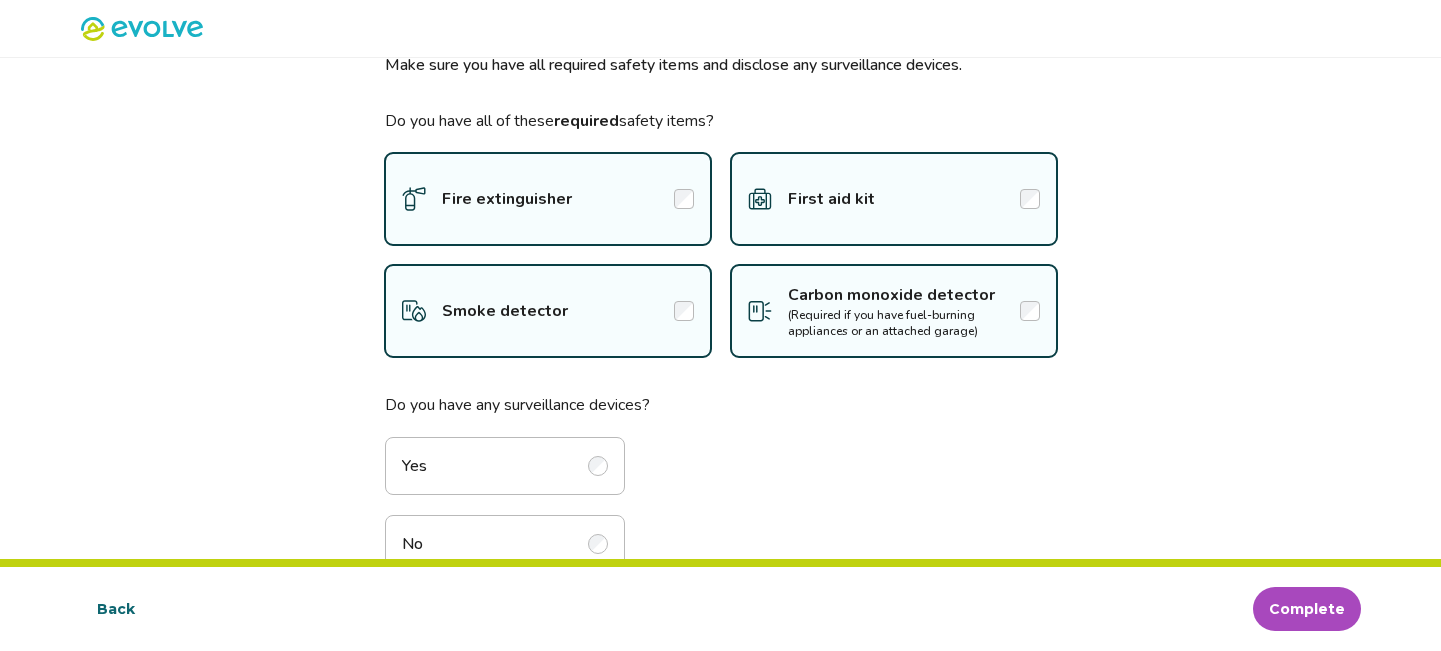 scroll, scrollTop: 175, scrollLeft: 0, axis: vertical 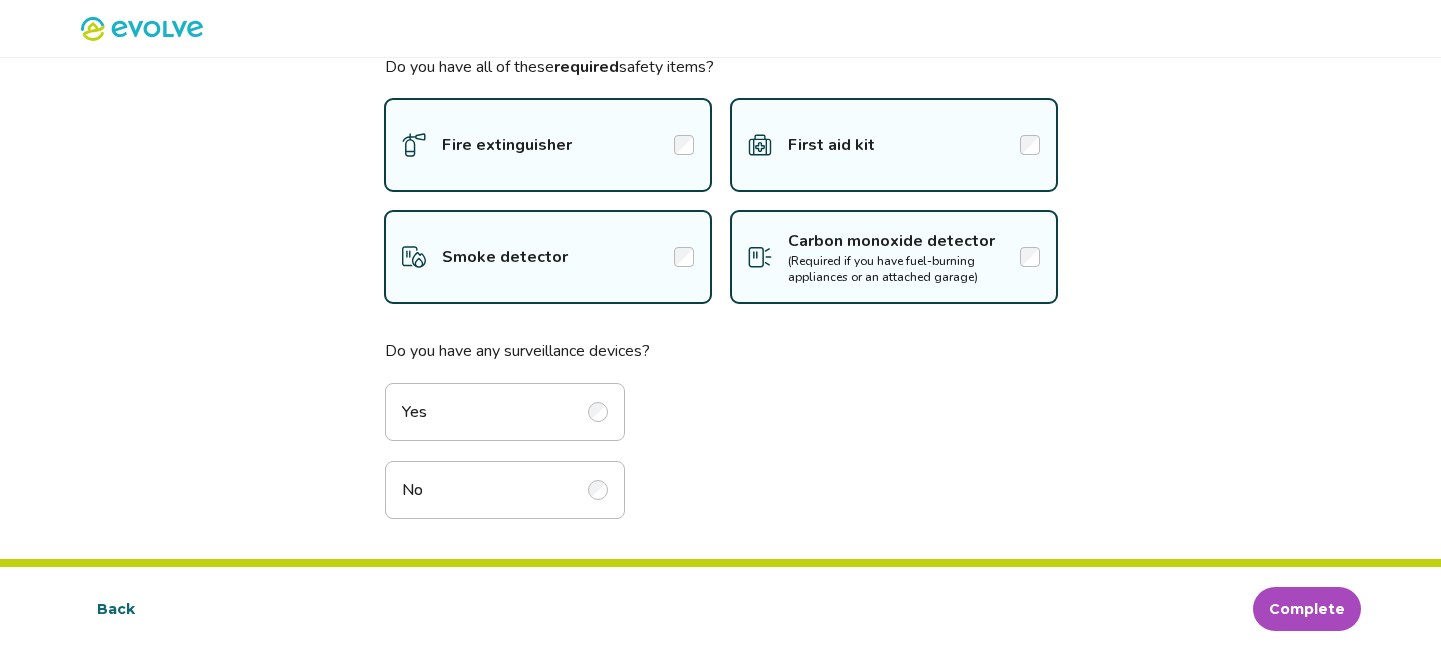 click at bounding box center (598, 412) 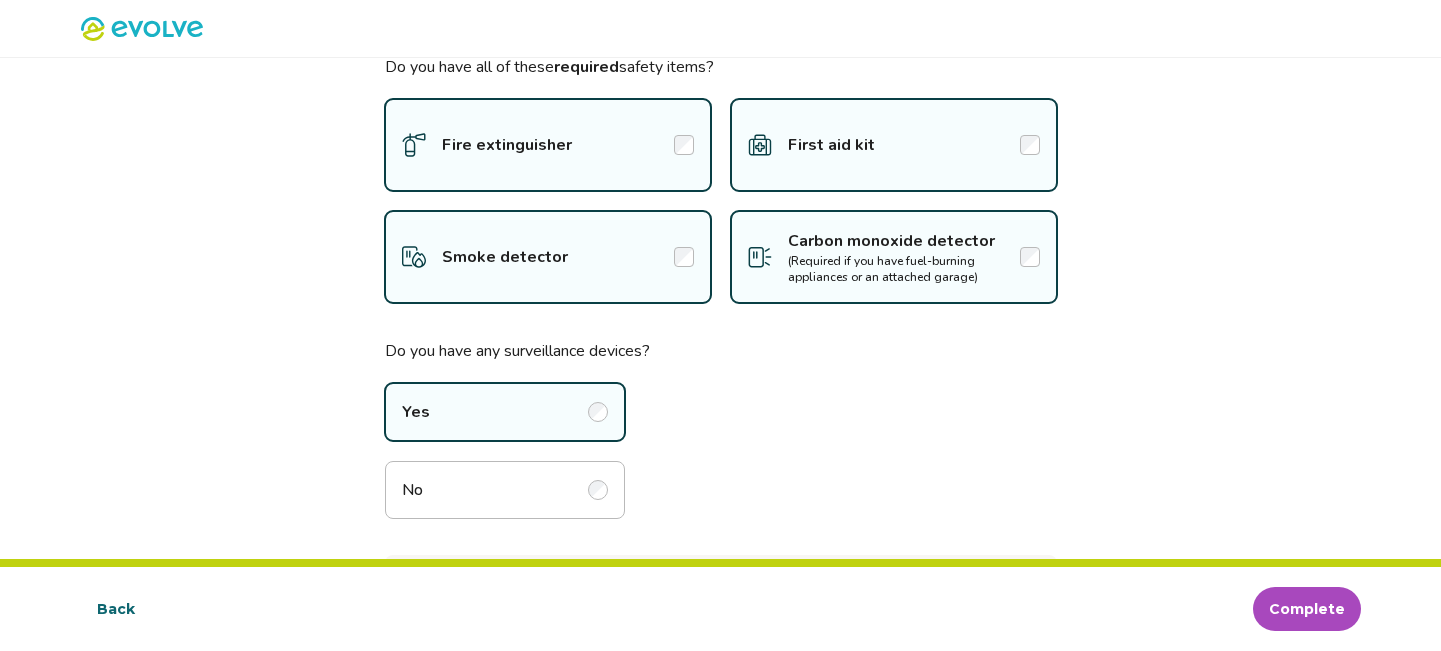 click on "Complete" at bounding box center [1307, 609] 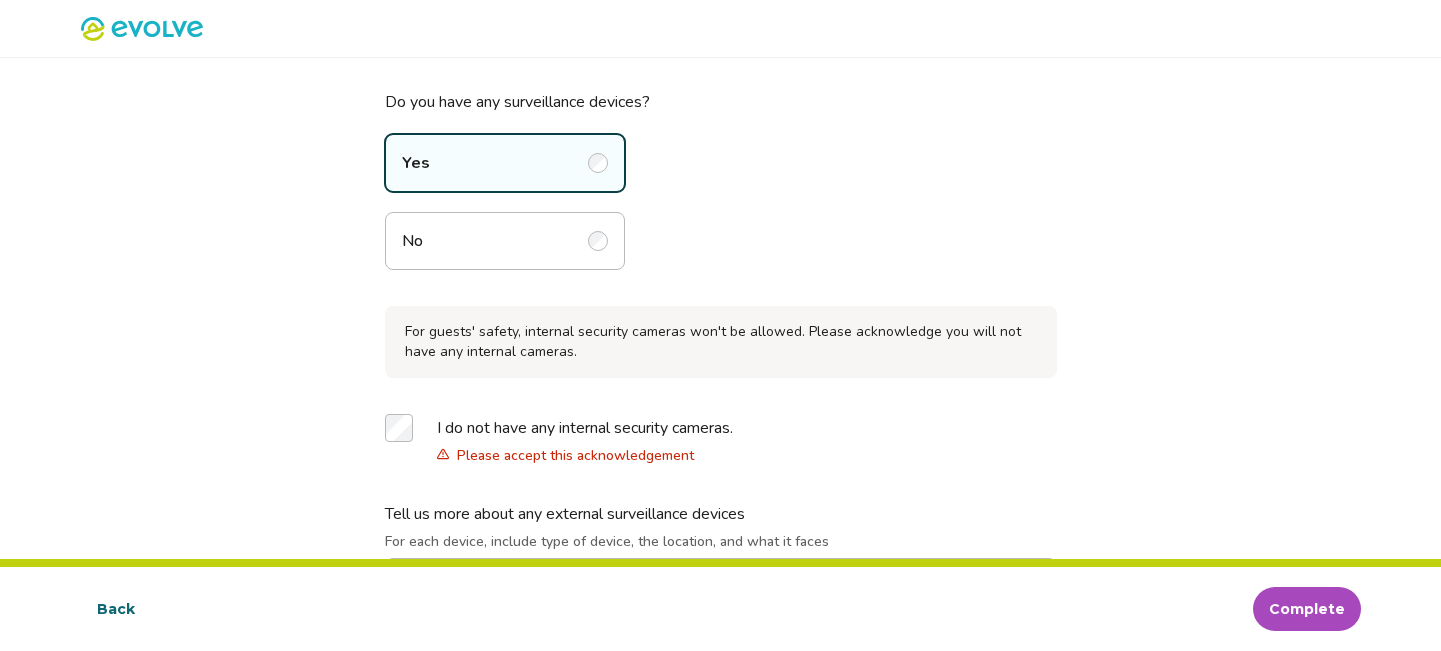 scroll, scrollTop: 433, scrollLeft: 0, axis: vertical 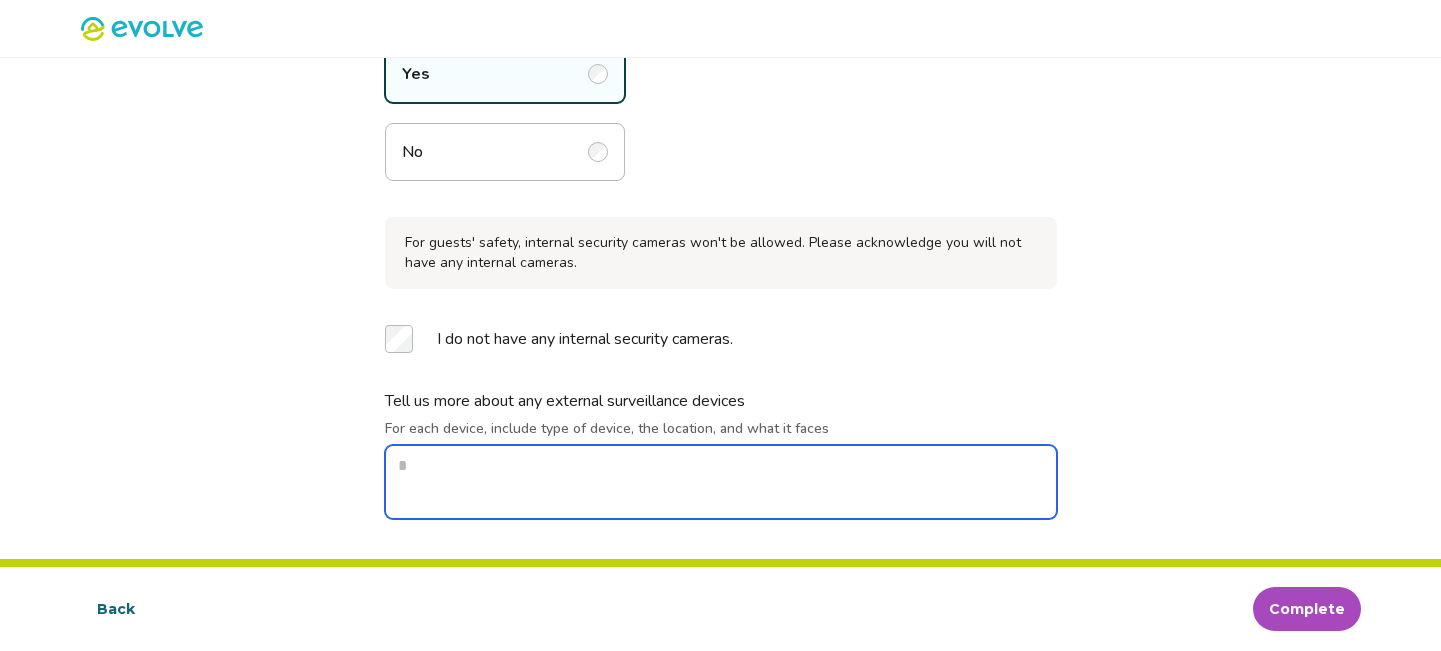click on "For each device, include type of device, the location, and what it faces" at bounding box center [721, 482] 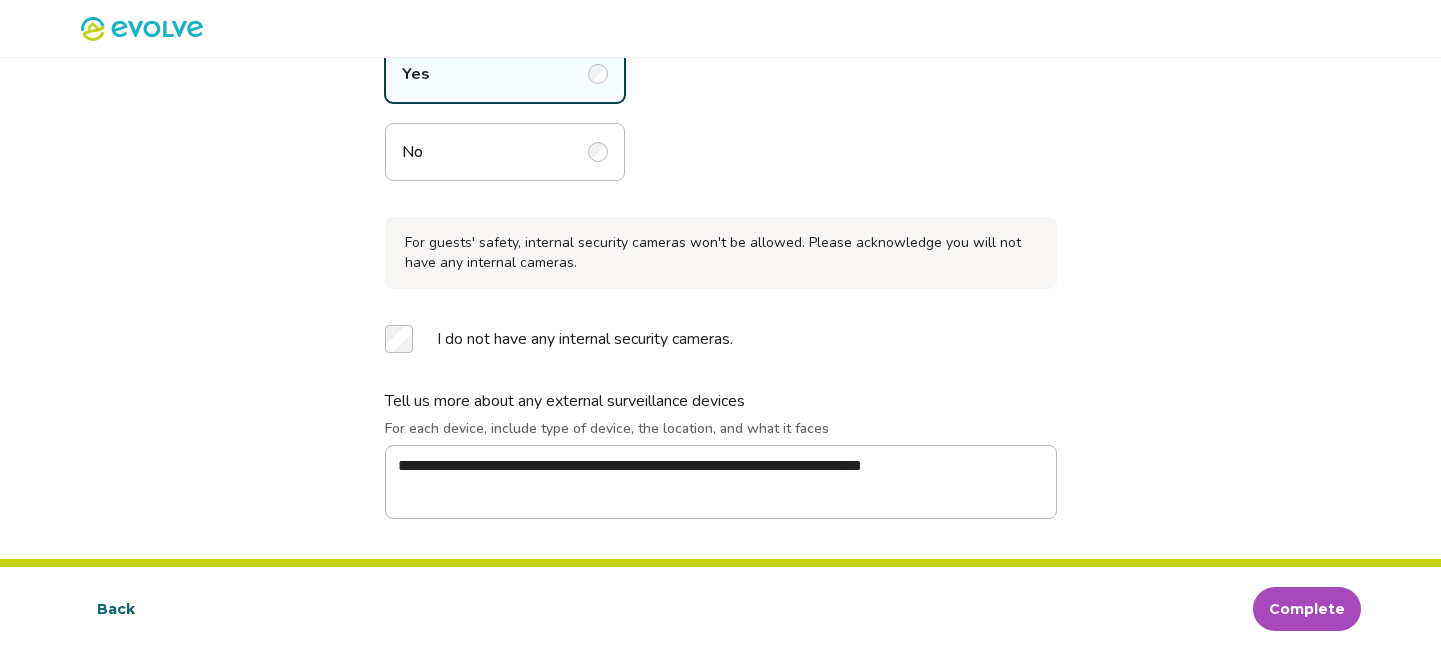 click on "Complete" at bounding box center (1307, 609) 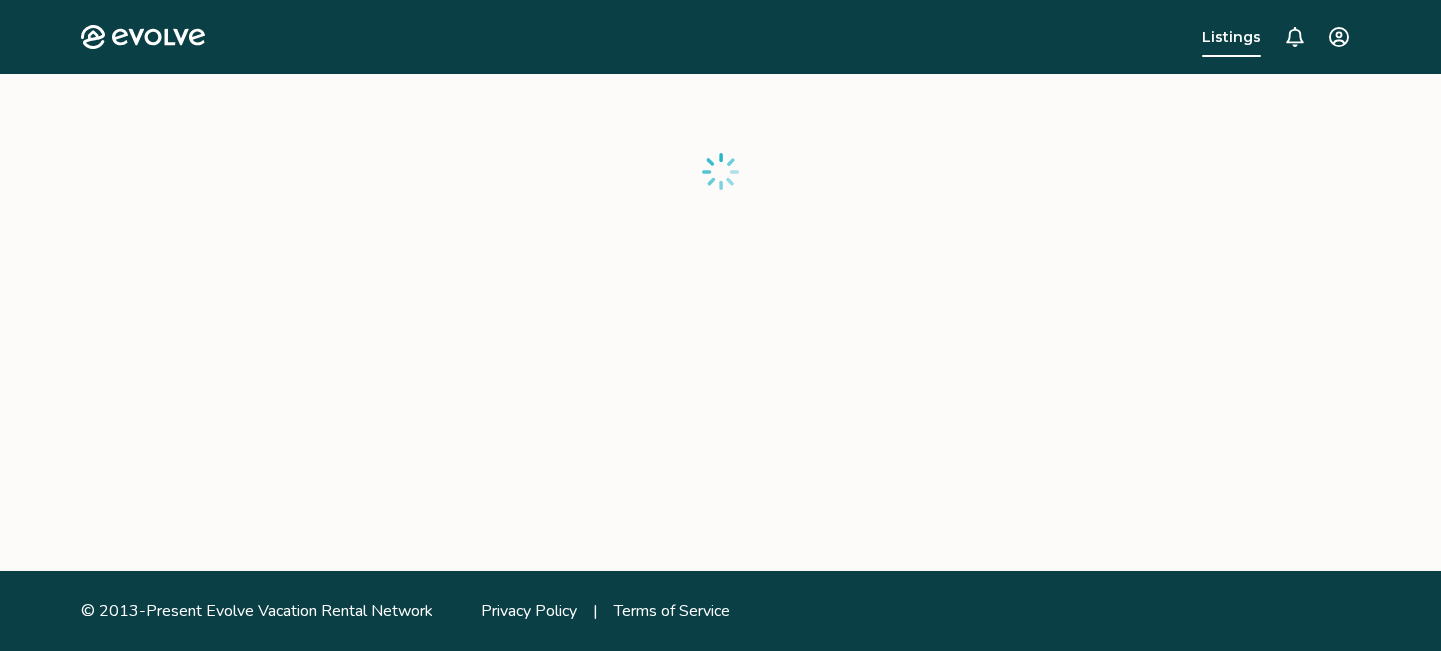 scroll, scrollTop: 0, scrollLeft: 0, axis: both 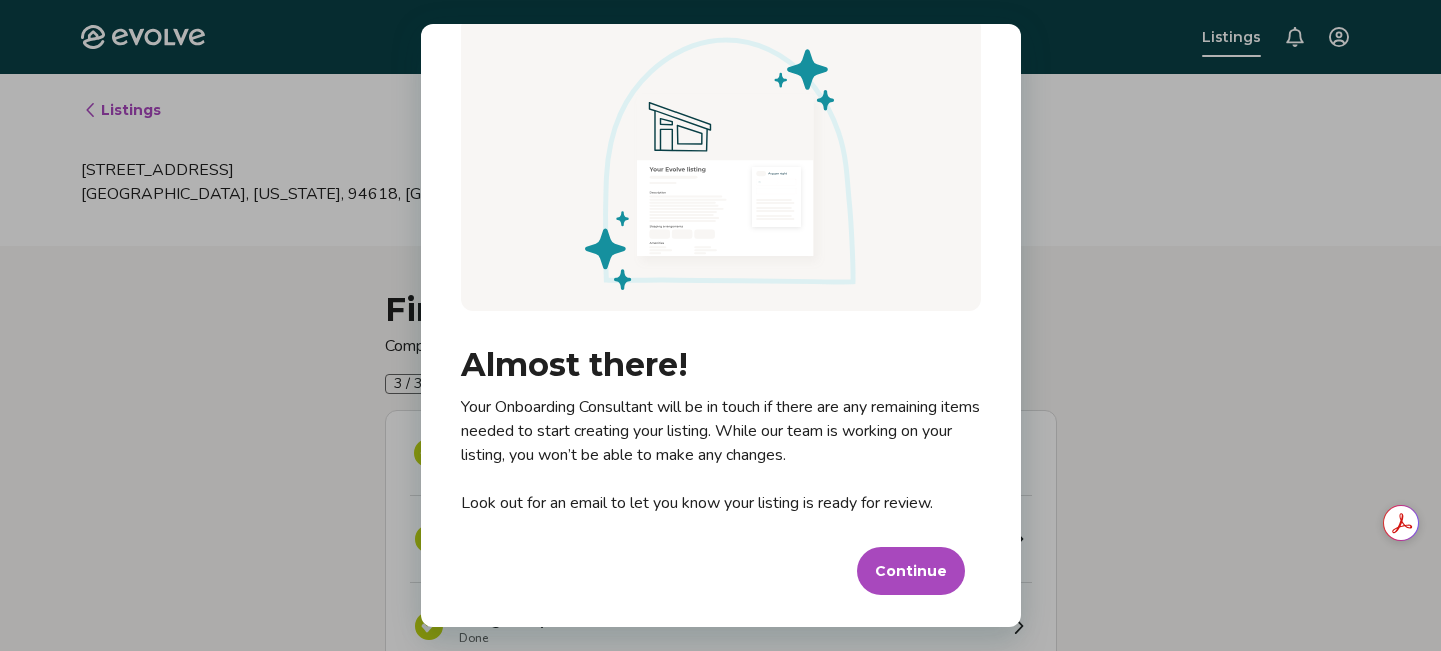 click on "Continue" at bounding box center (911, 571) 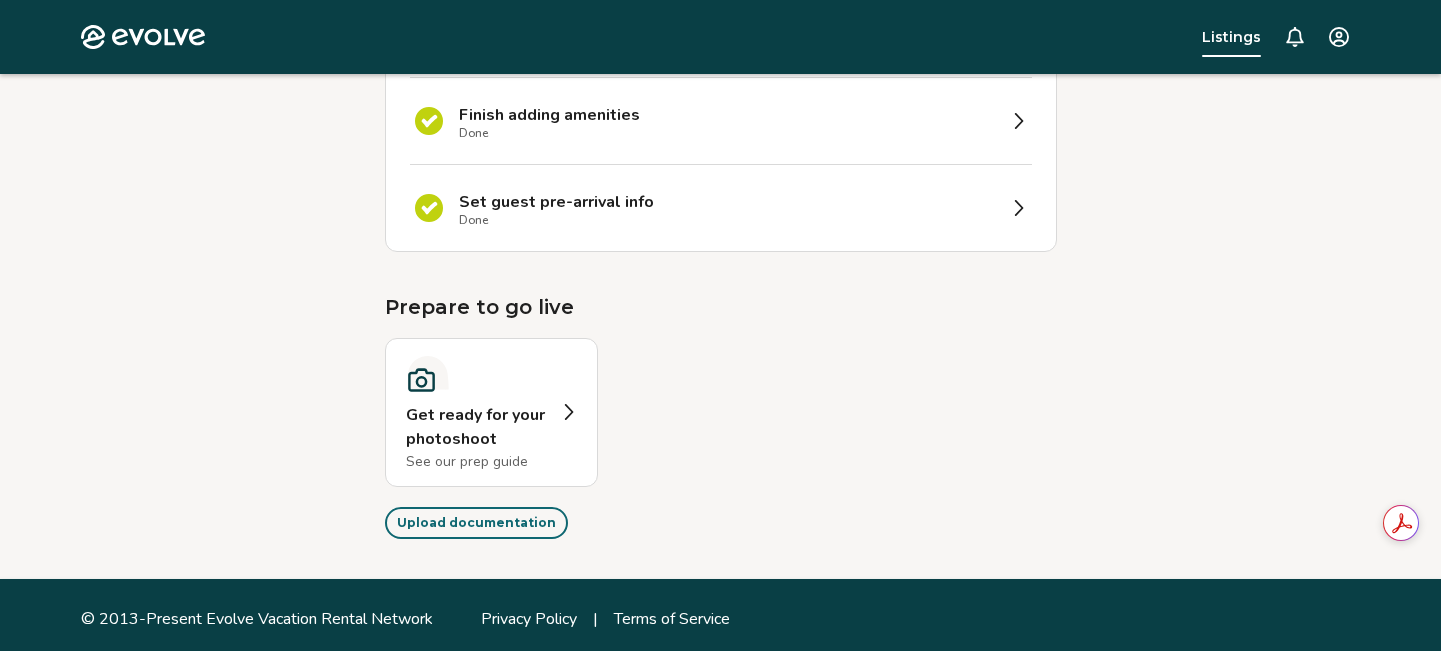 scroll, scrollTop: 426, scrollLeft: 0, axis: vertical 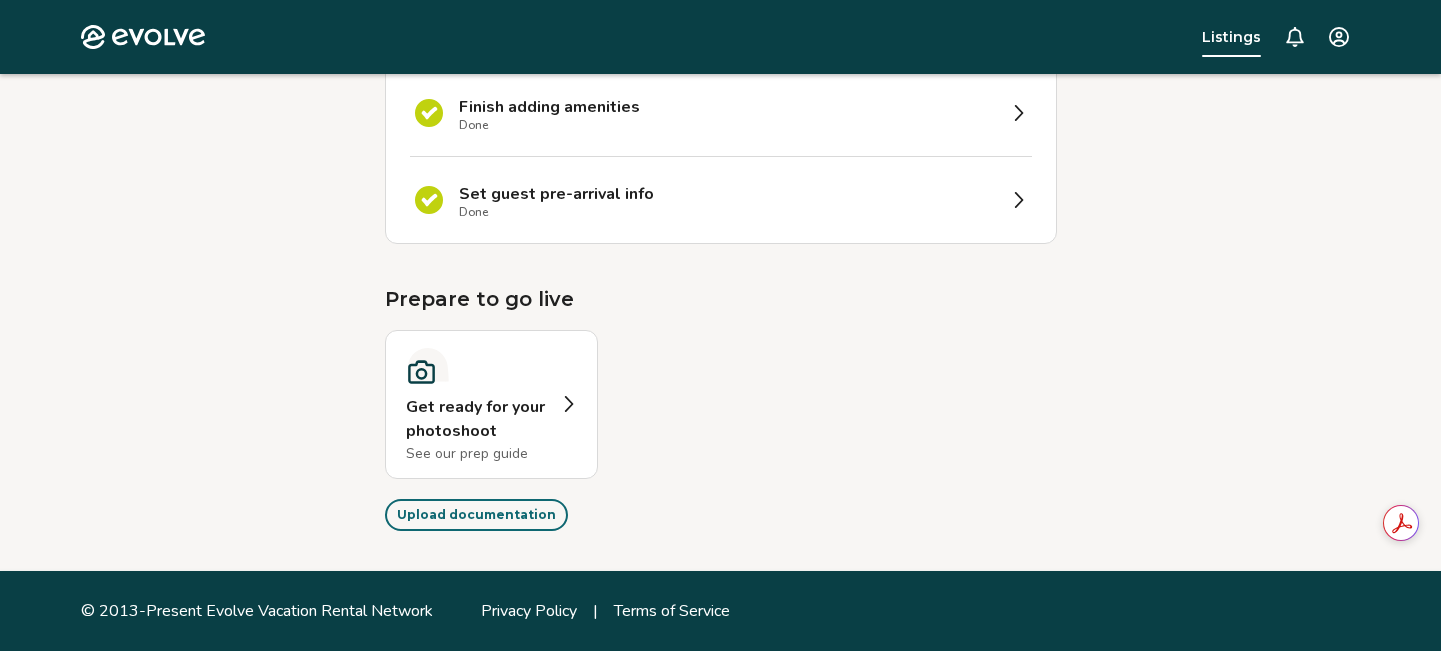 click on "Get ready for your photoshoot See our prep guide" at bounding box center (477, 405) 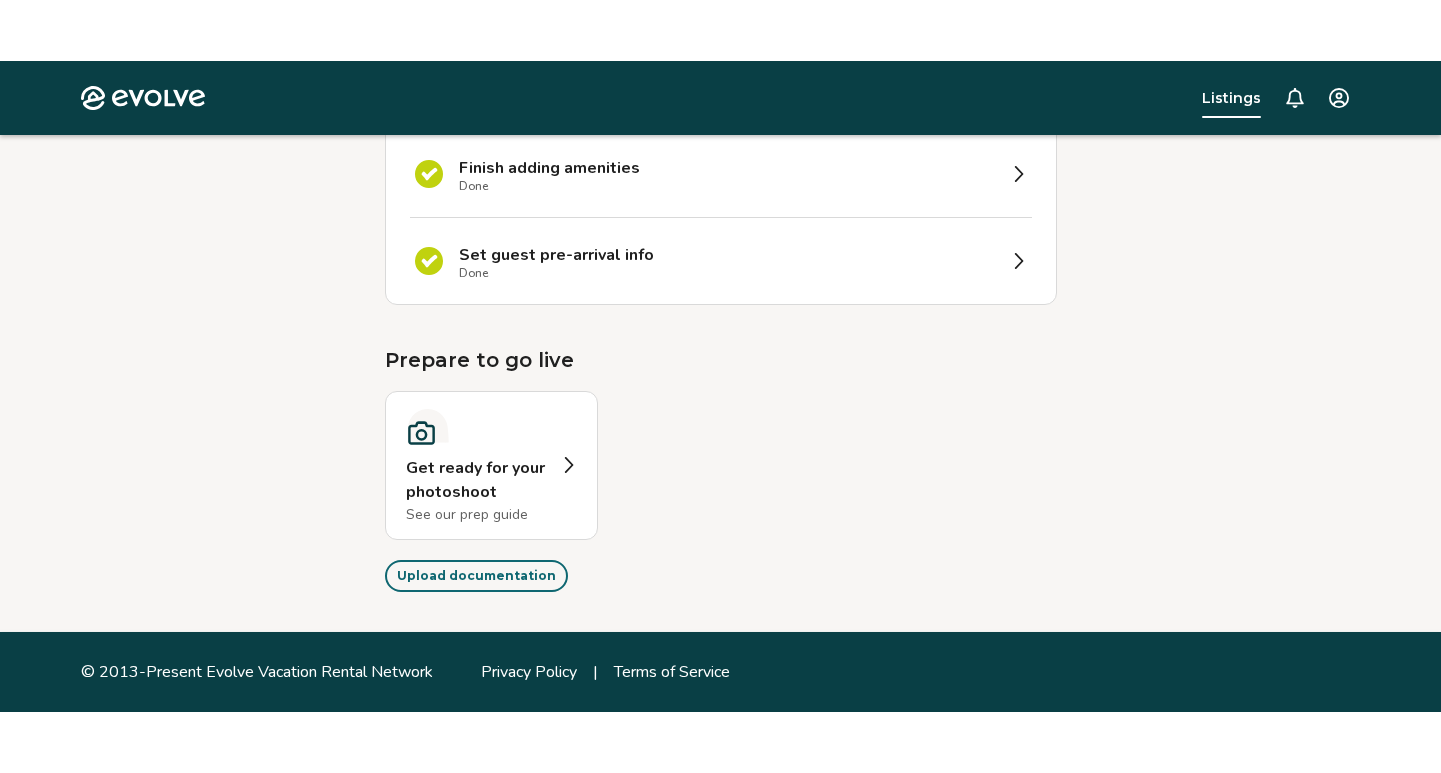 scroll, scrollTop: 304, scrollLeft: 0, axis: vertical 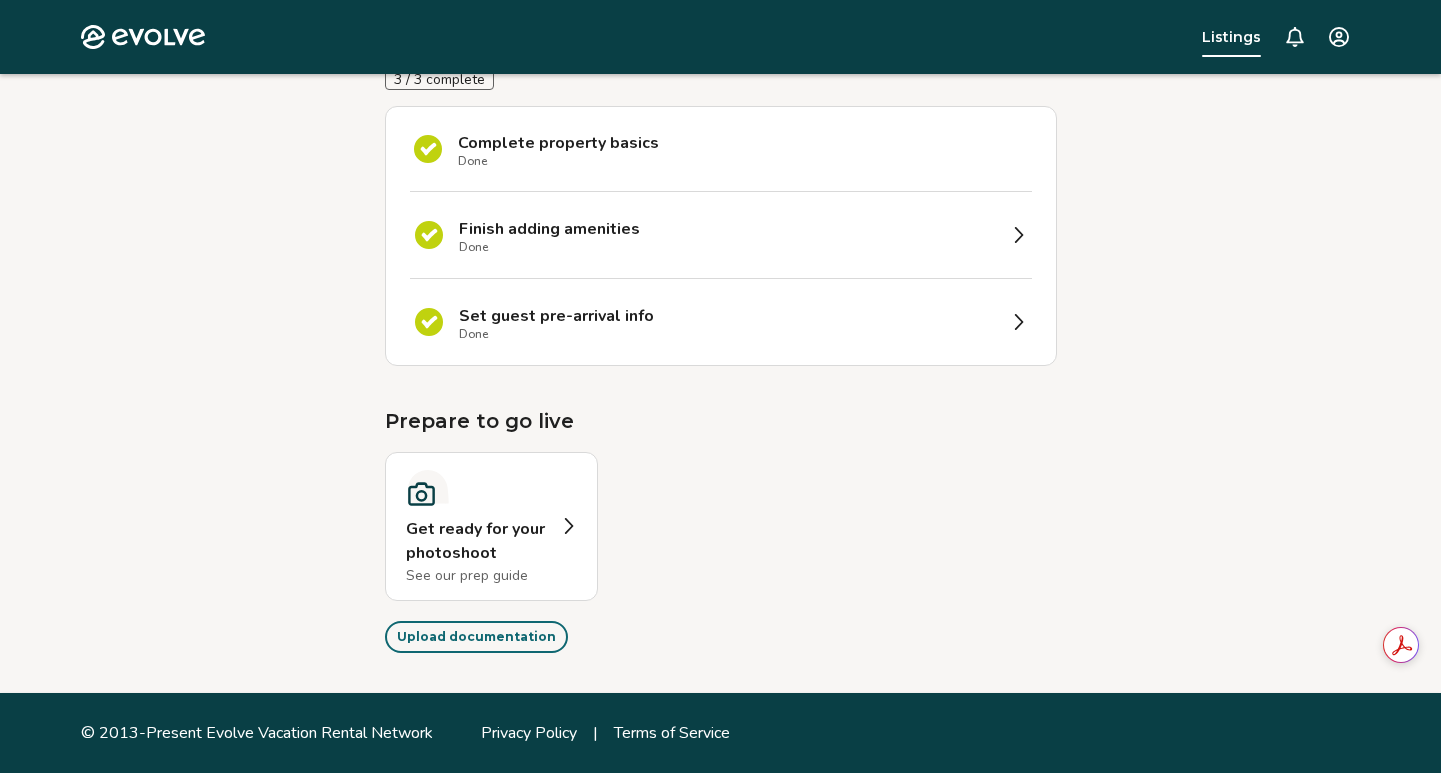 click on "Upload documentation" at bounding box center [476, 637] 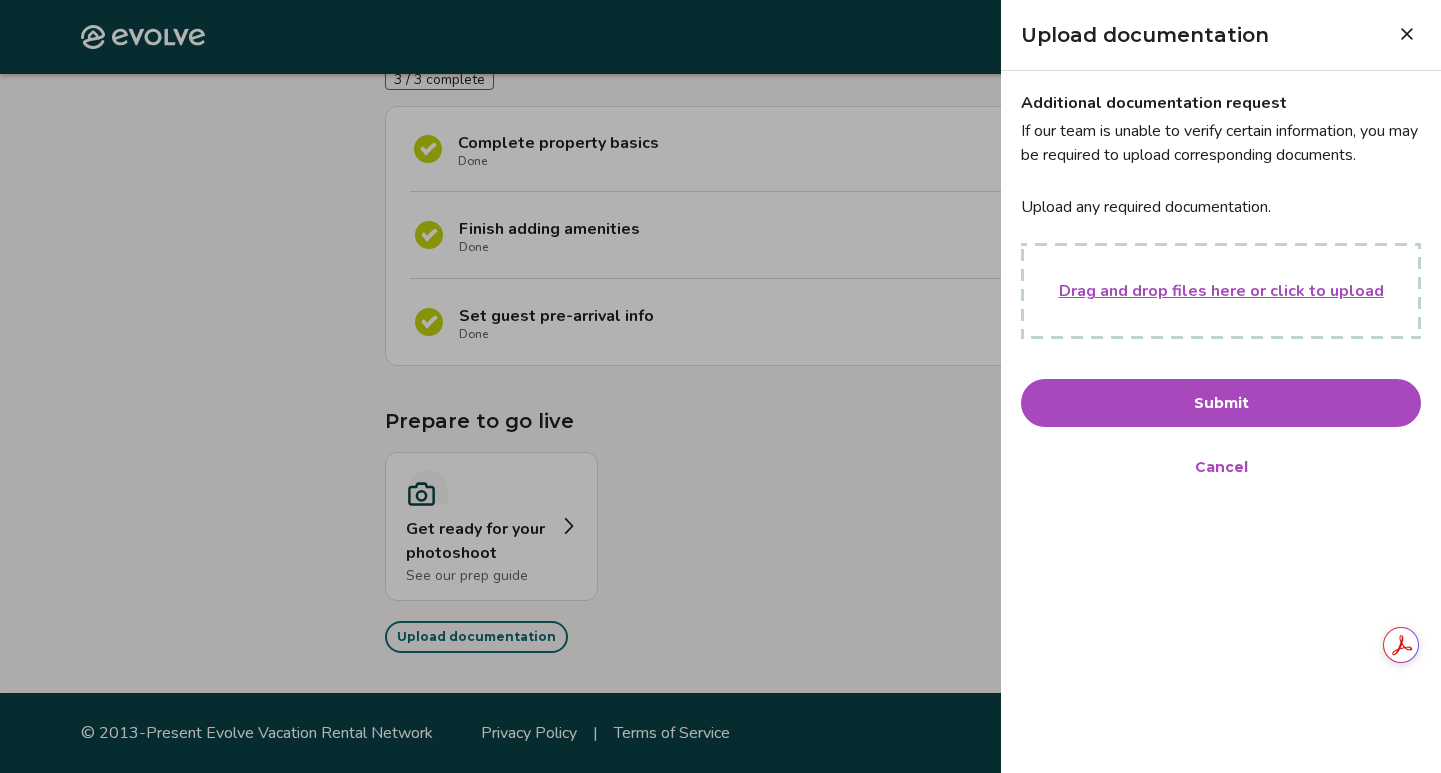 click 